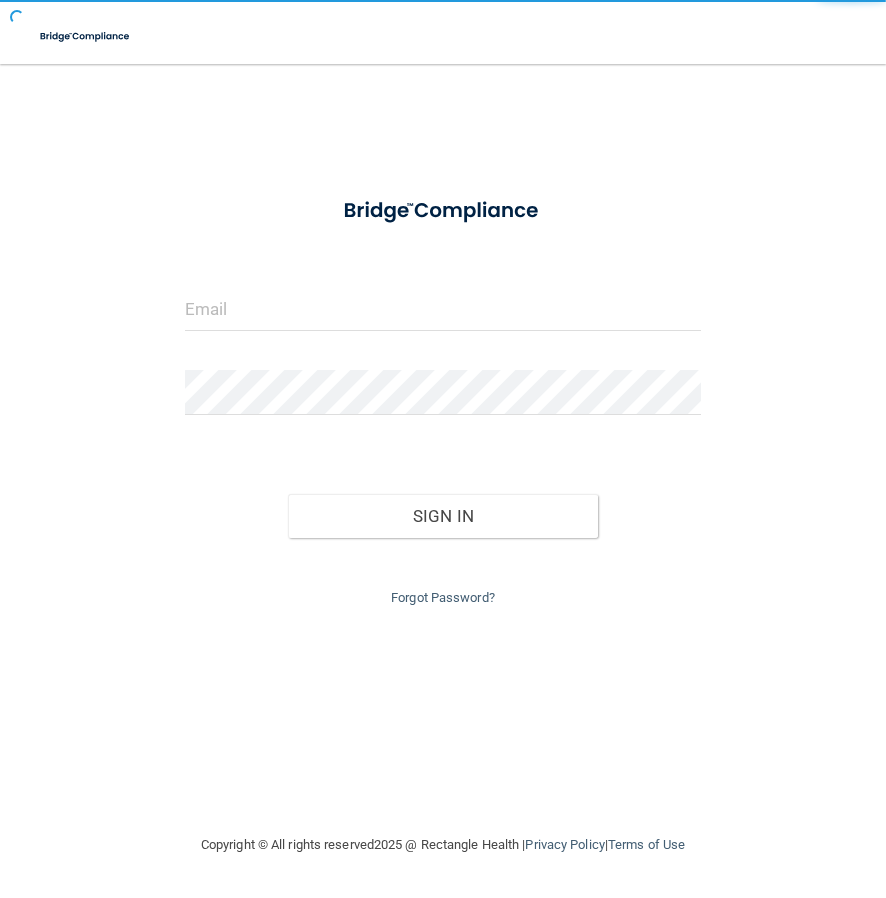 scroll, scrollTop: 0, scrollLeft: 0, axis: both 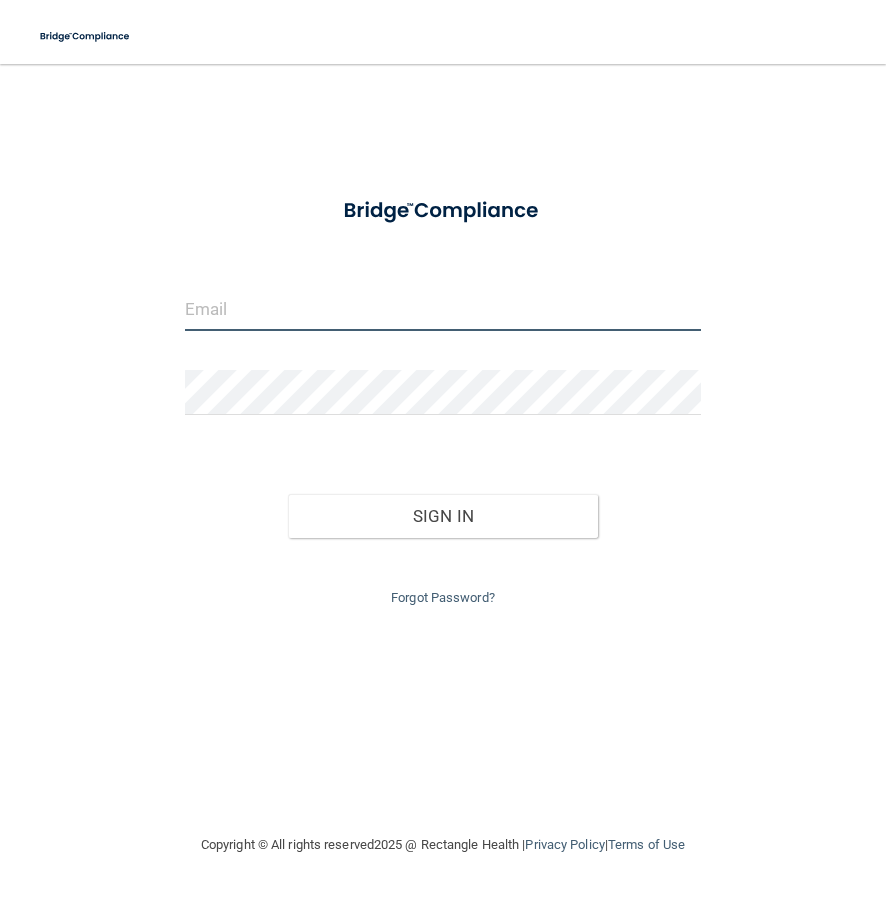 click at bounding box center (443, 308) 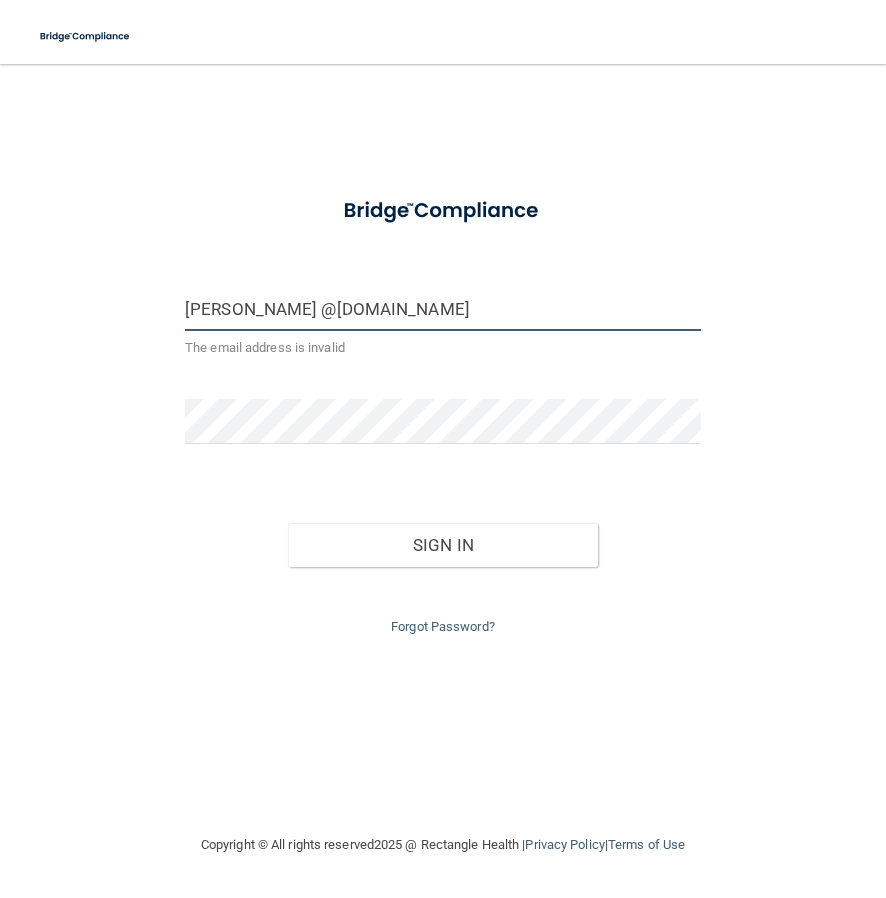 type on "[PERSON_NAME] @[DOMAIN_NAME]" 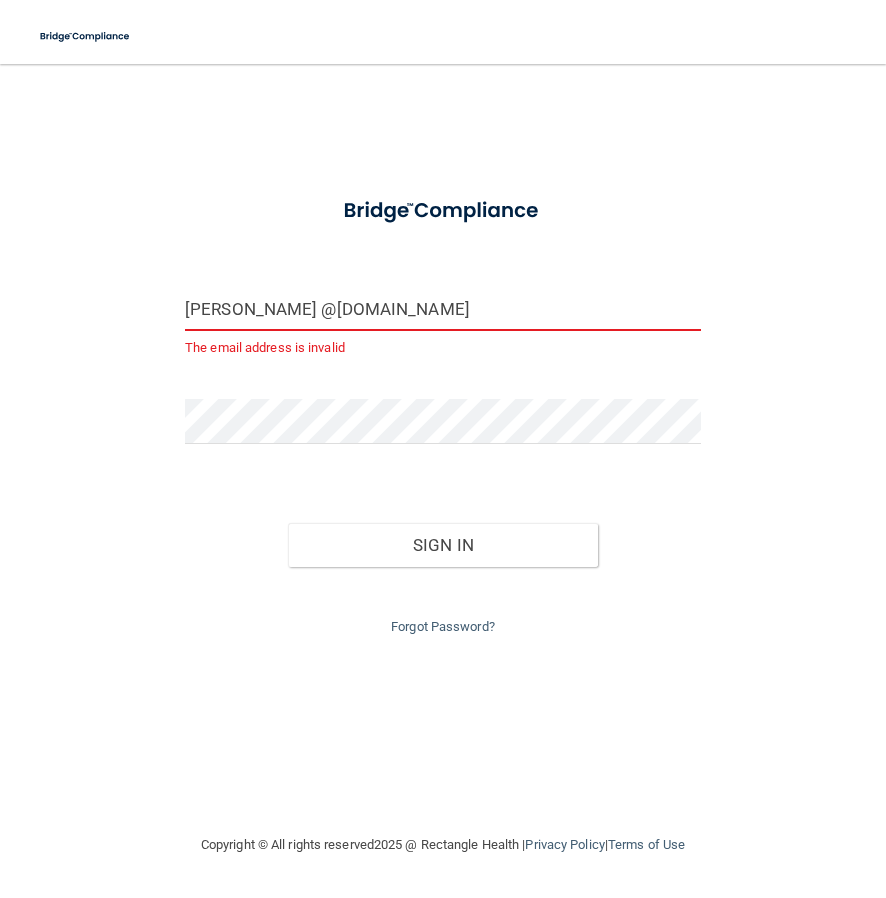 click on "Kelly @auburnoralsurgery.com" at bounding box center [443, 308] 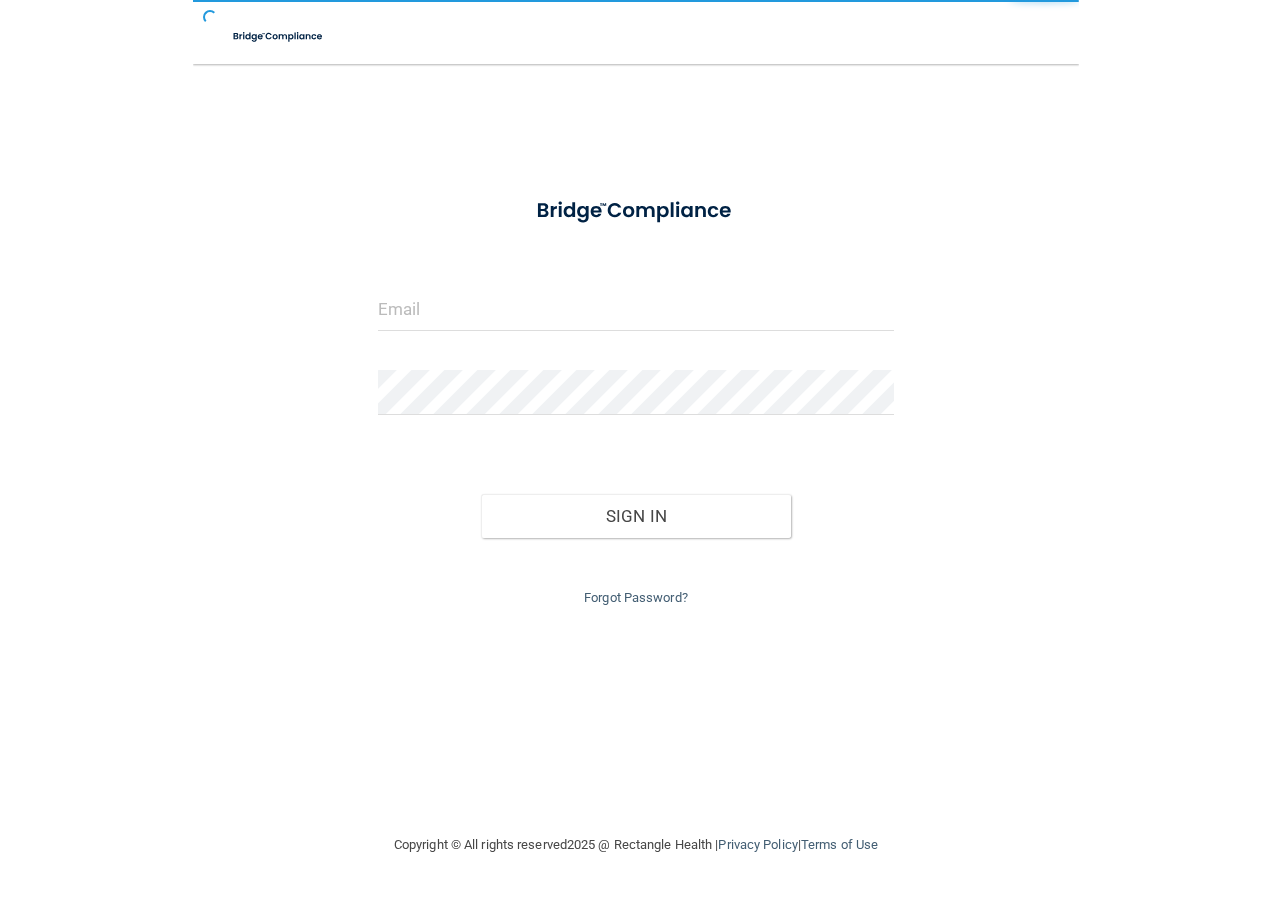 scroll, scrollTop: 0, scrollLeft: 0, axis: both 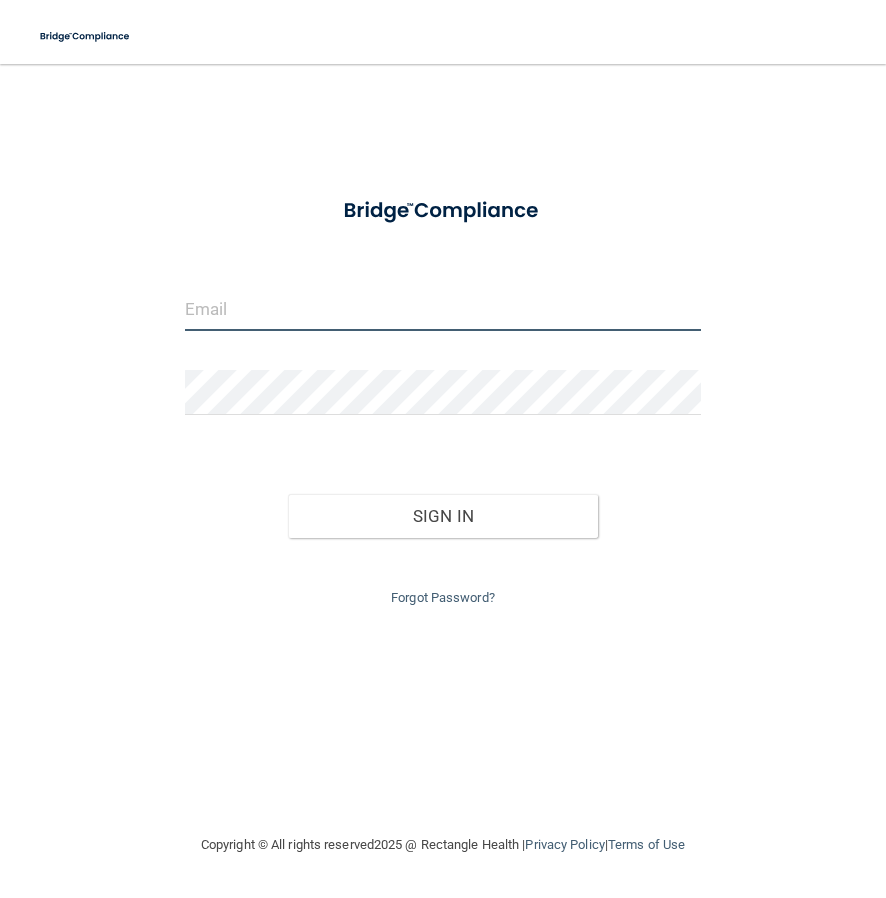 click at bounding box center [443, 308] 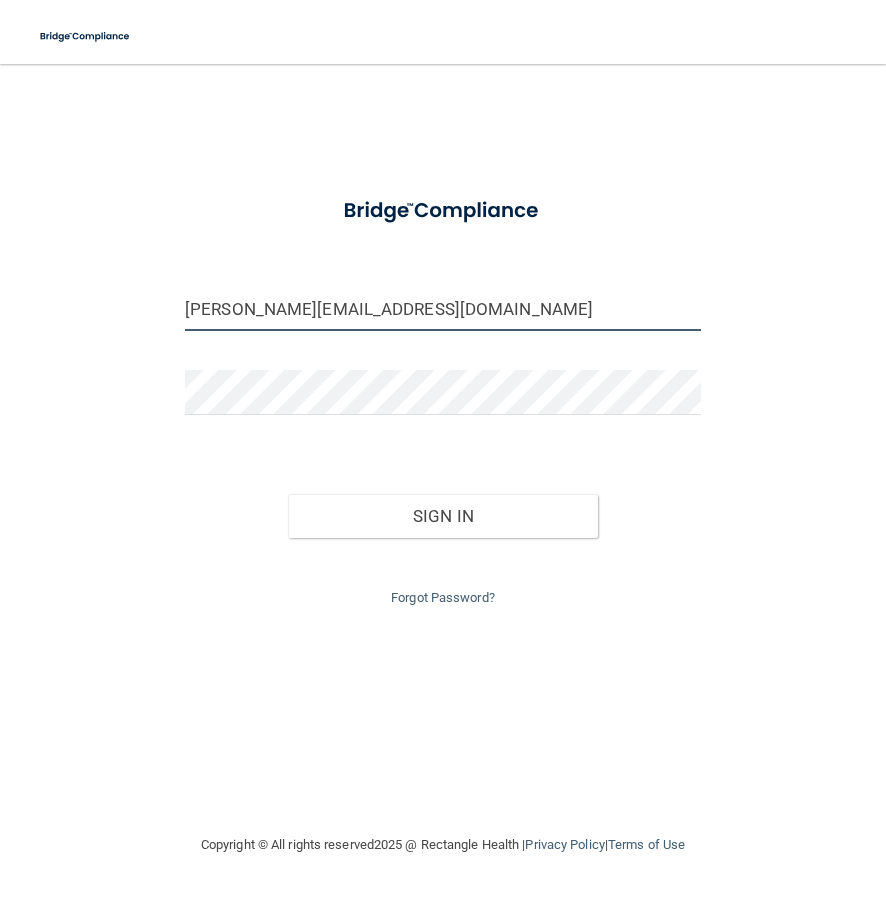 type on "Kelly@auburnoralsurgery.com" 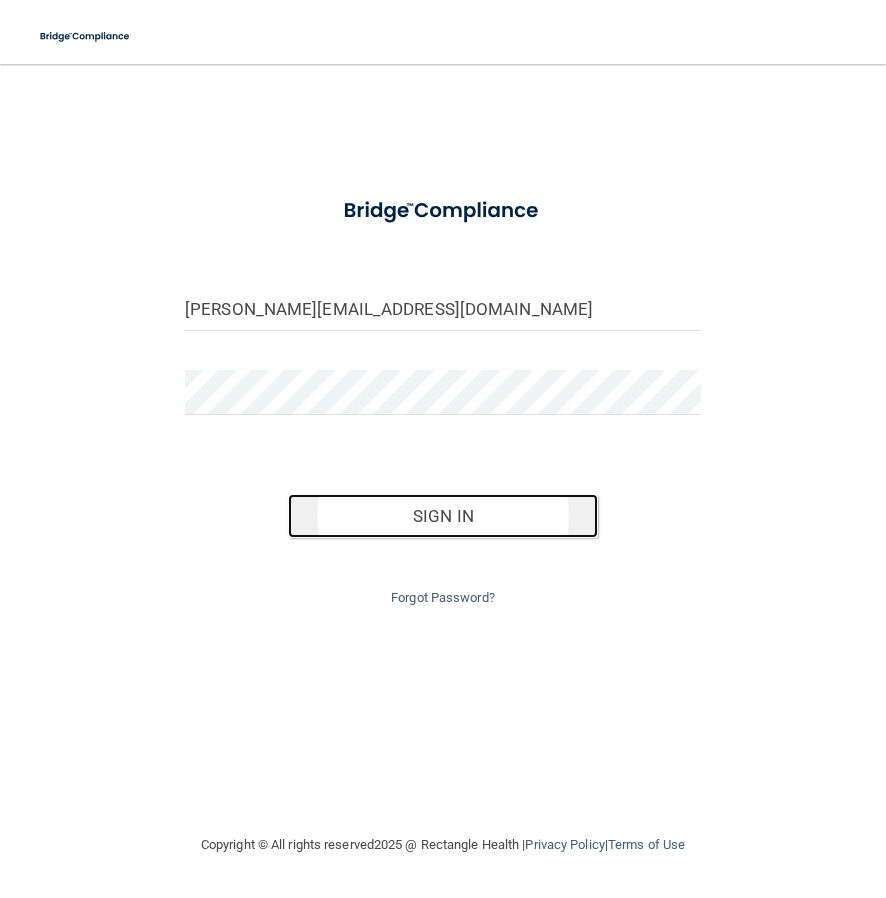 click on "Sign In" at bounding box center (443, 516) 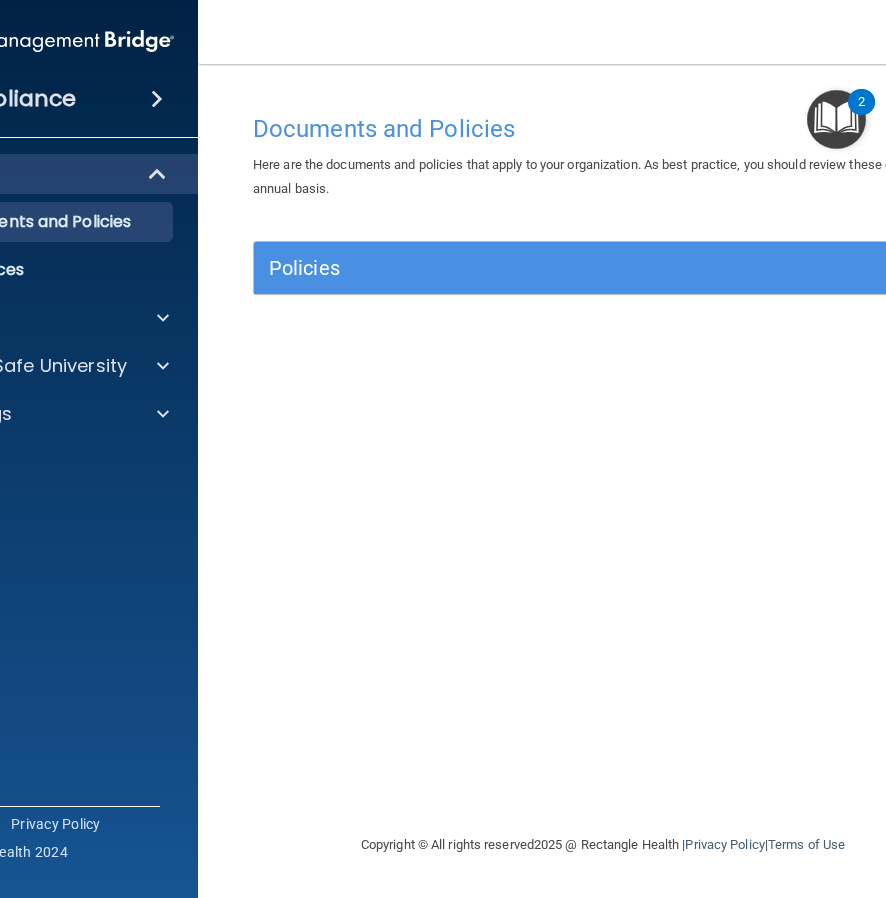drag, startPoint x: 578, startPoint y: 464, endPoint x: 581, endPoint y: 450, distance: 14.3178215 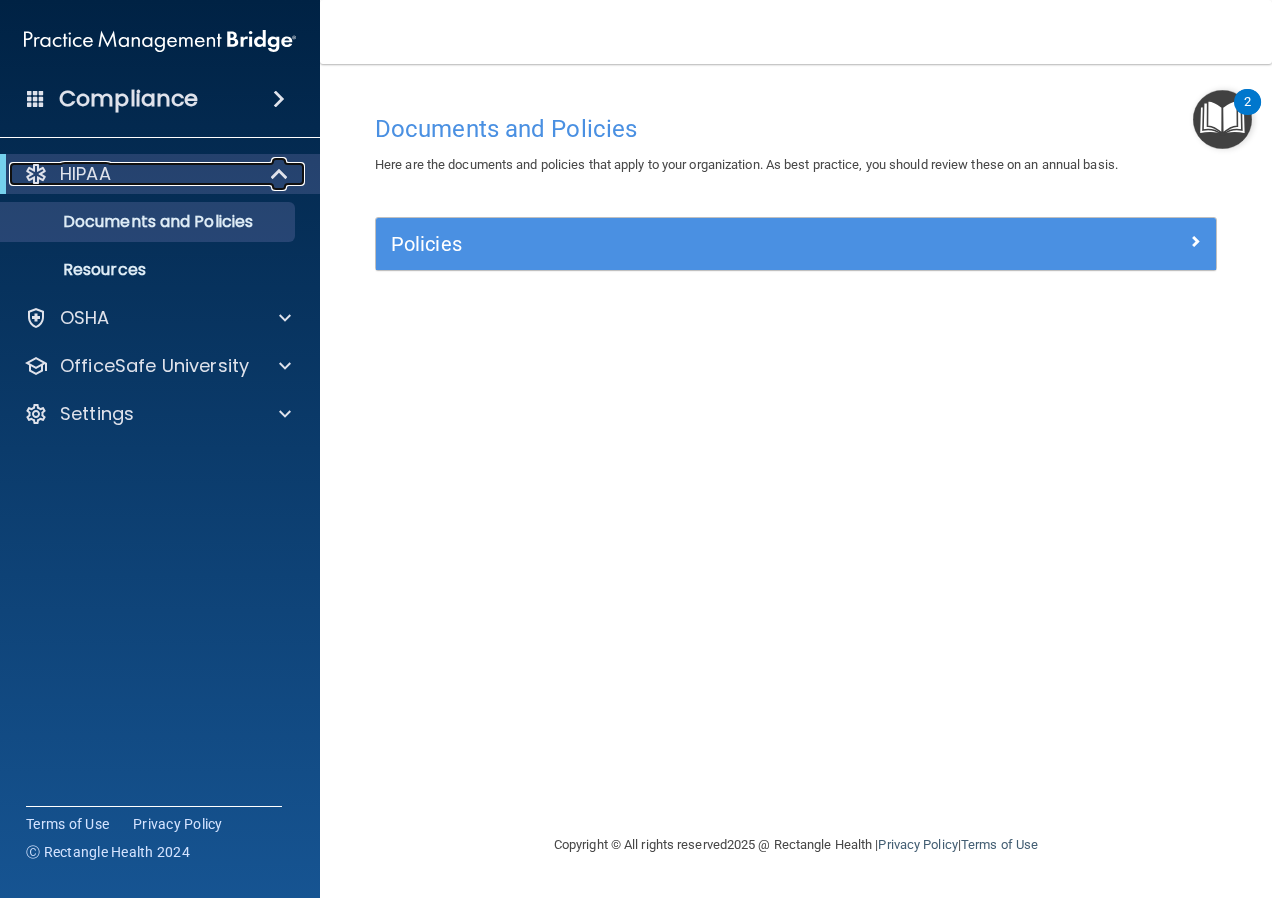 click on "HIPAA" at bounding box center [132, 174] 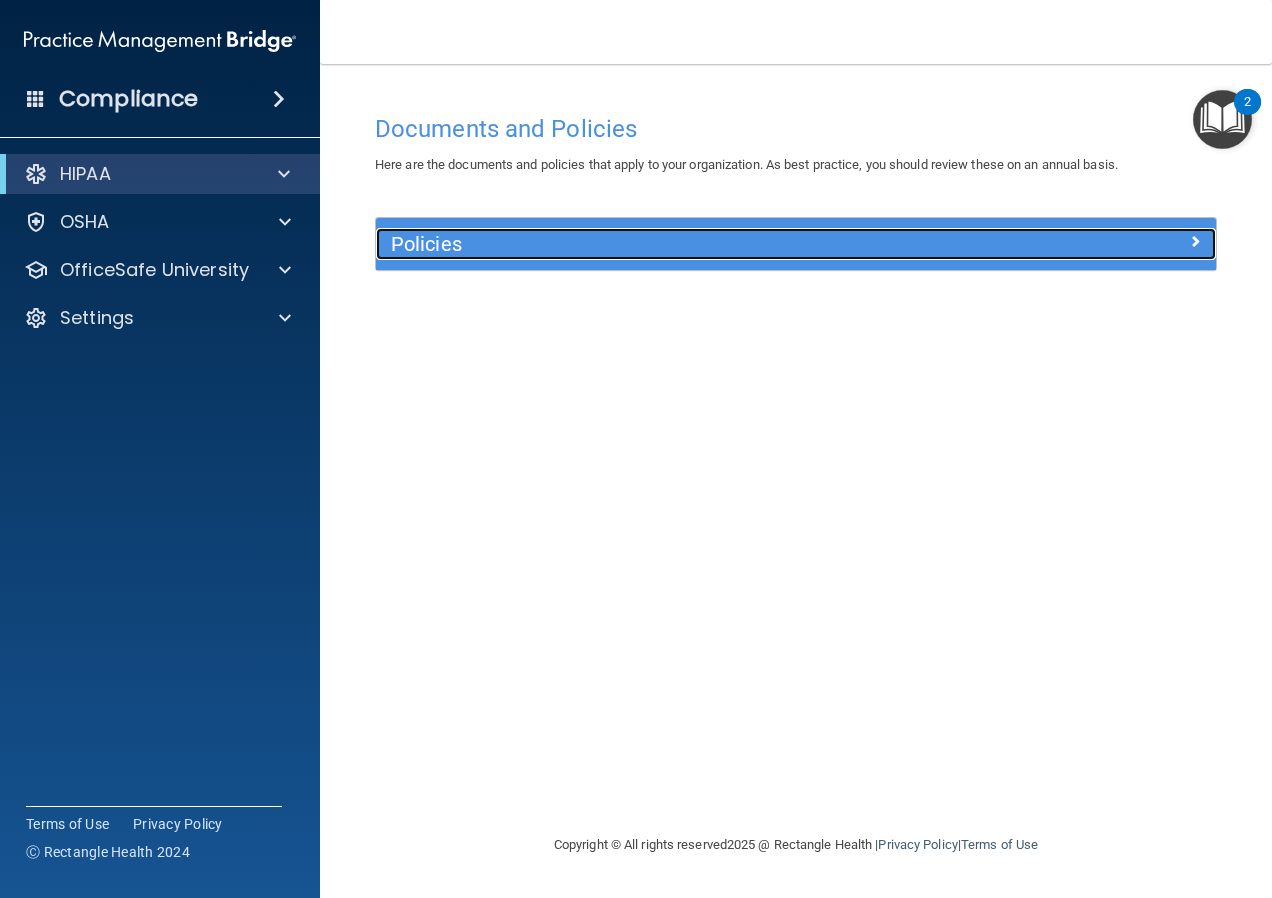 click at bounding box center [1111, 240] 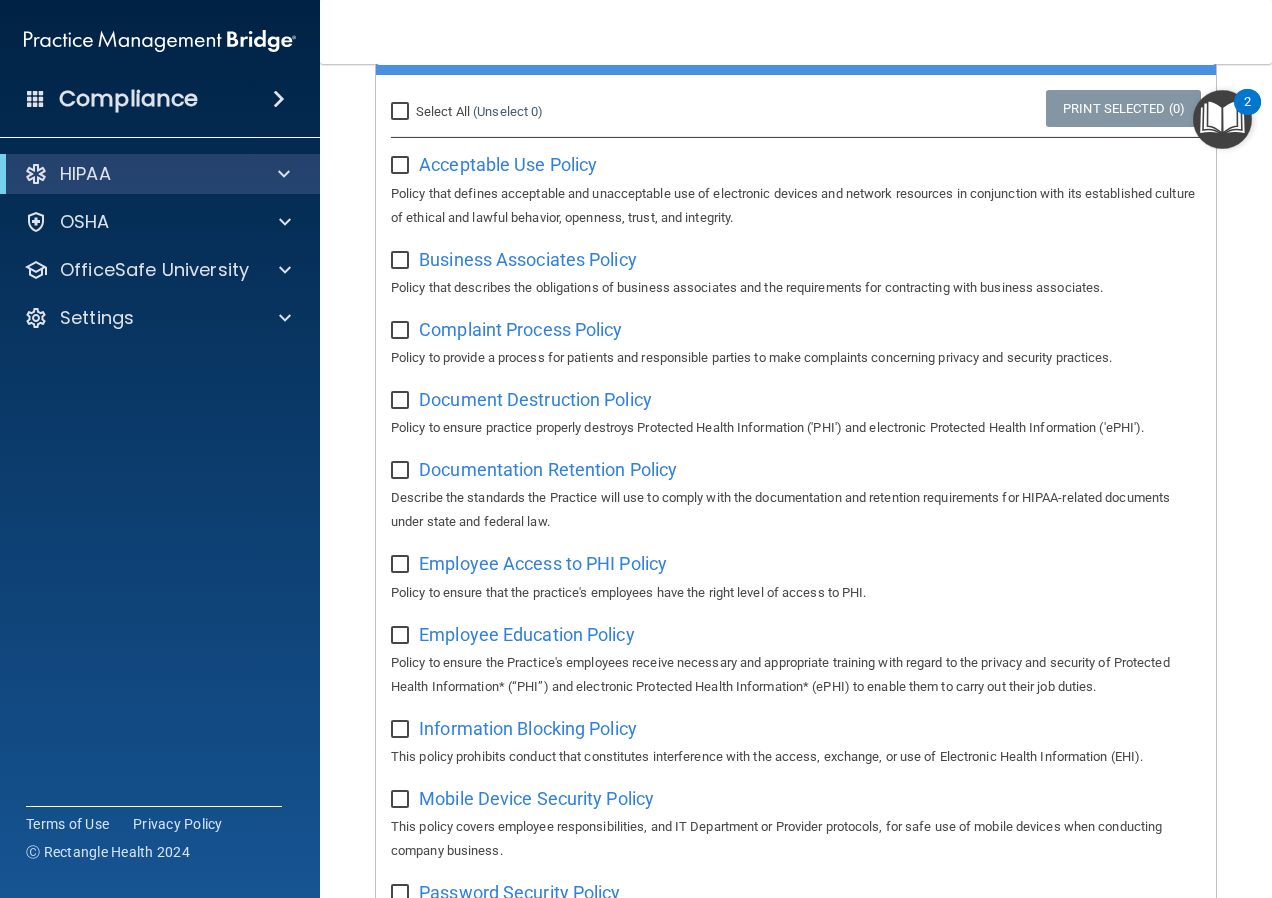 scroll, scrollTop: 0, scrollLeft: 0, axis: both 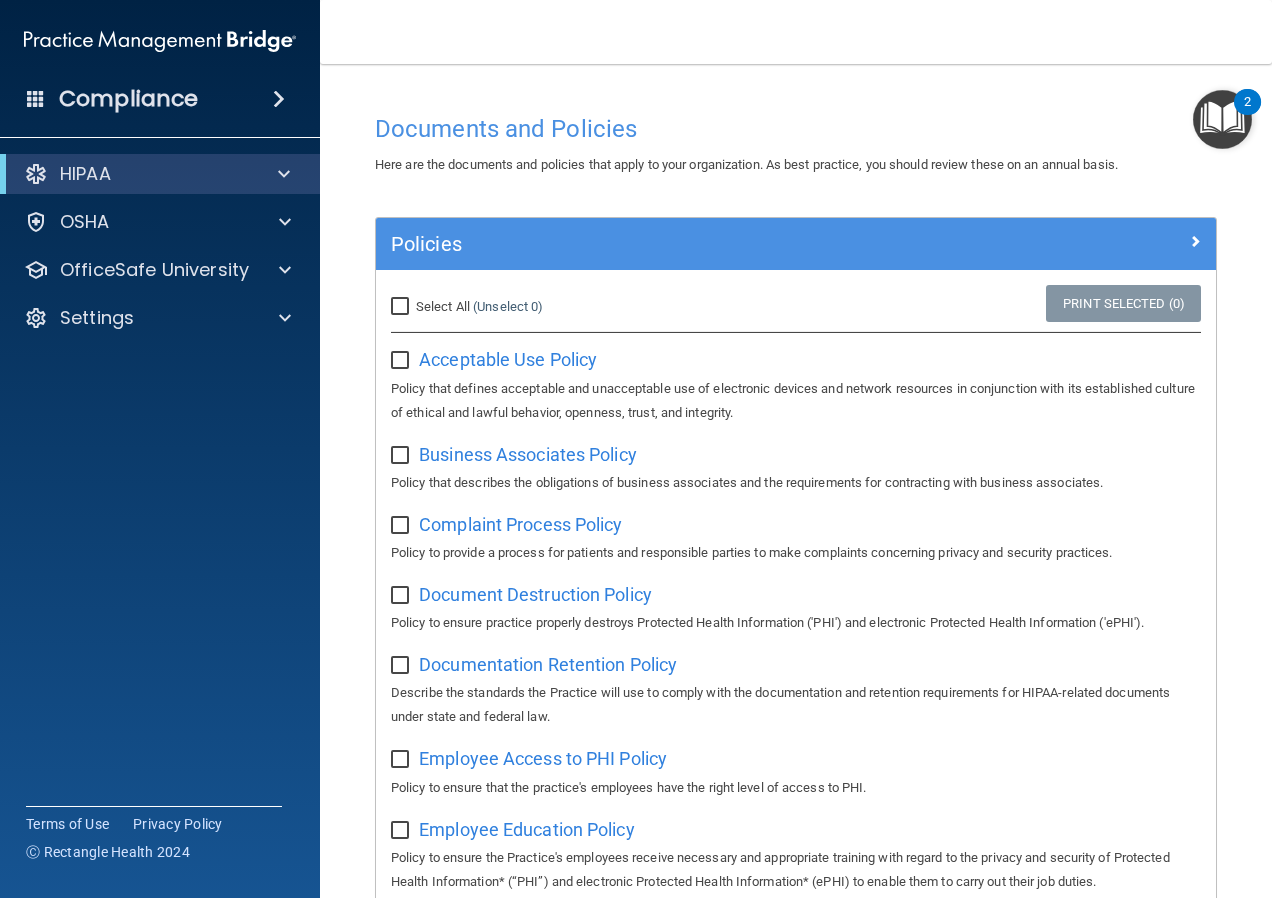 click at bounding box center (1222, 119) 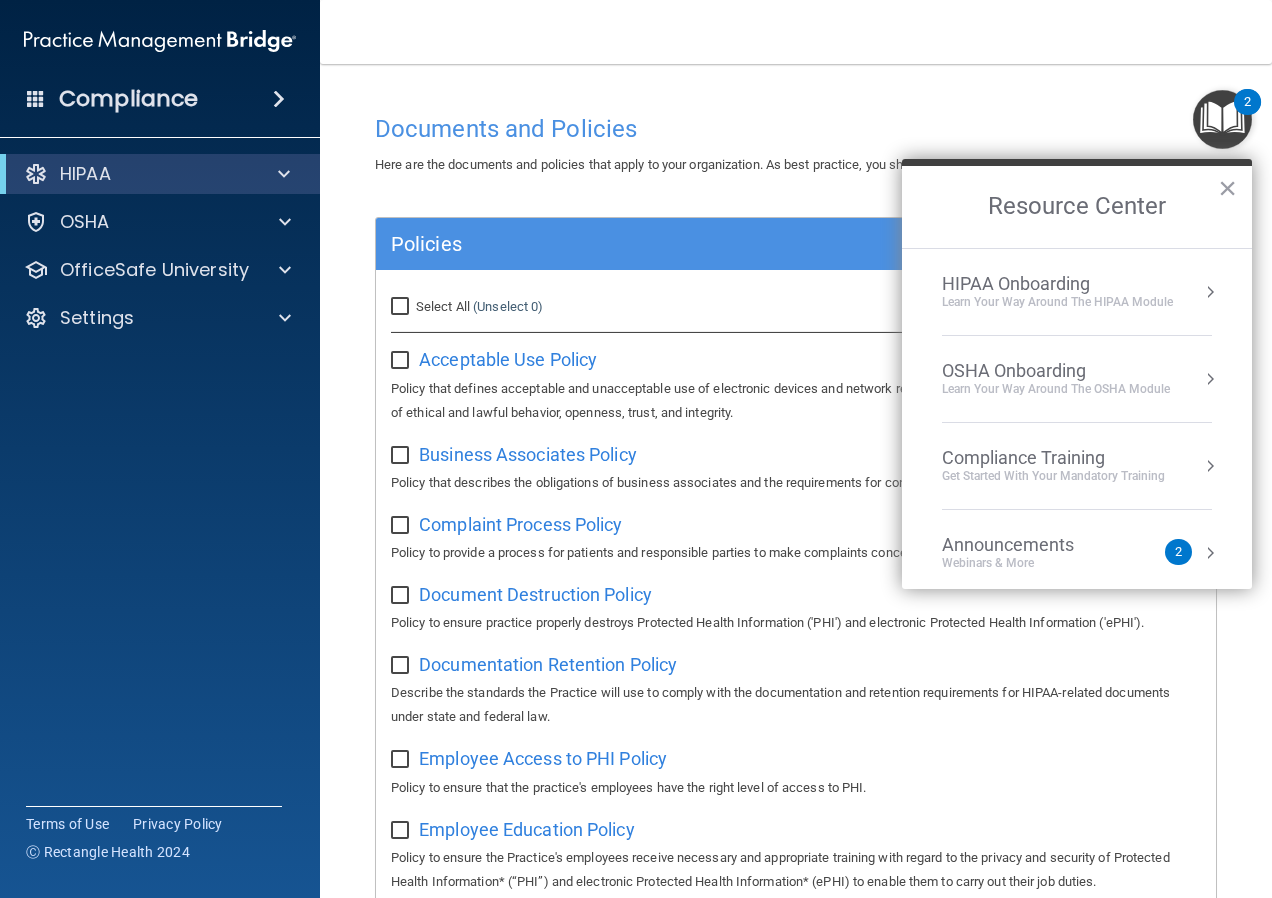 click on "Learn Your Way around the HIPAA module" at bounding box center (1057, 302) 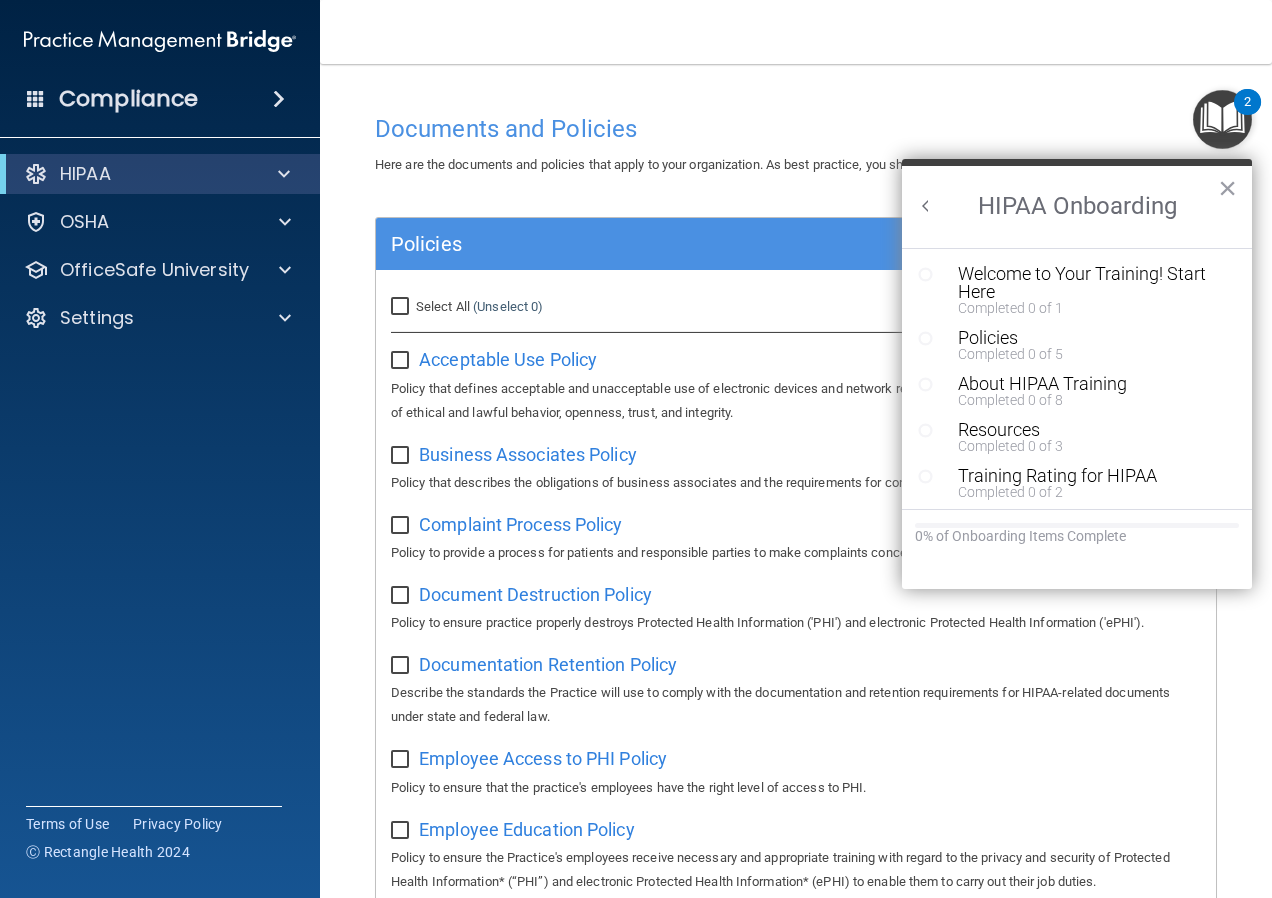 scroll, scrollTop: 0, scrollLeft: 0, axis: both 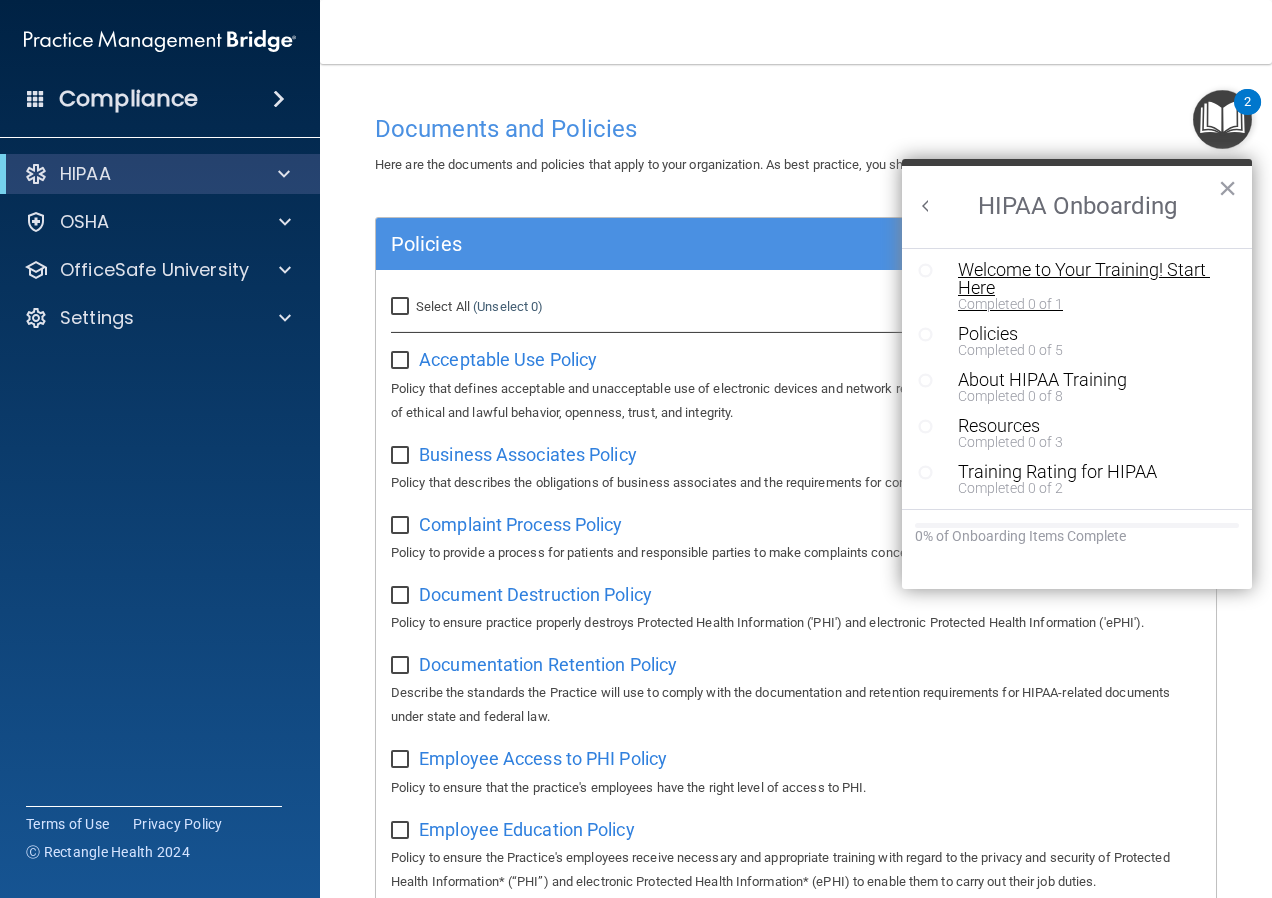 click on "Welcome to Your Training! Start Here" at bounding box center (1084, 279) 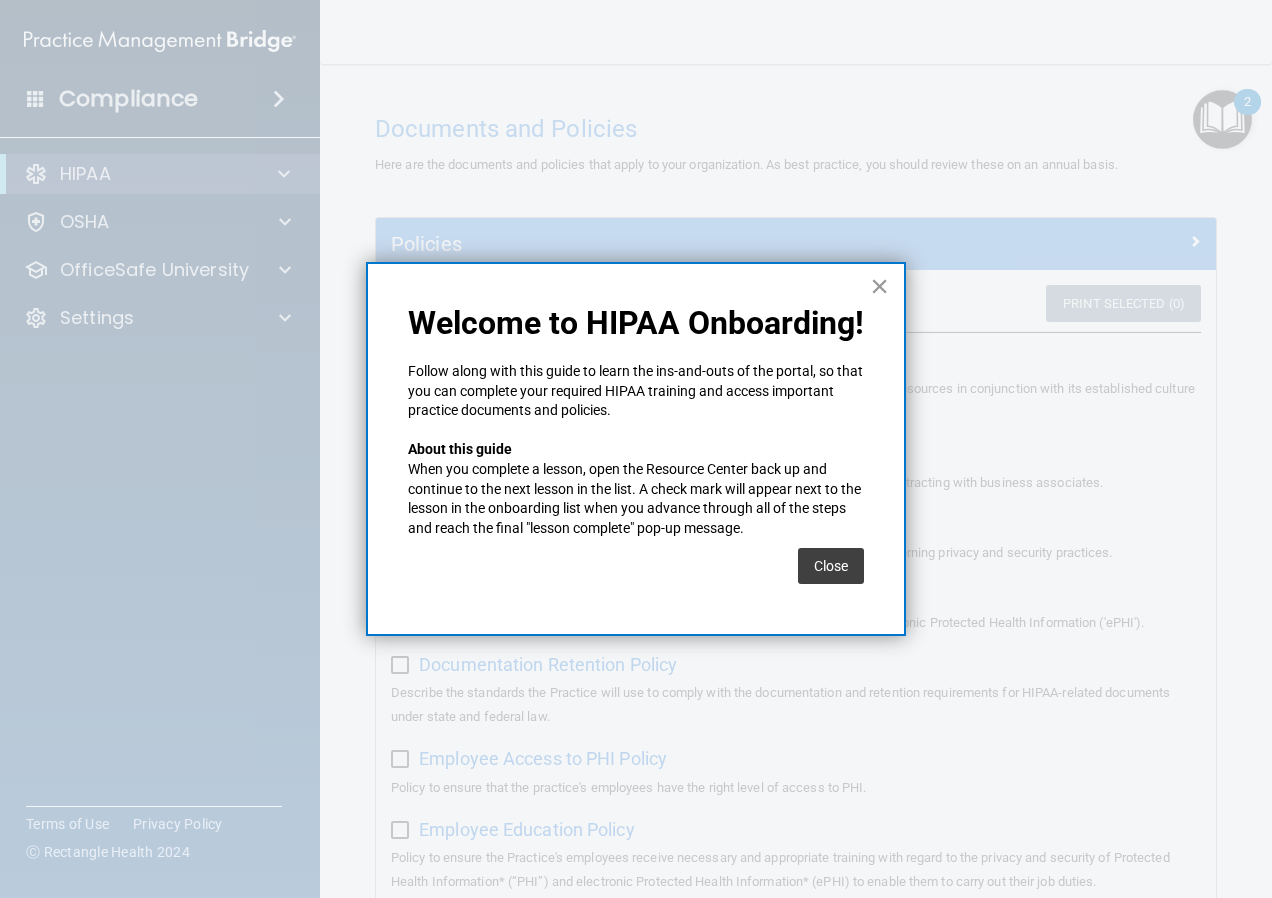 click on "×" at bounding box center (879, 286) 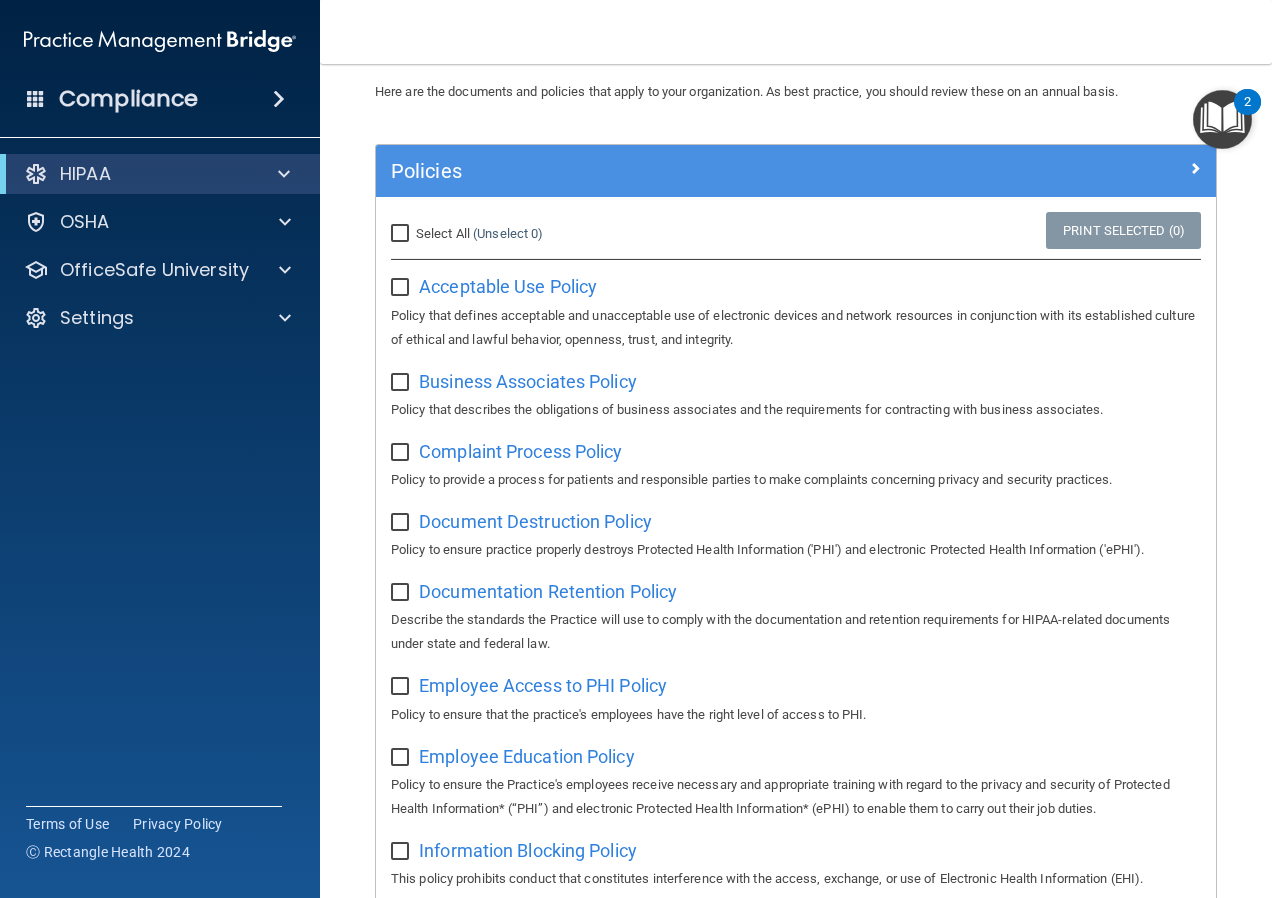 scroll, scrollTop: 0, scrollLeft: 0, axis: both 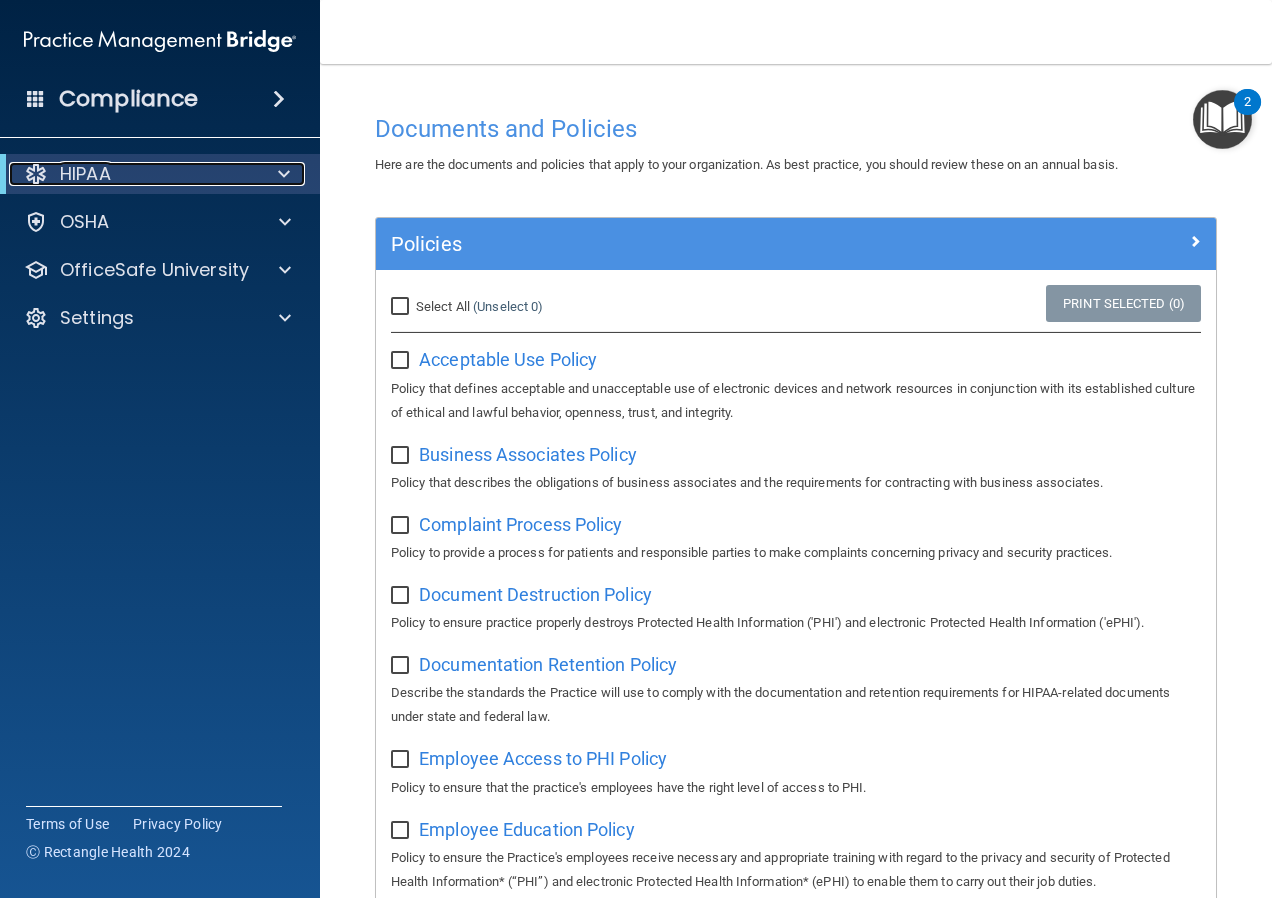 click at bounding box center [284, 174] 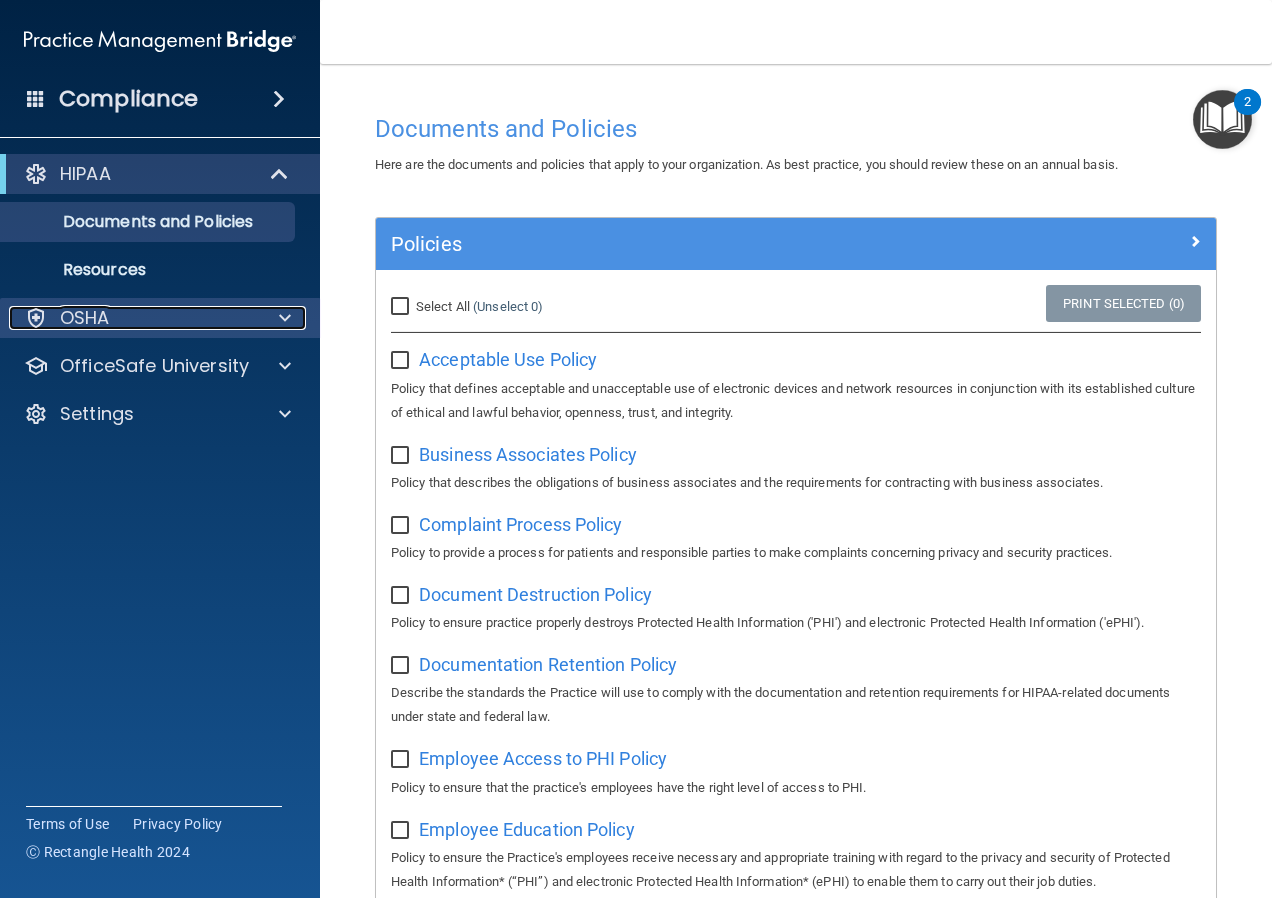 click on "OSHA" at bounding box center [133, 318] 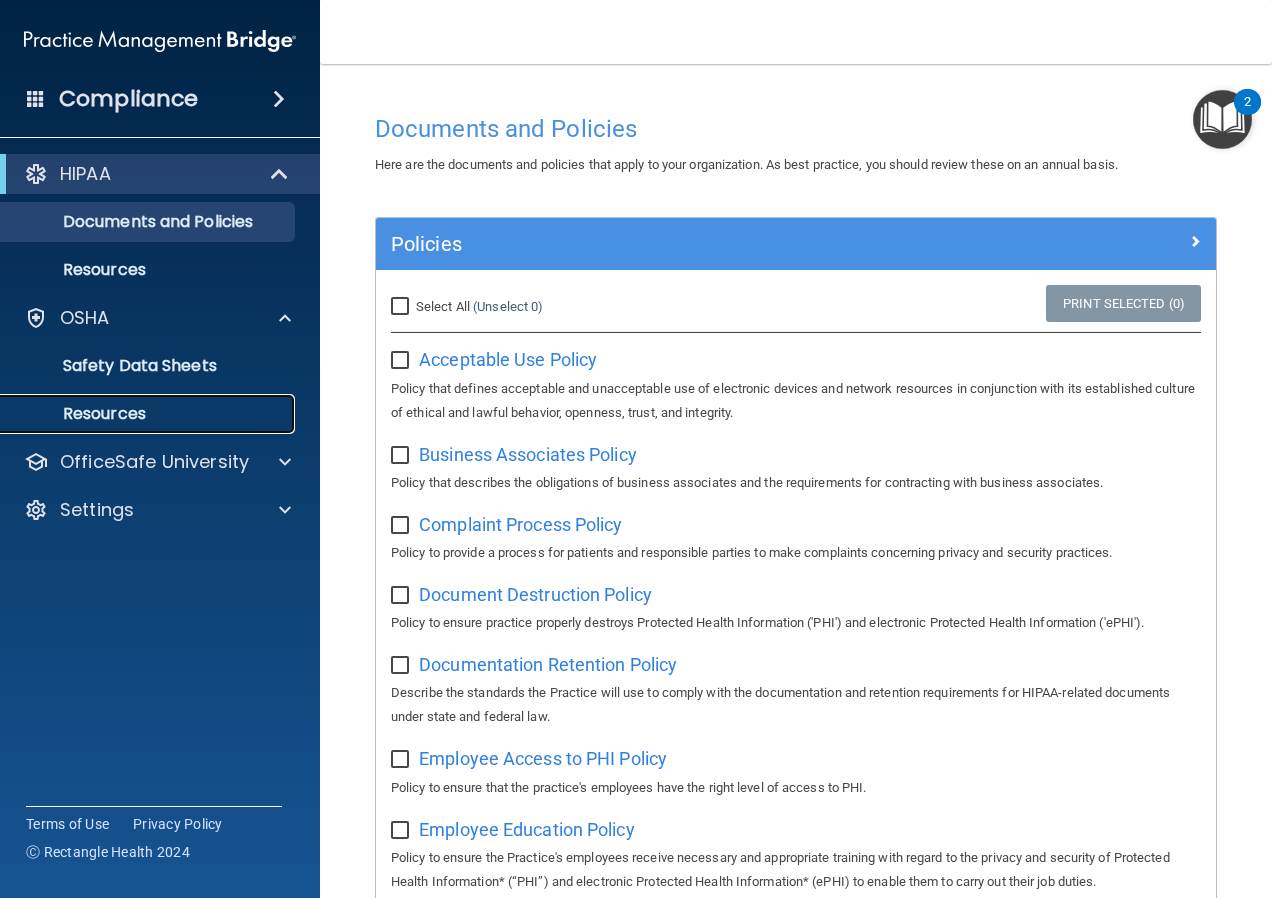 click on "Resources" at bounding box center (137, 414) 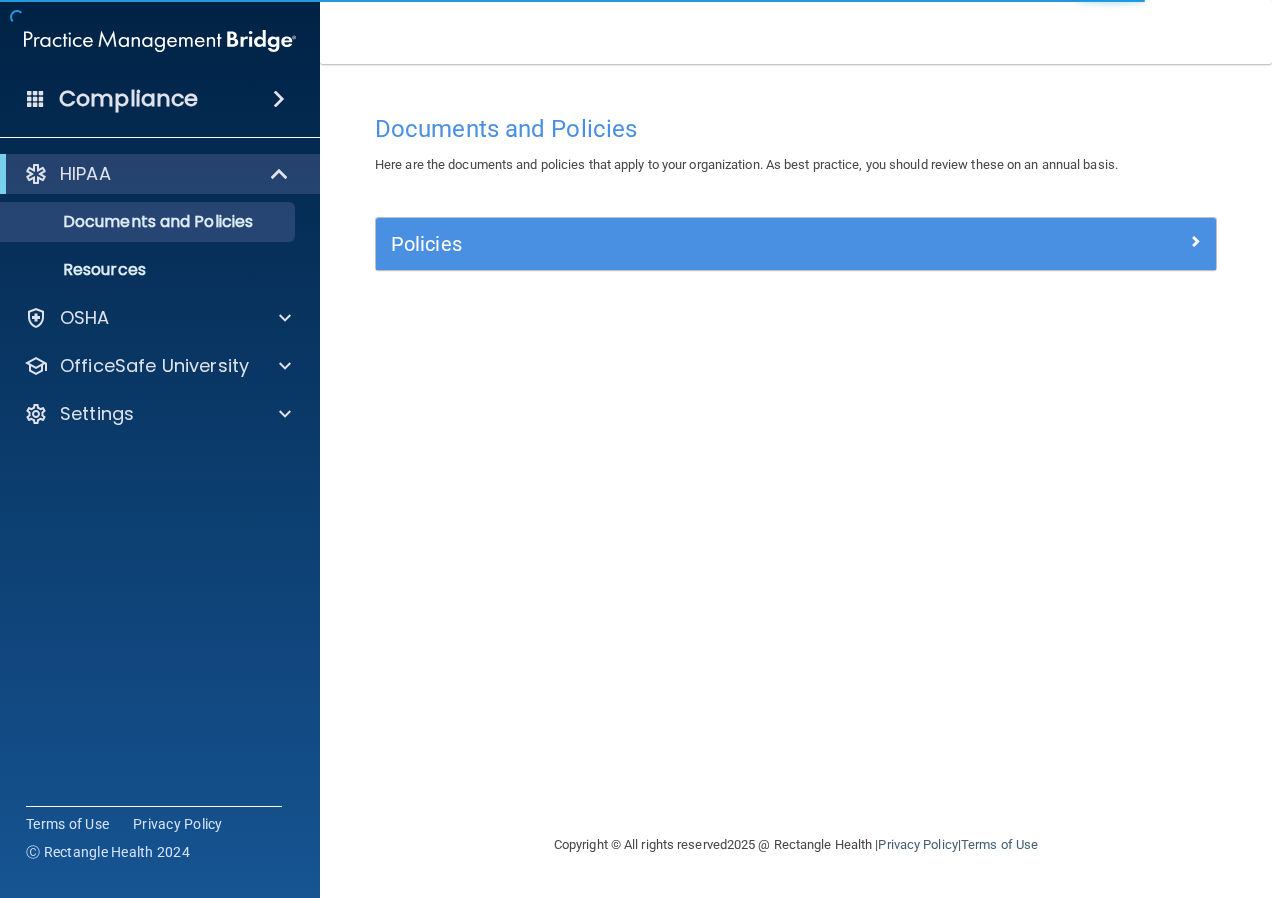 scroll, scrollTop: 0, scrollLeft: 0, axis: both 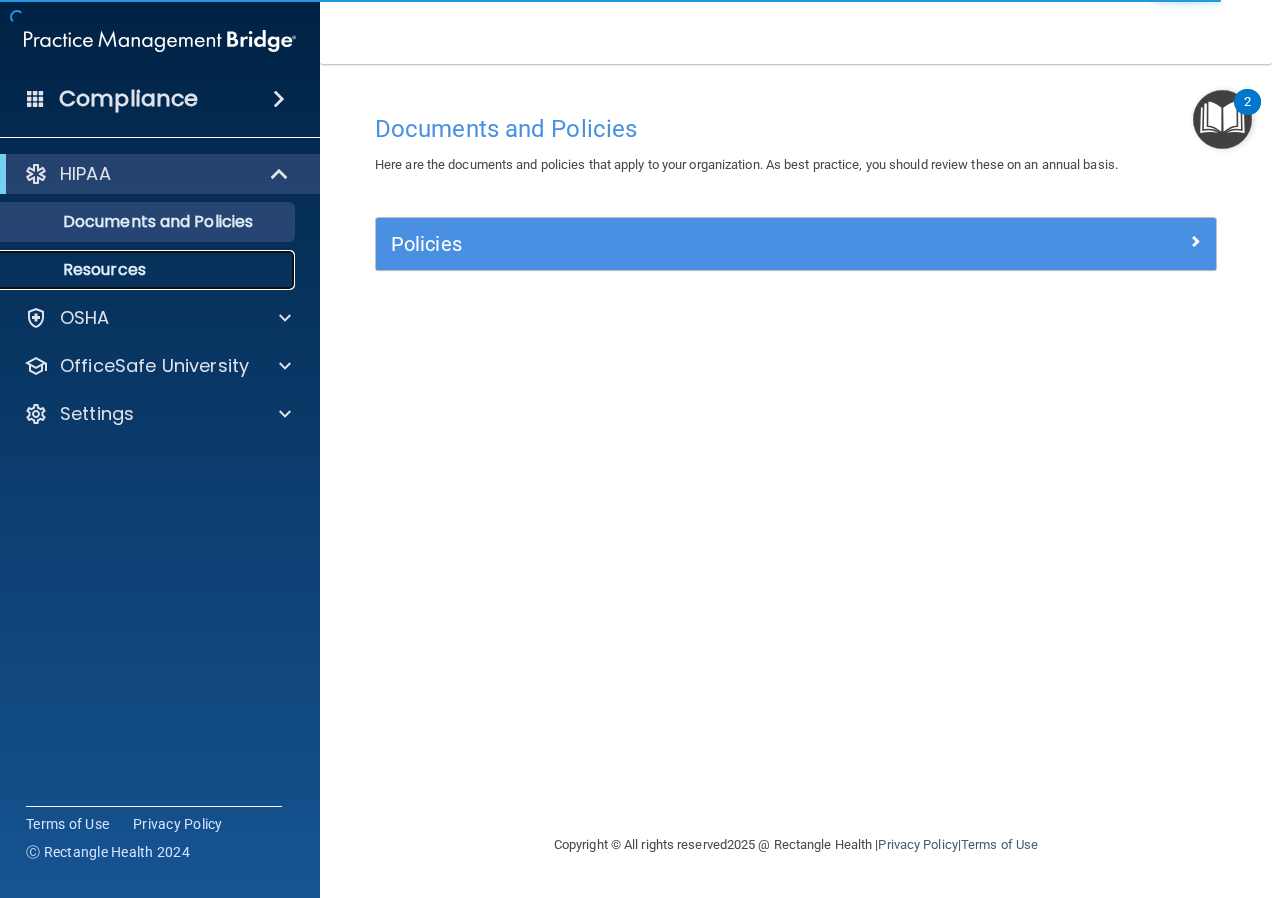 click on "Resources" at bounding box center [149, 270] 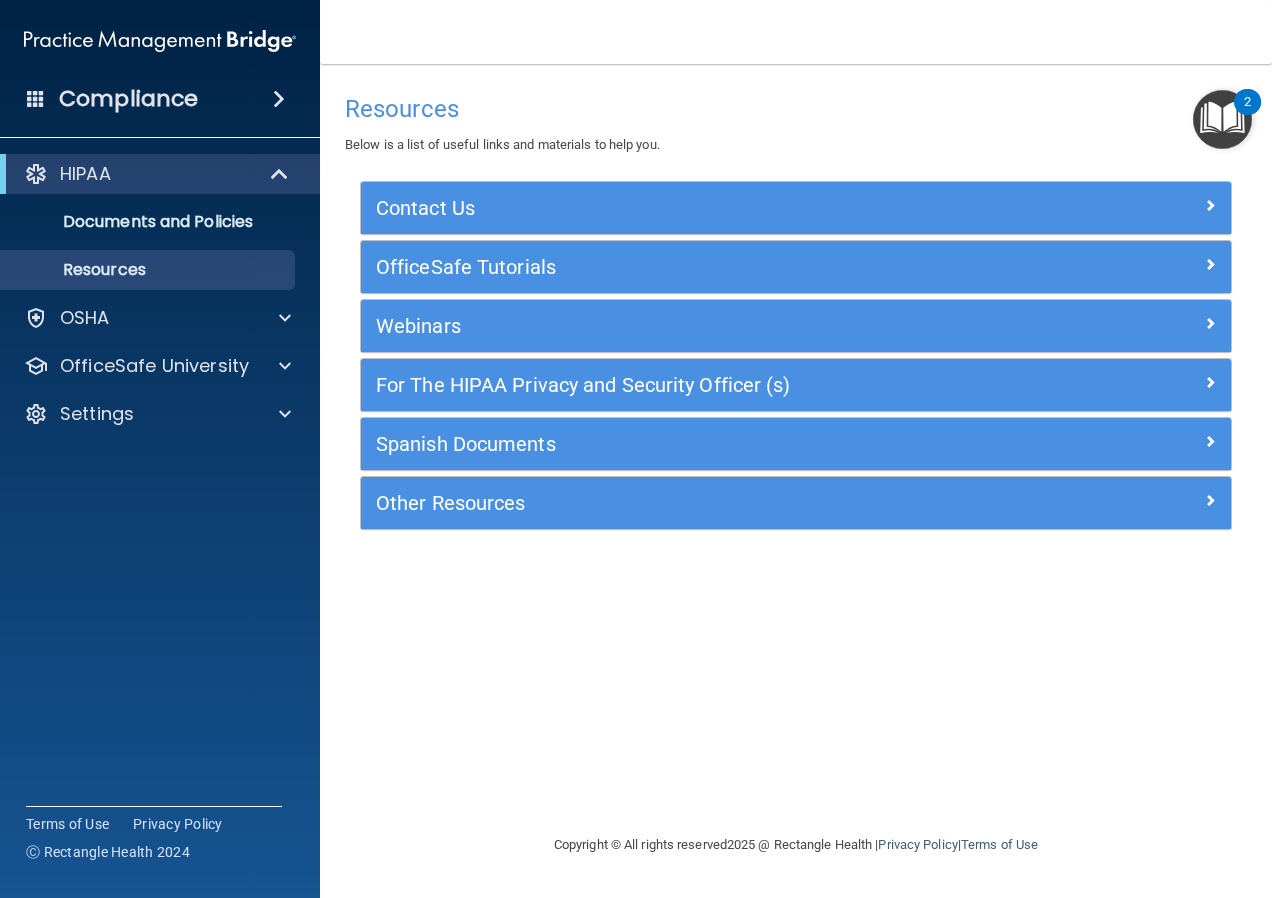 click at bounding box center (279, 99) 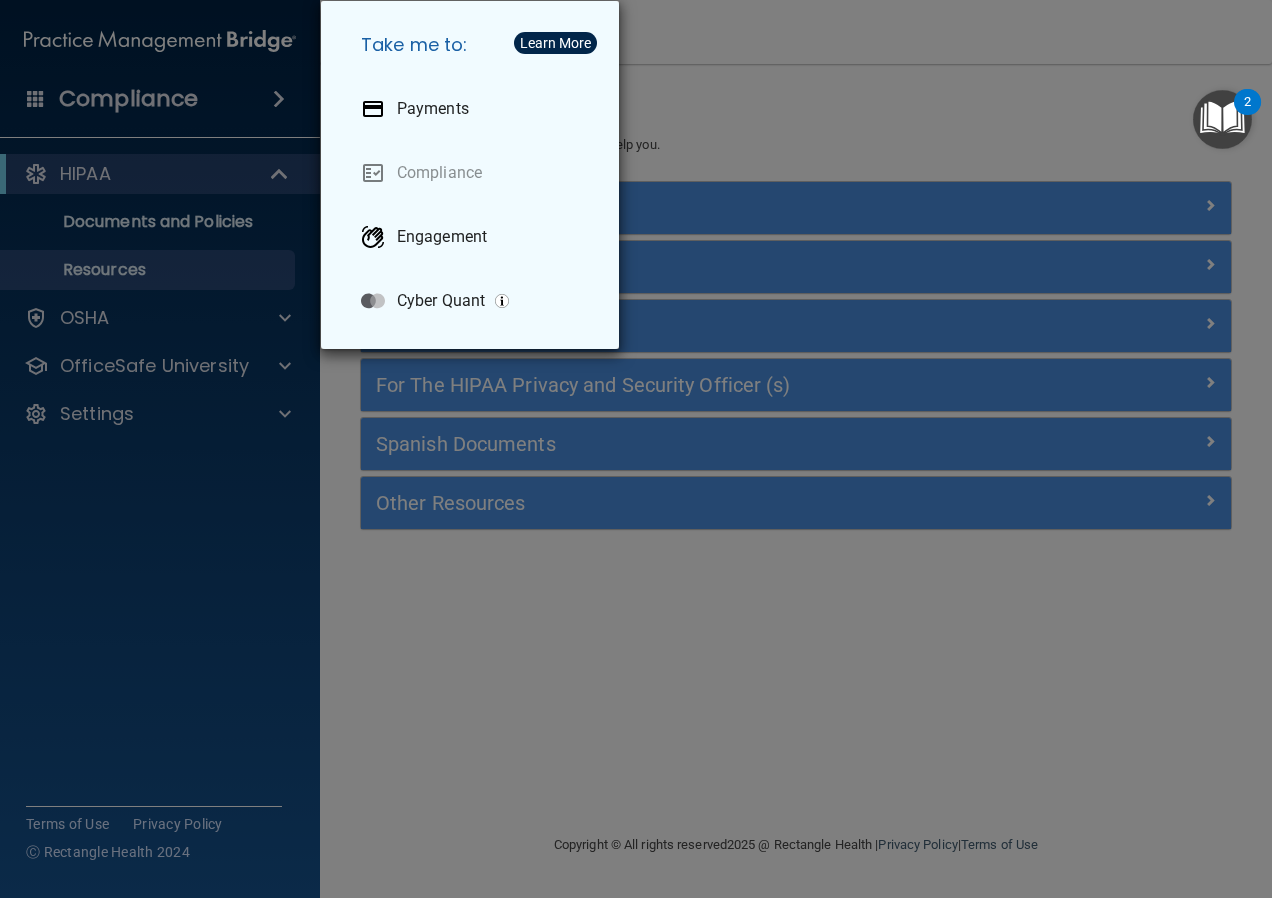 click on "Take me to:             Payments                   Compliance                     Engagement                     Cyber Quant" at bounding box center (636, 449) 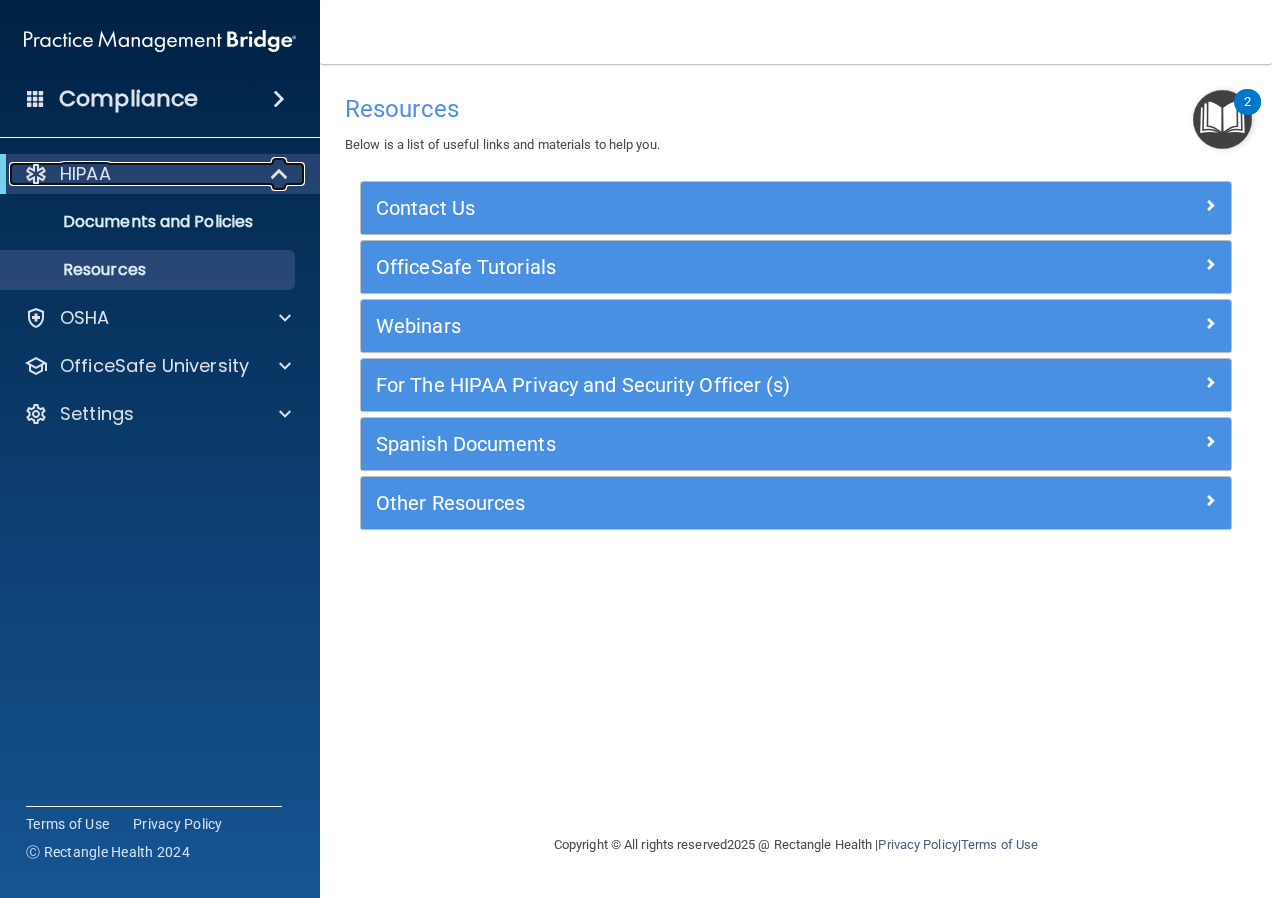click at bounding box center (36, 174) 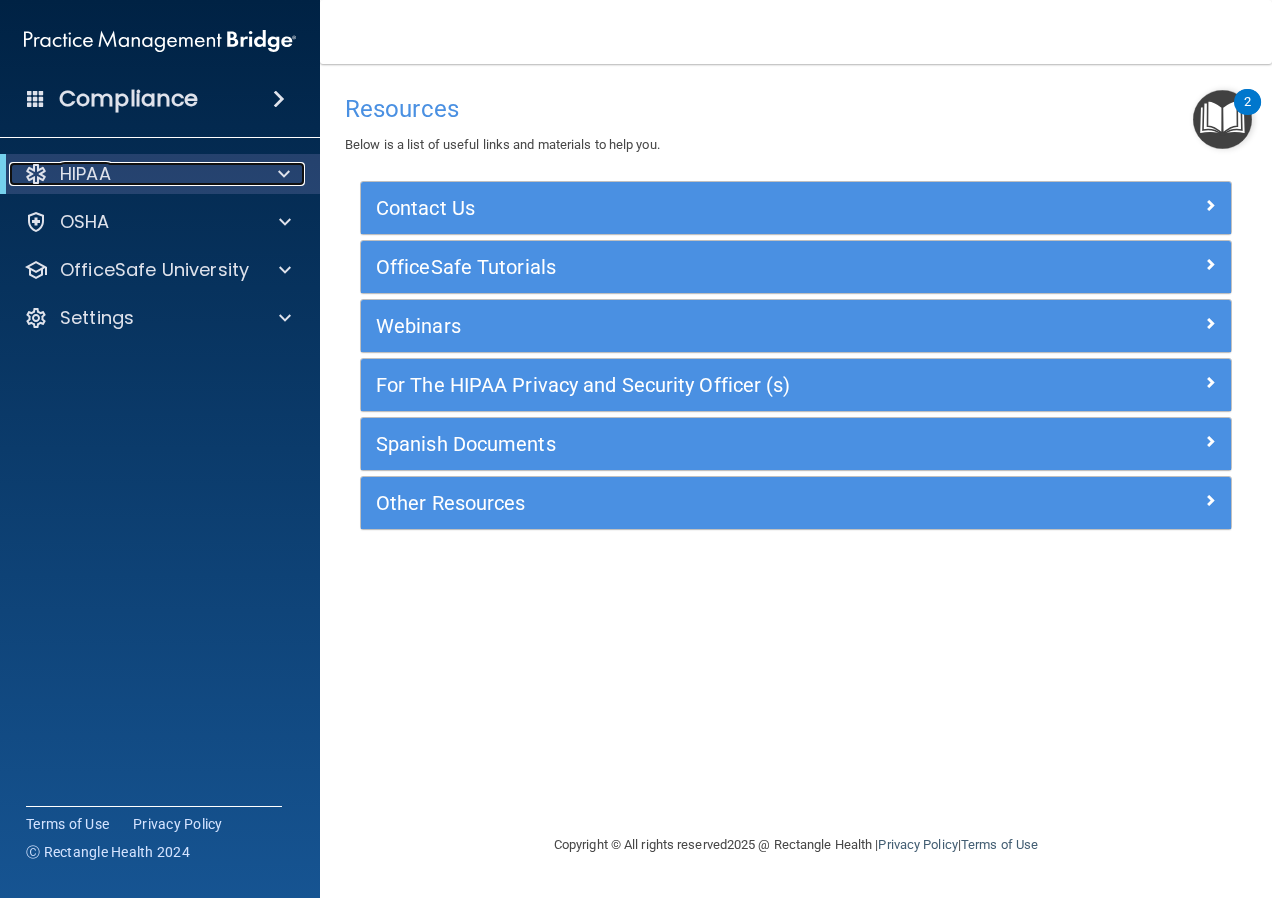 click on "HIPAA" at bounding box center (132, 174) 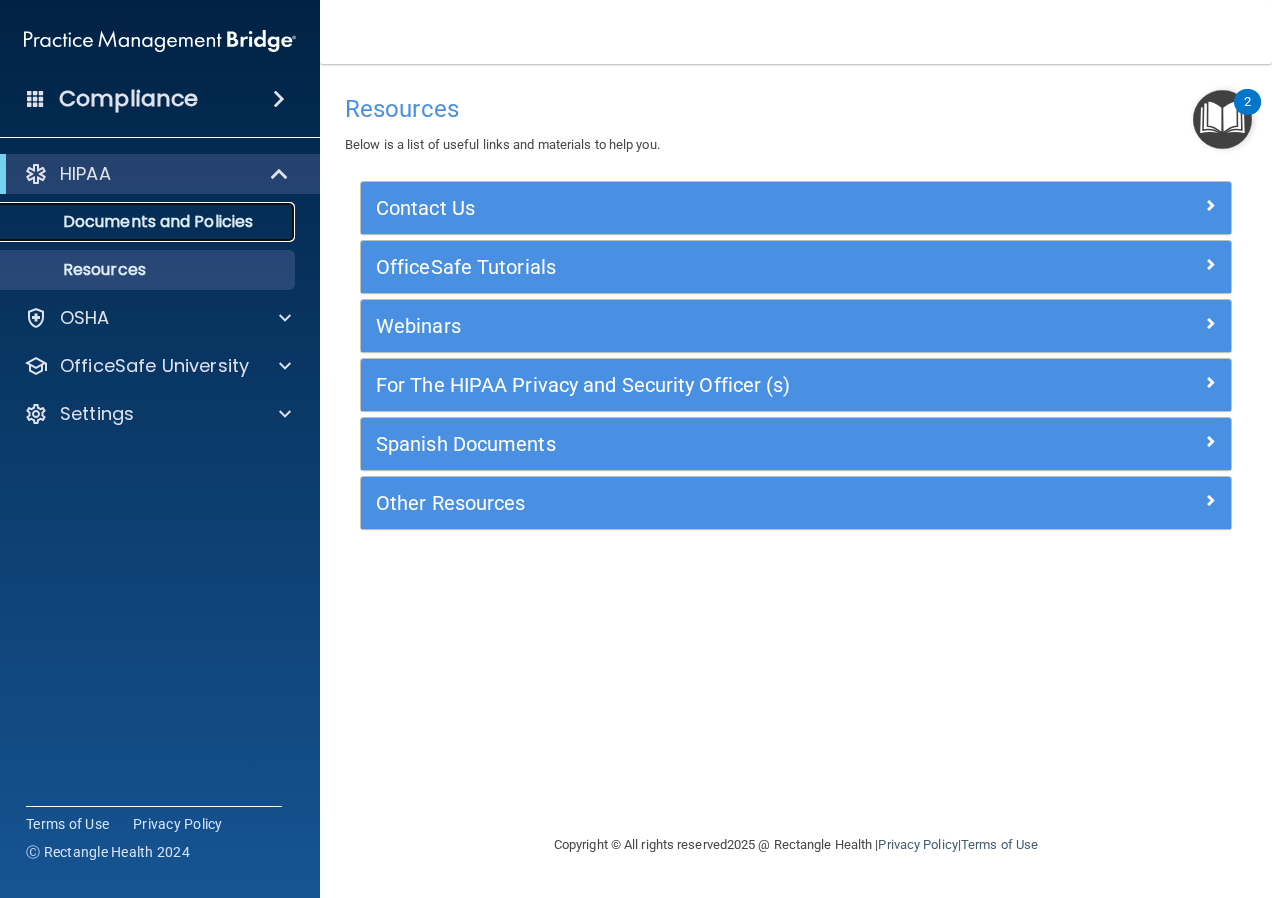 drag, startPoint x: 193, startPoint y: 224, endPoint x: 217, endPoint y: 208, distance: 28.84441 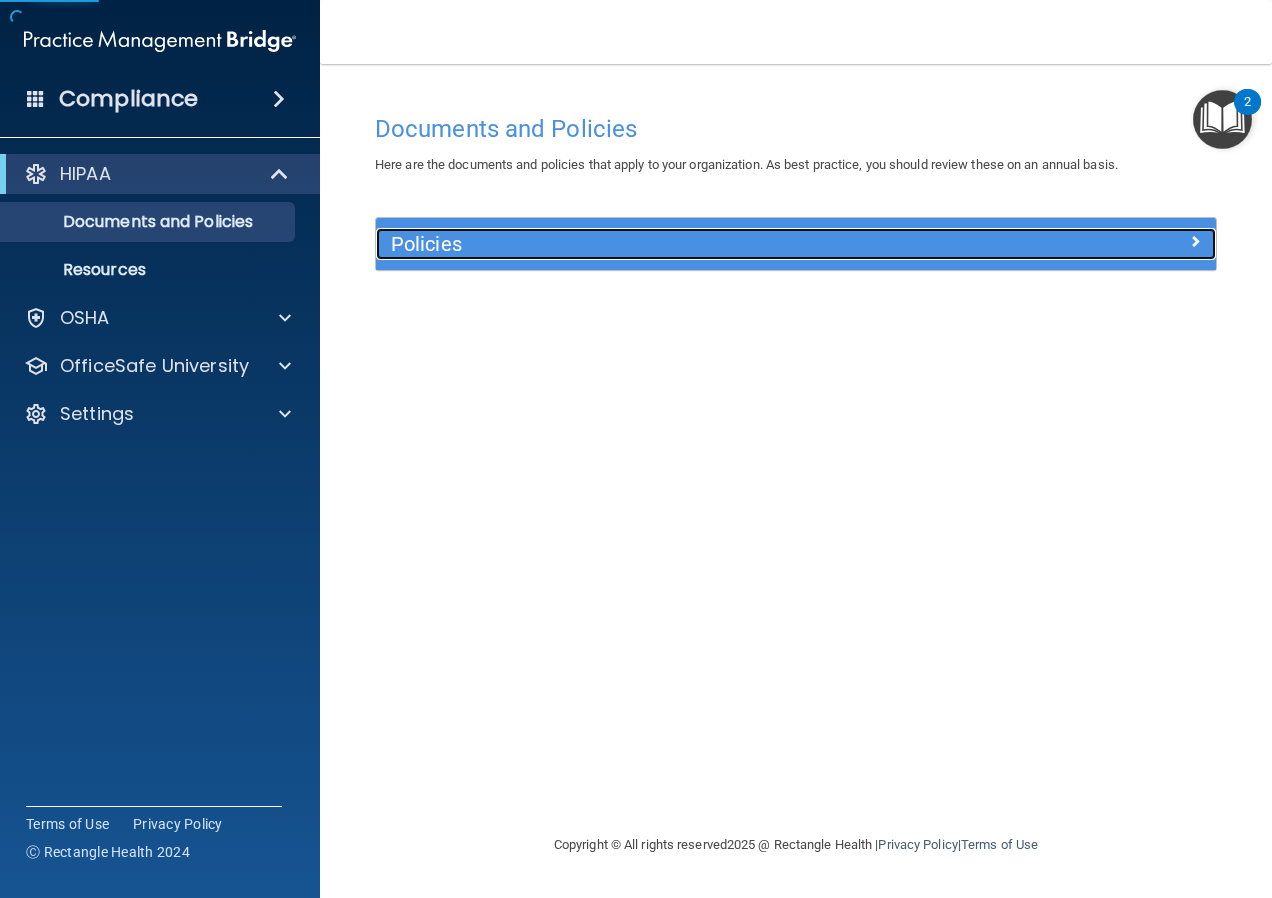 drag, startPoint x: 552, startPoint y: 232, endPoint x: 559, endPoint y: 223, distance: 11.401754 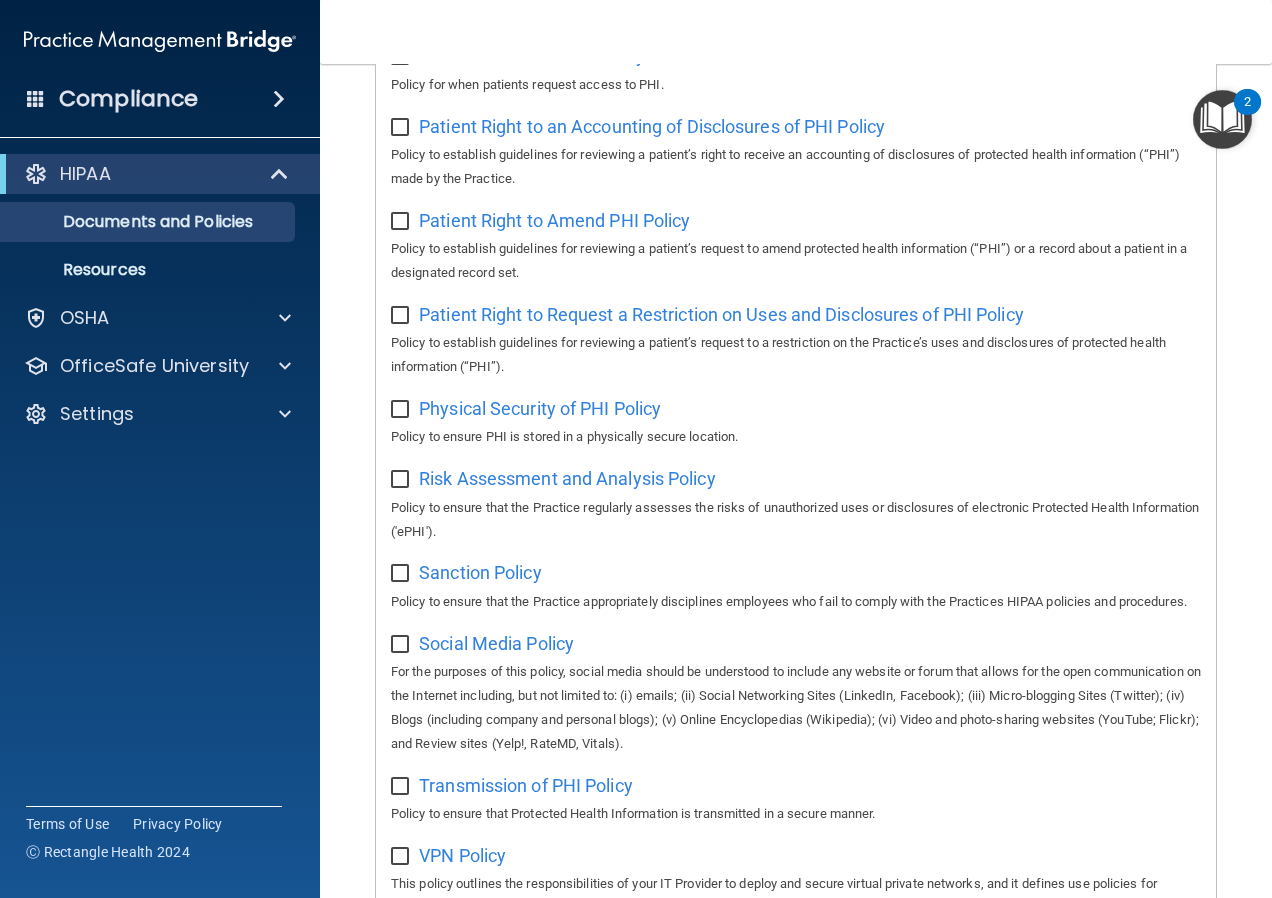 scroll, scrollTop: 1095, scrollLeft: 0, axis: vertical 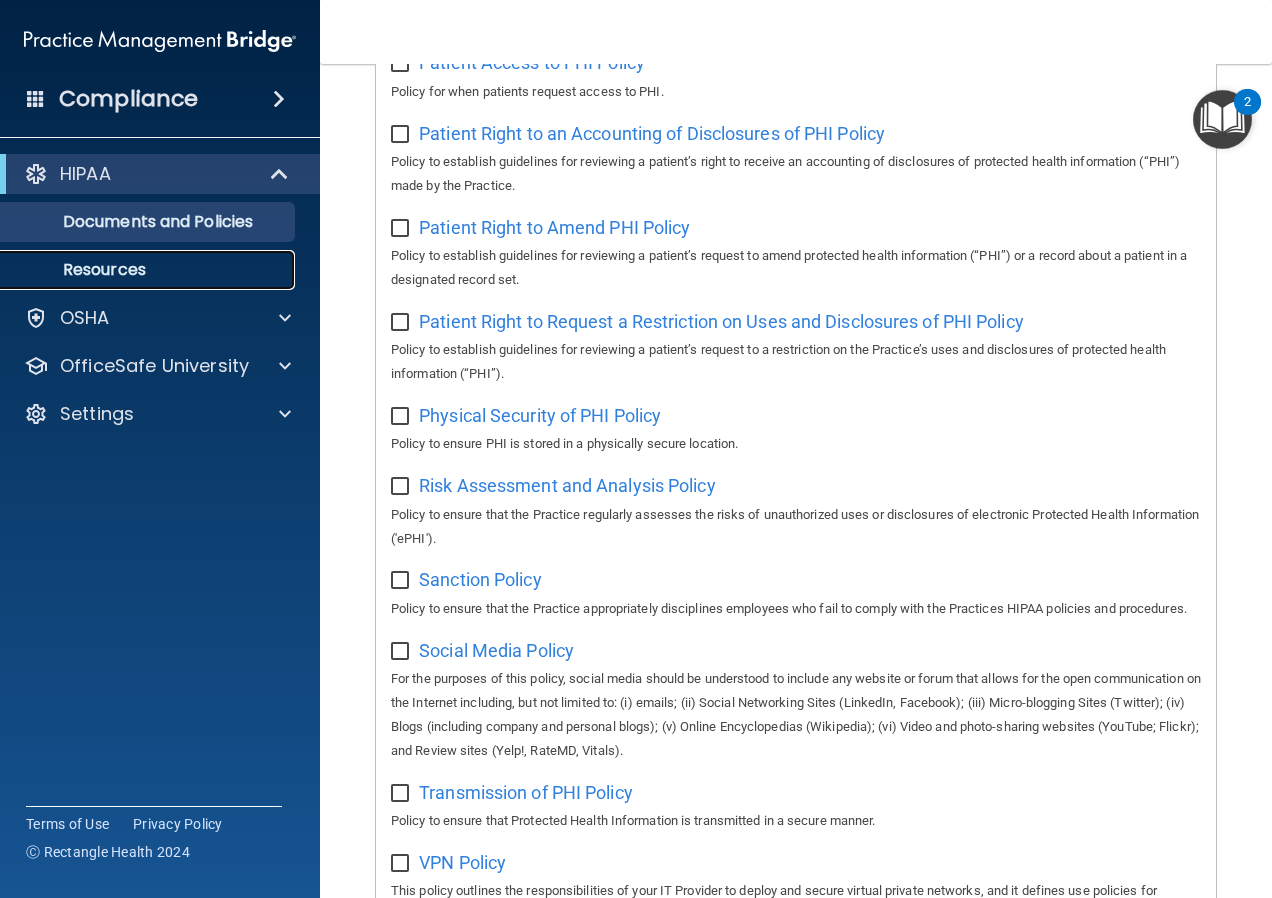 click on "Resources" at bounding box center [149, 270] 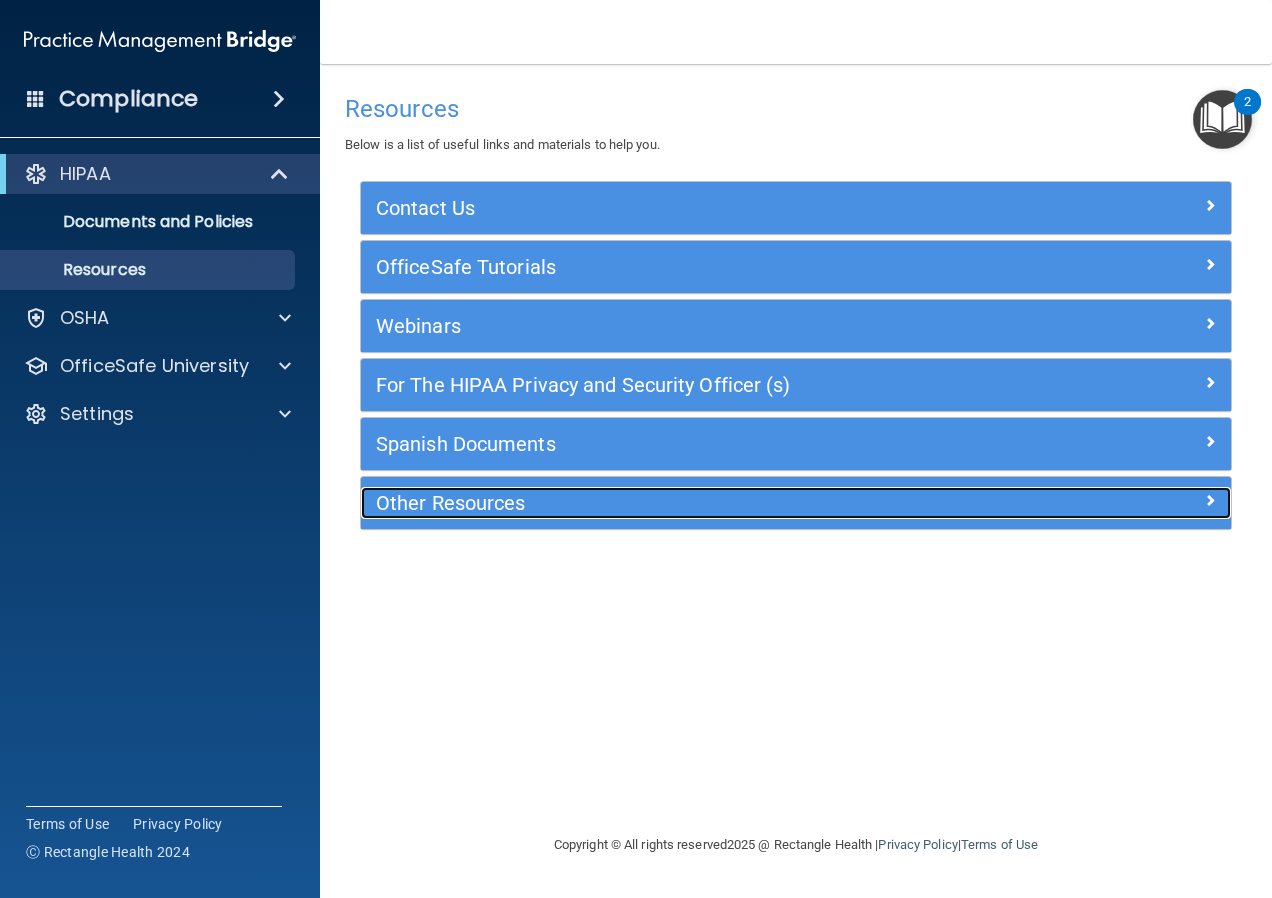 drag, startPoint x: 418, startPoint y: 503, endPoint x: 430, endPoint y: 486, distance: 20.808653 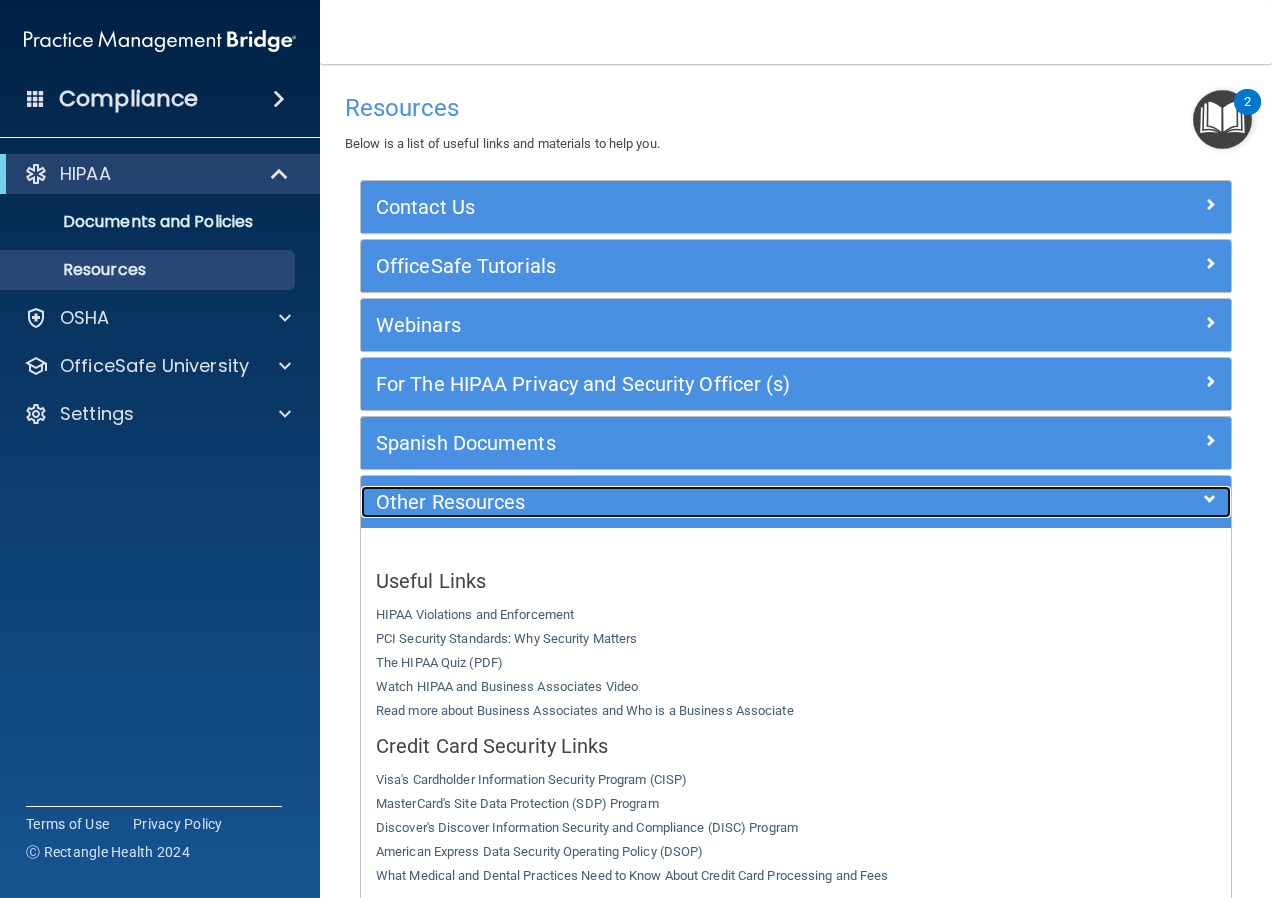 scroll, scrollTop: 0, scrollLeft: 0, axis: both 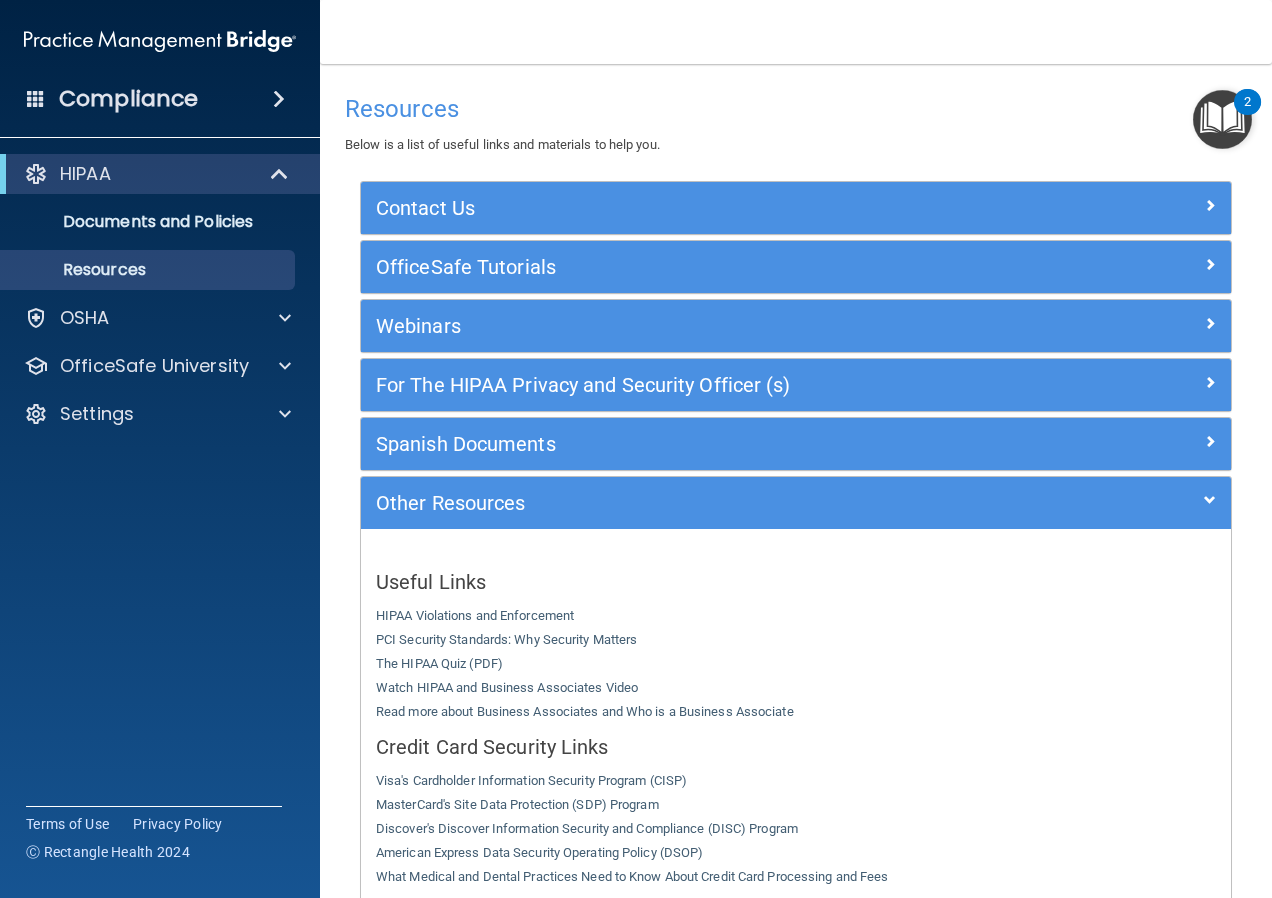 click on "2" at bounding box center [1247, 115] 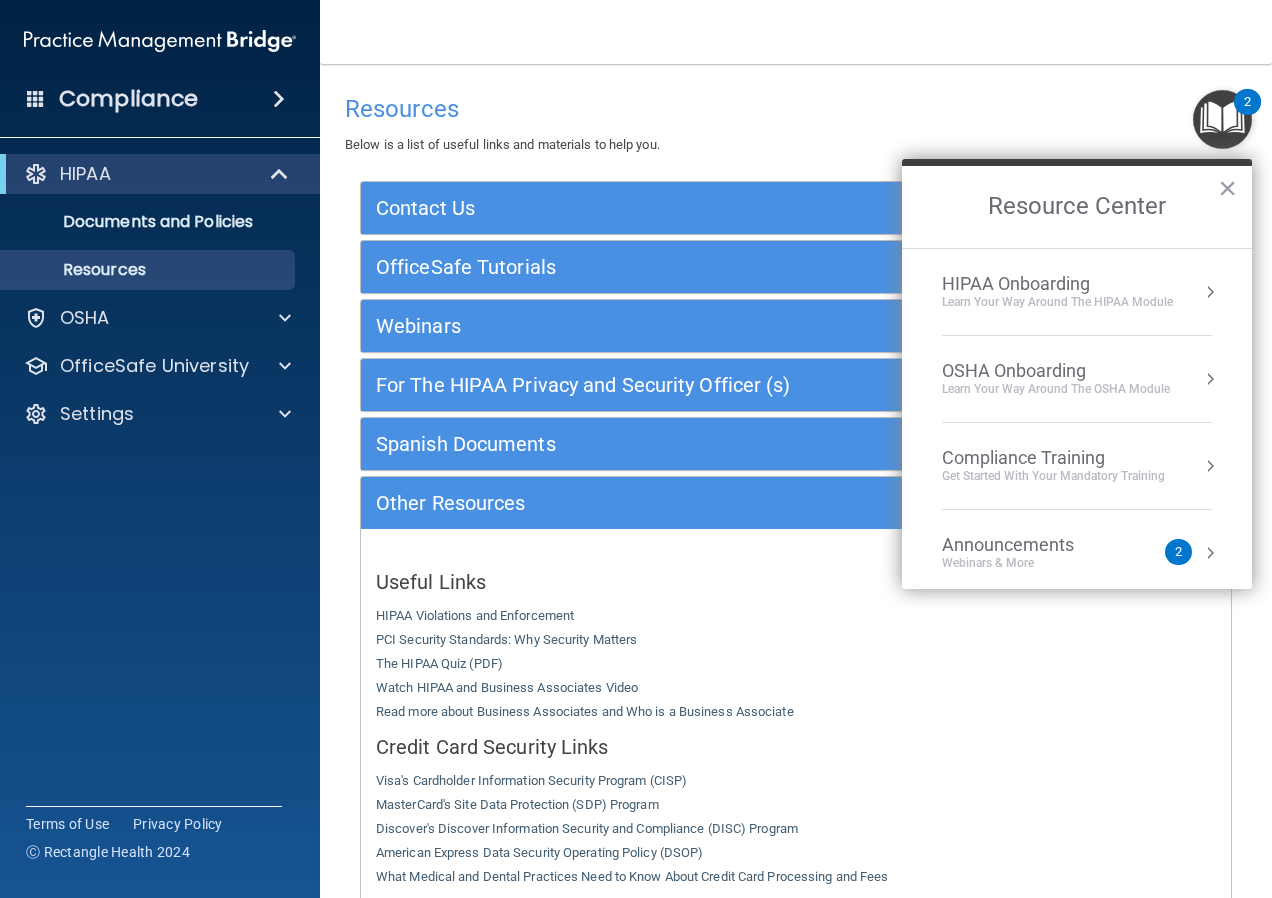 click on "Get Started with your mandatory training" at bounding box center [1053, 476] 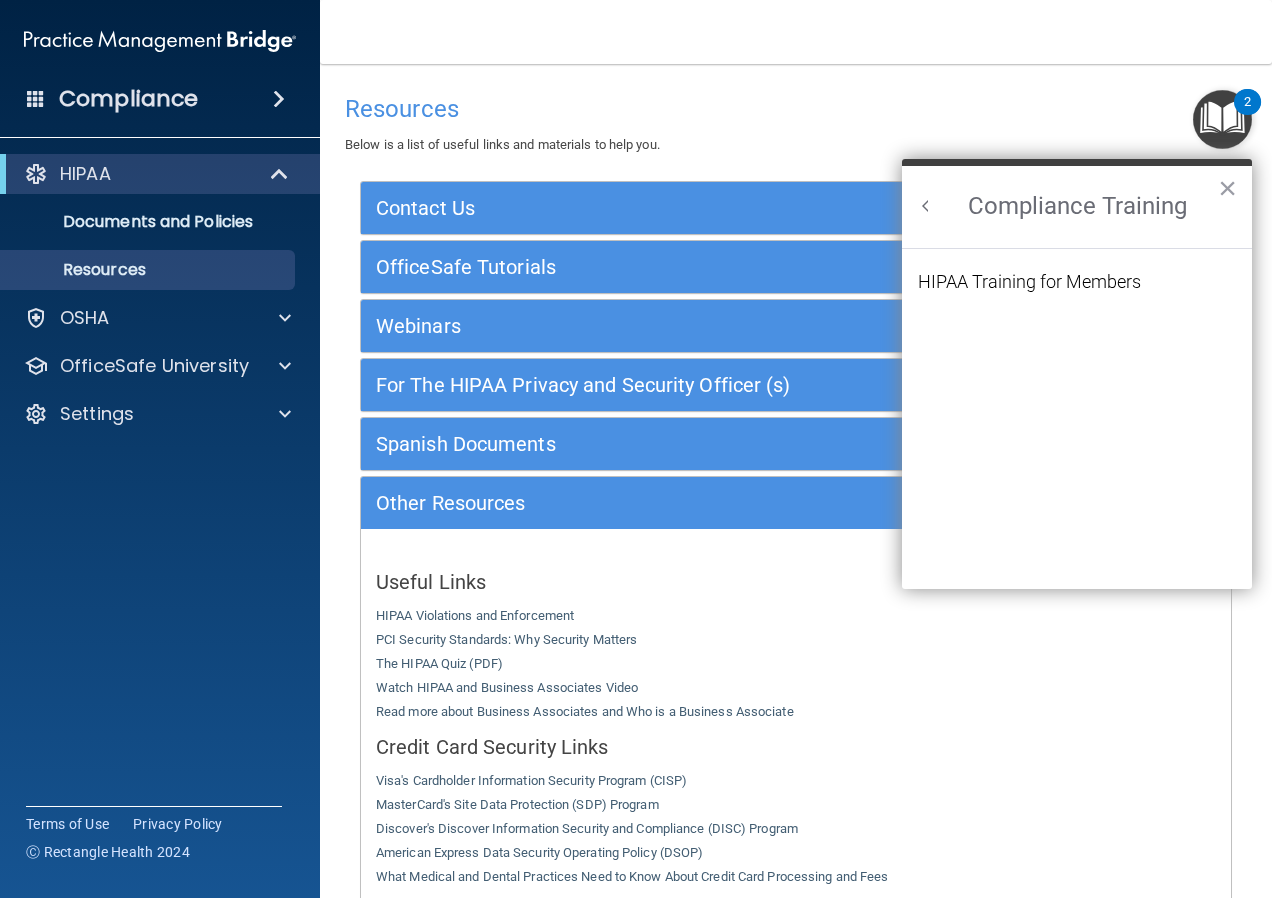 scroll, scrollTop: 0, scrollLeft: 0, axis: both 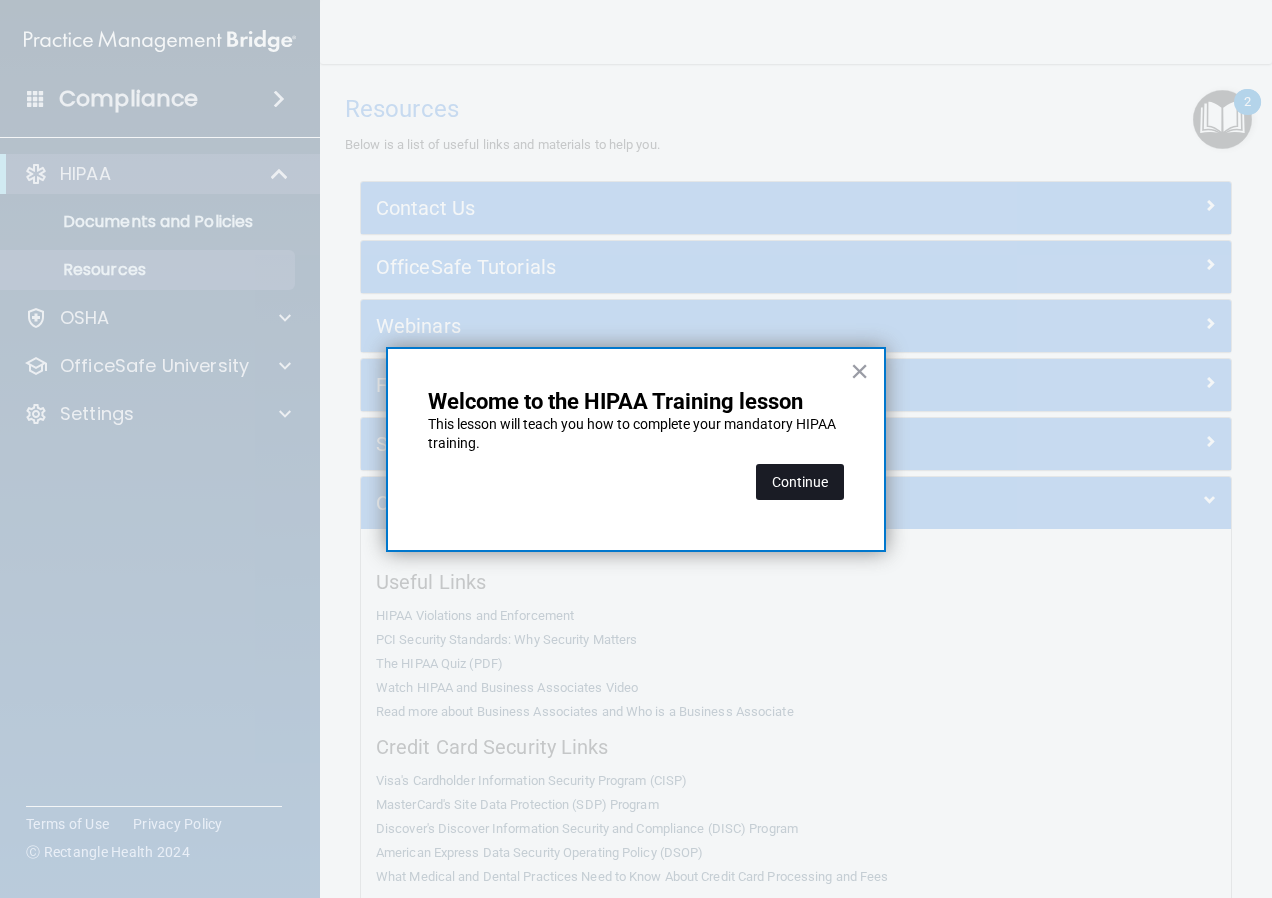 click on "Continue" at bounding box center [800, 482] 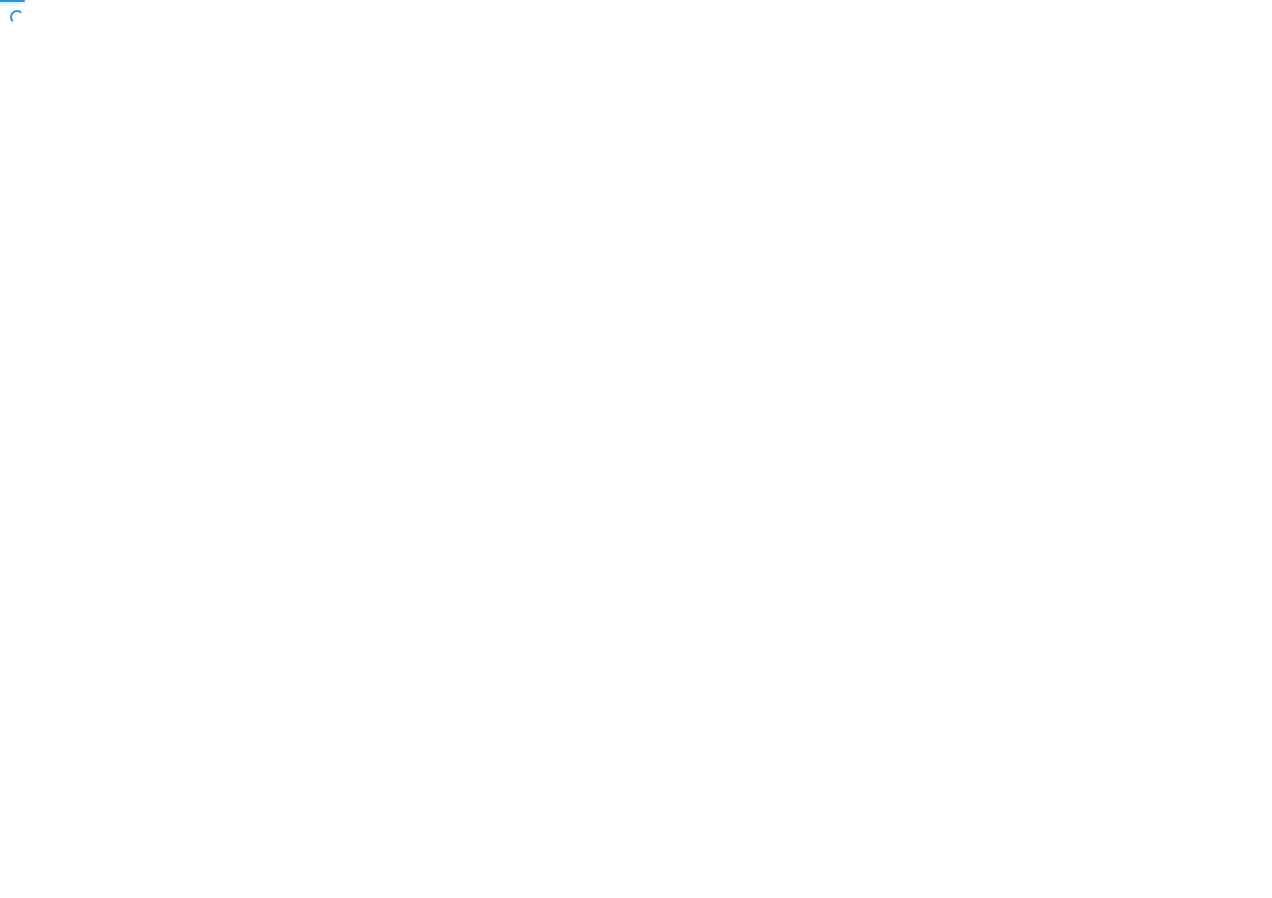 scroll, scrollTop: 0, scrollLeft: 0, axis: both 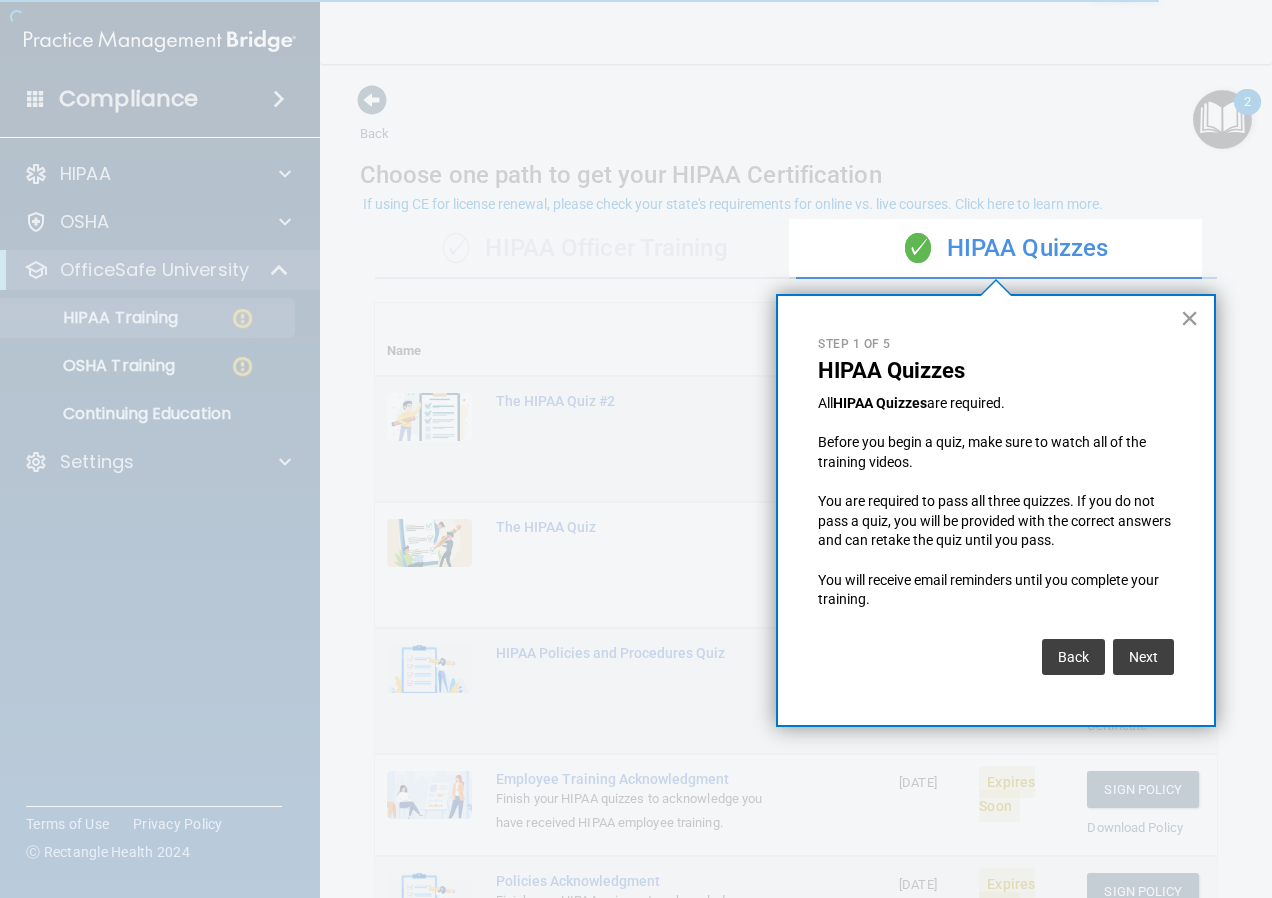click on "×" at bounding box center [1189, 318] 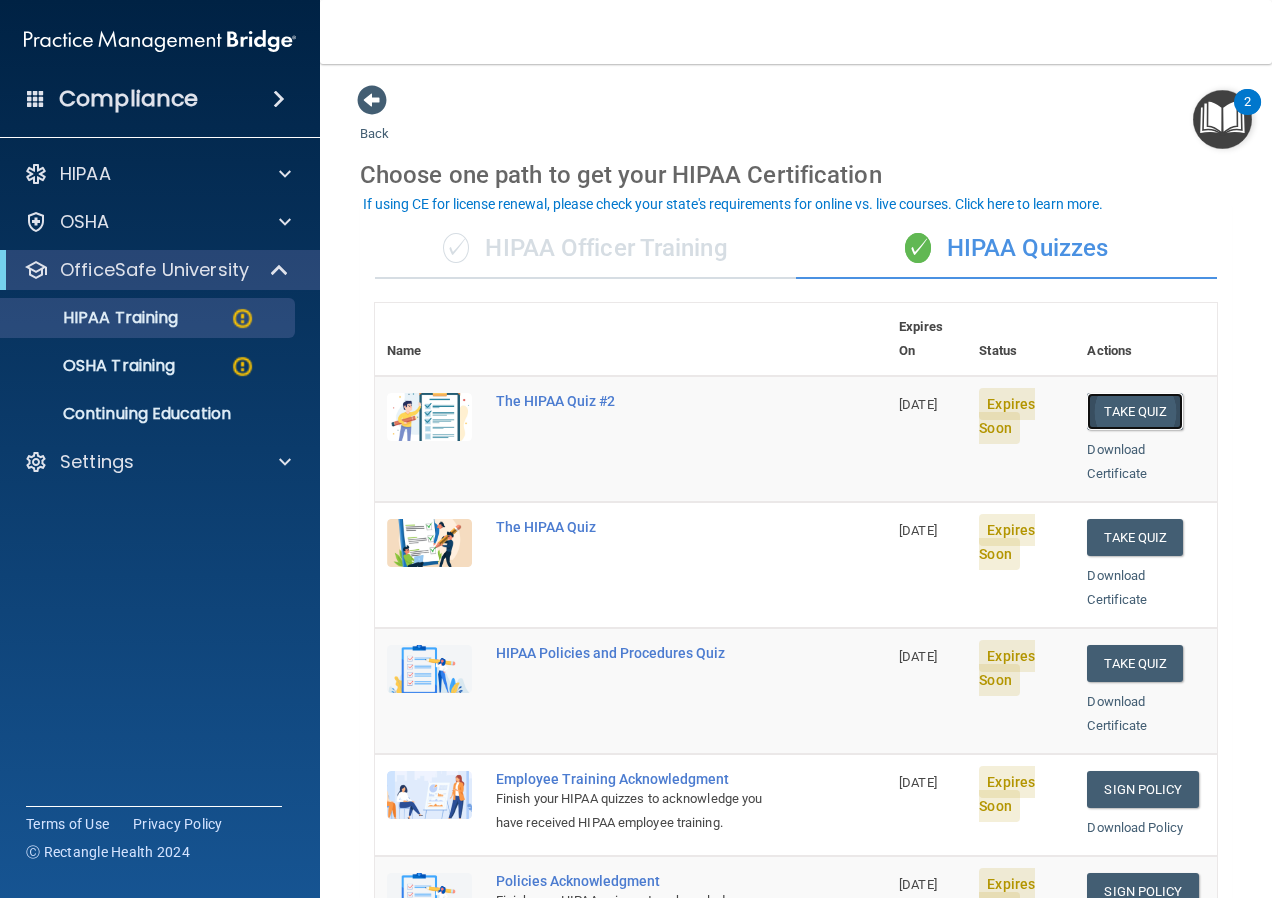 click on "Take Quiz" at bounding box center [1135, 411] 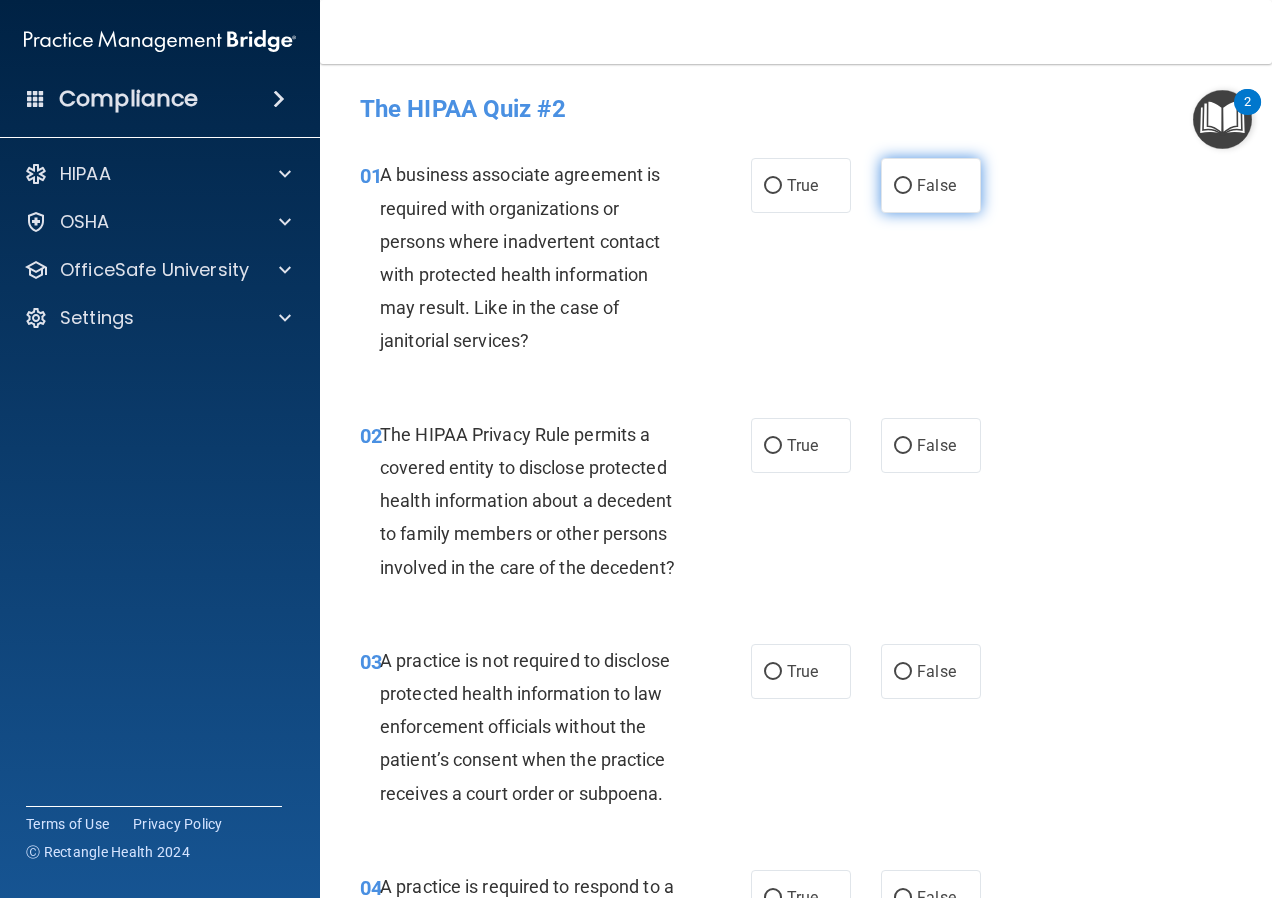 click on "False" at bounding box center [903, 186] 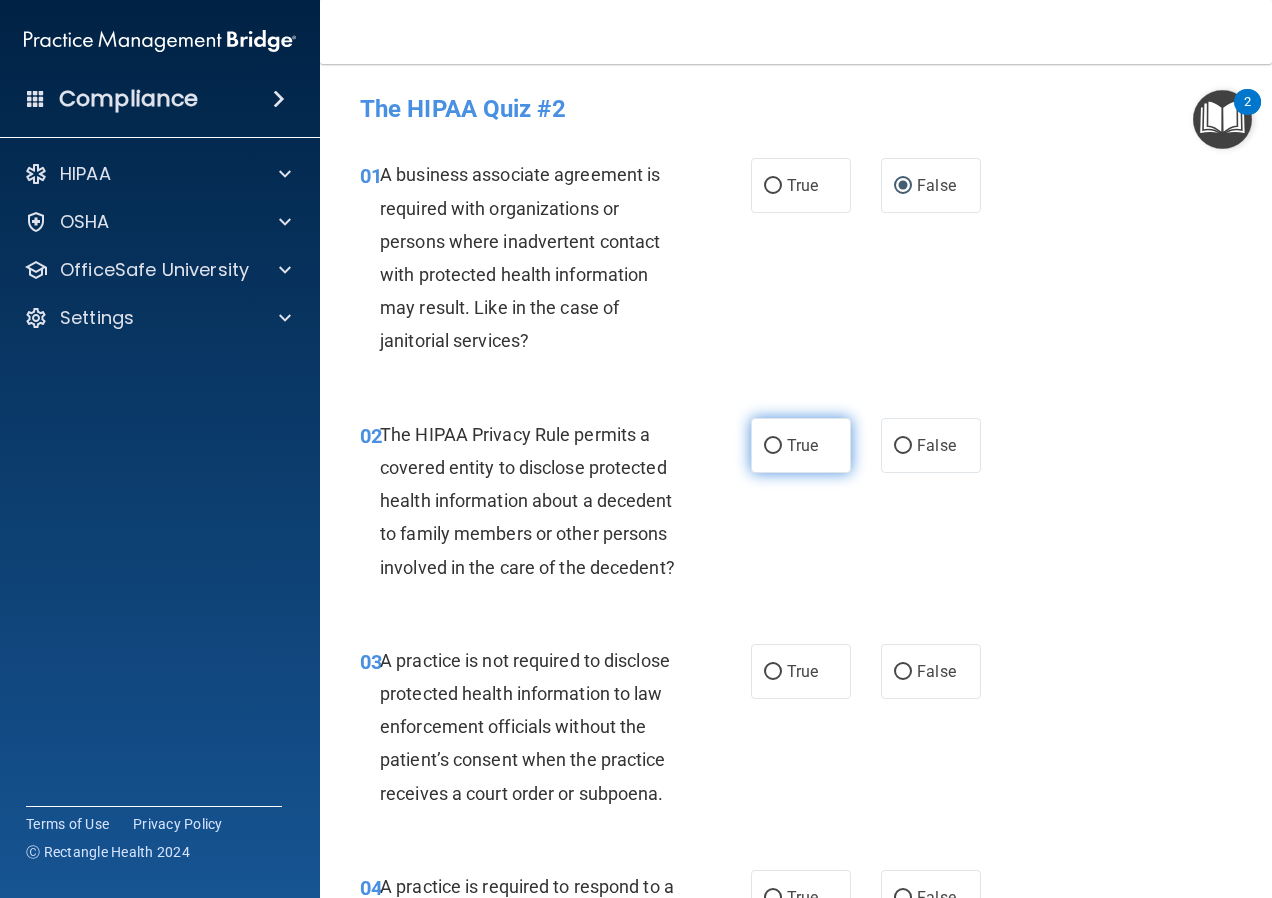 click on "True" at bounding box center (801, 445) 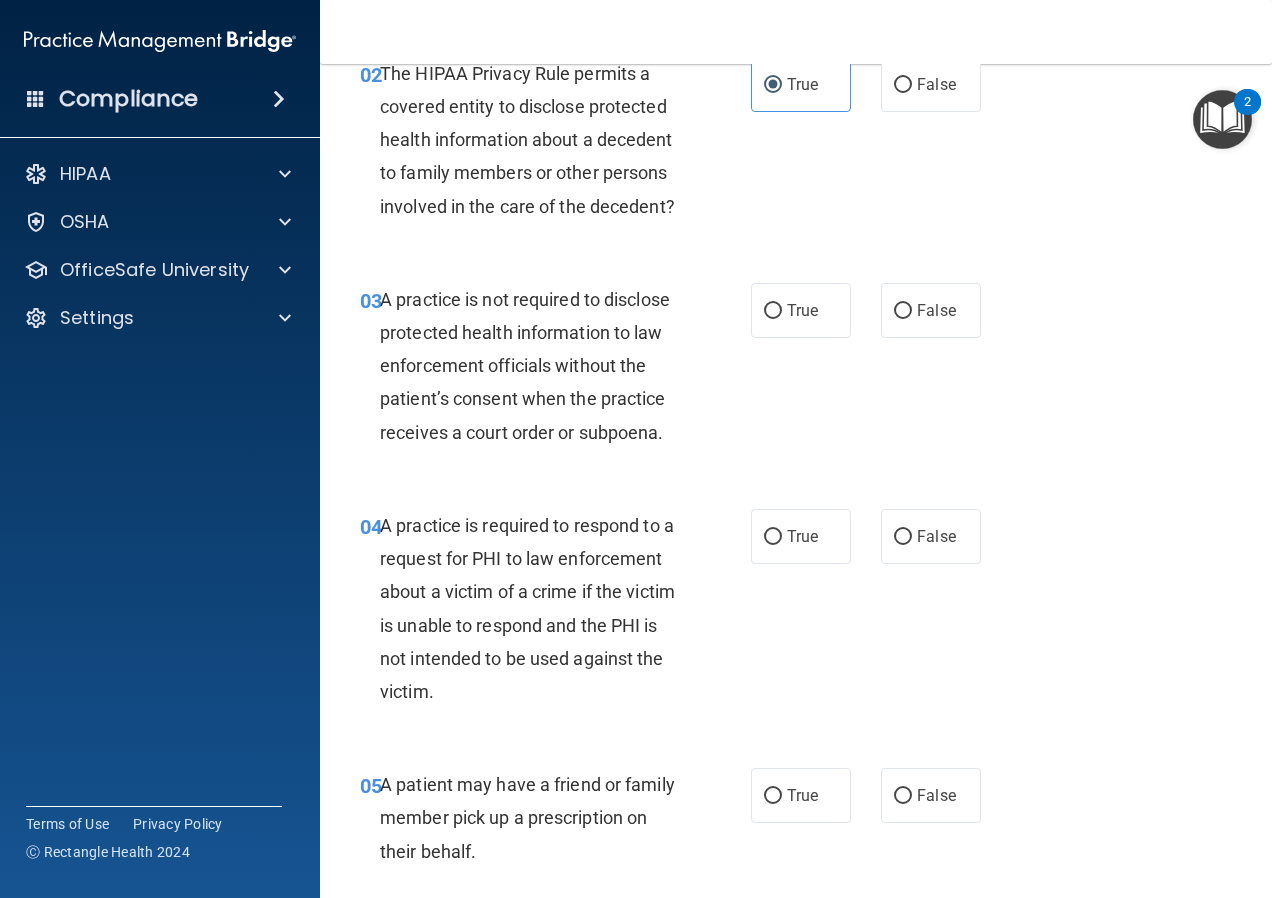 scroll, scrollTop: 400, scrollLeft: 0, axis: vertical 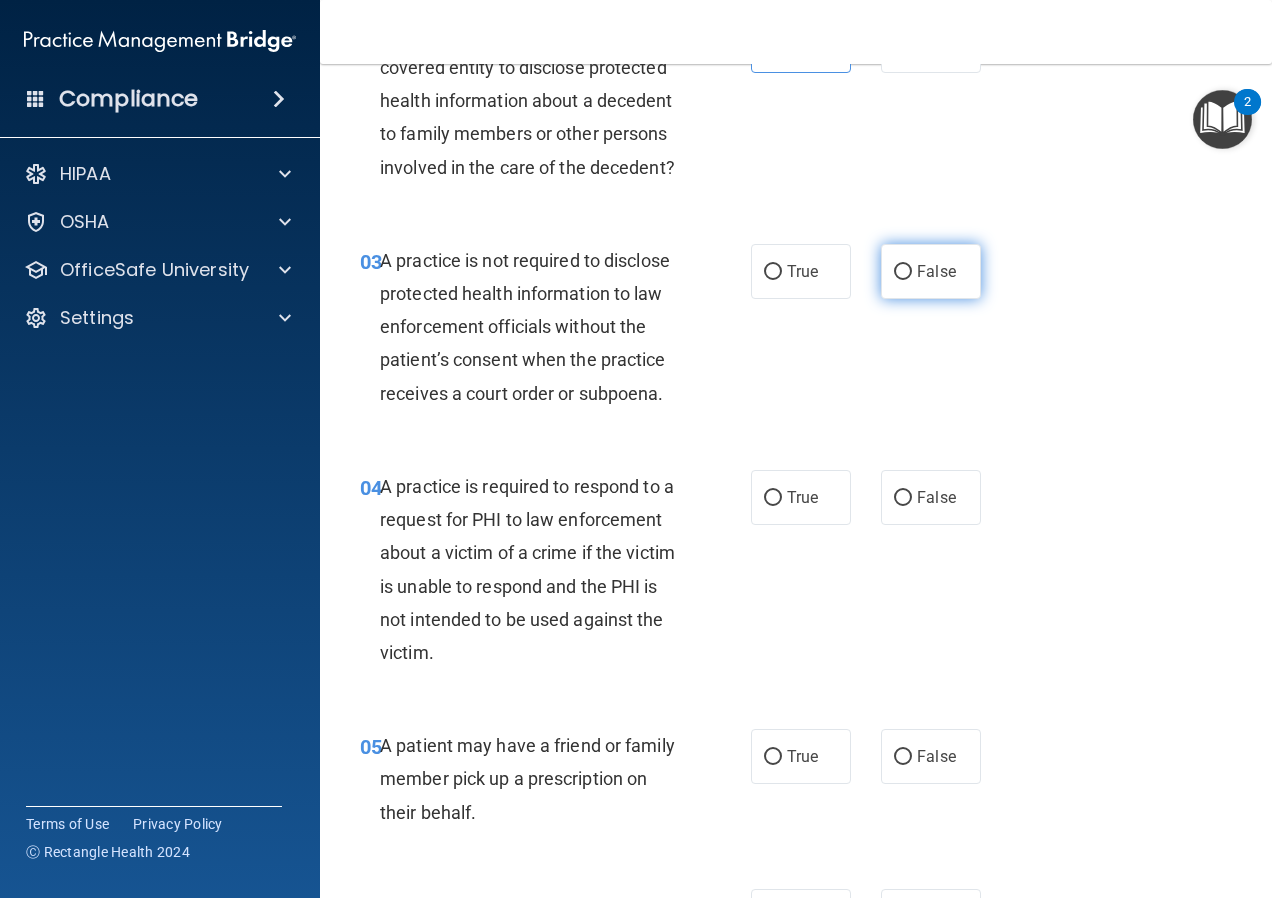 click on "False" at bounding box center (931, 271) 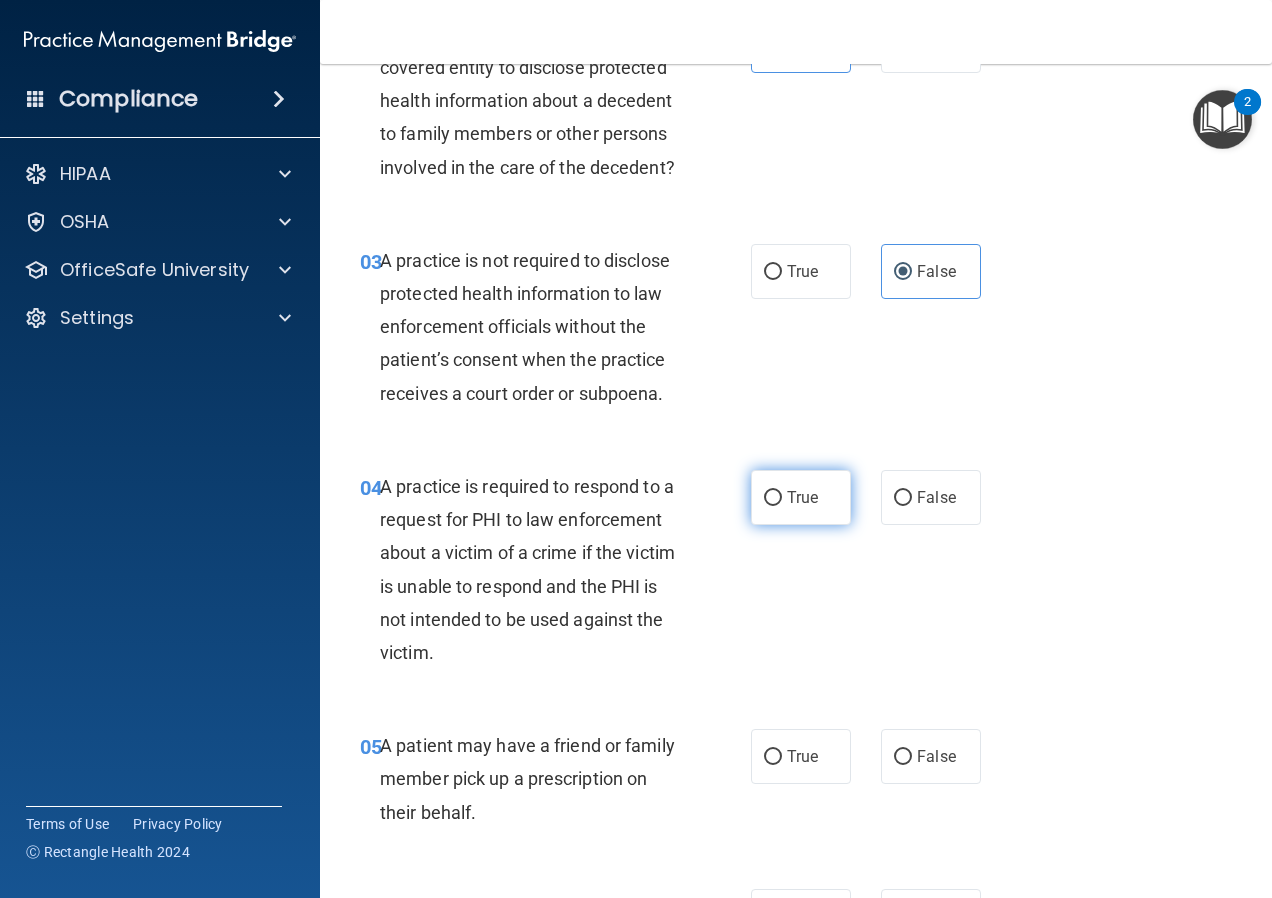 click on "True" at bounding box center (801, 497) 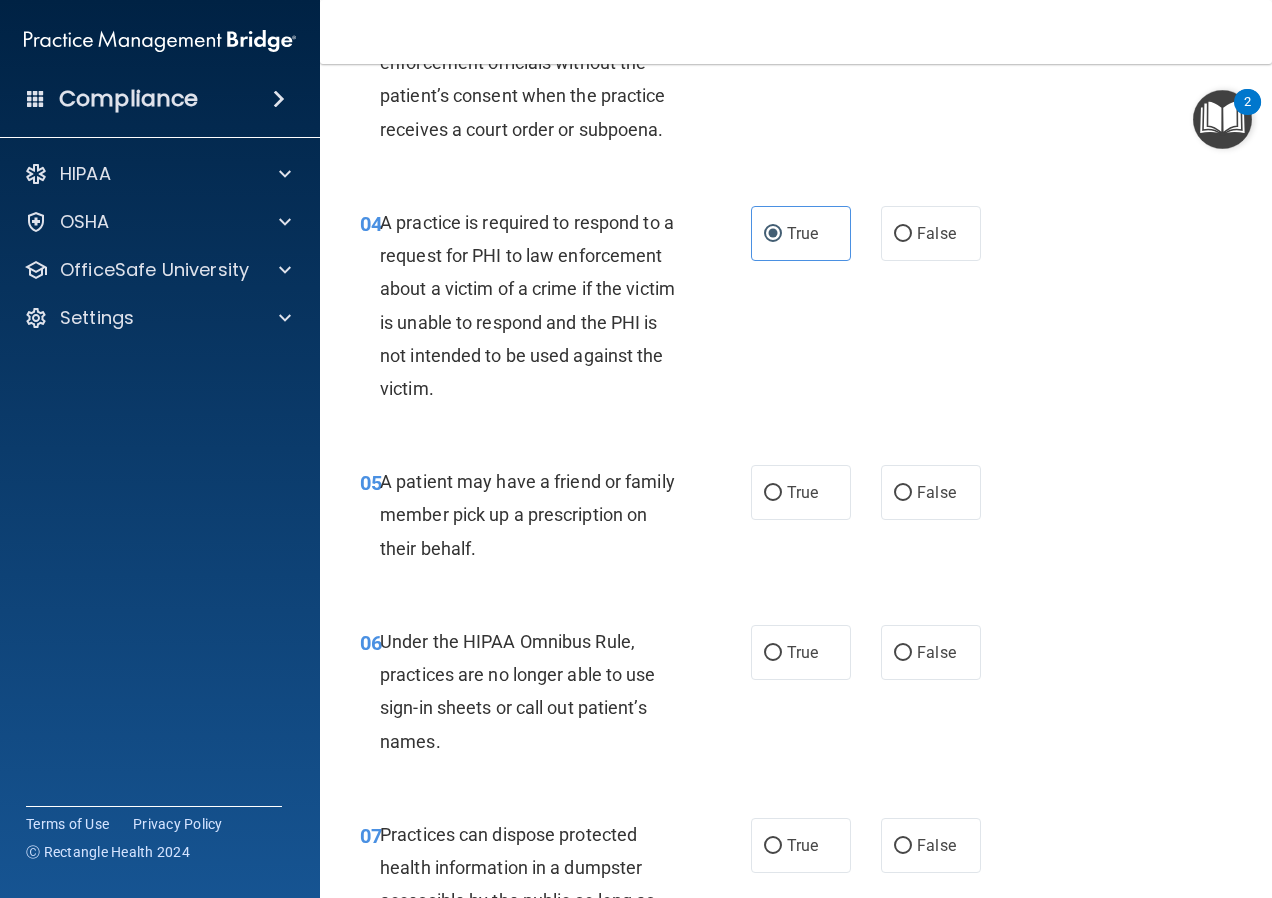 scroll, scrollTop: 800, scrollLeft: 0, axis: vertical 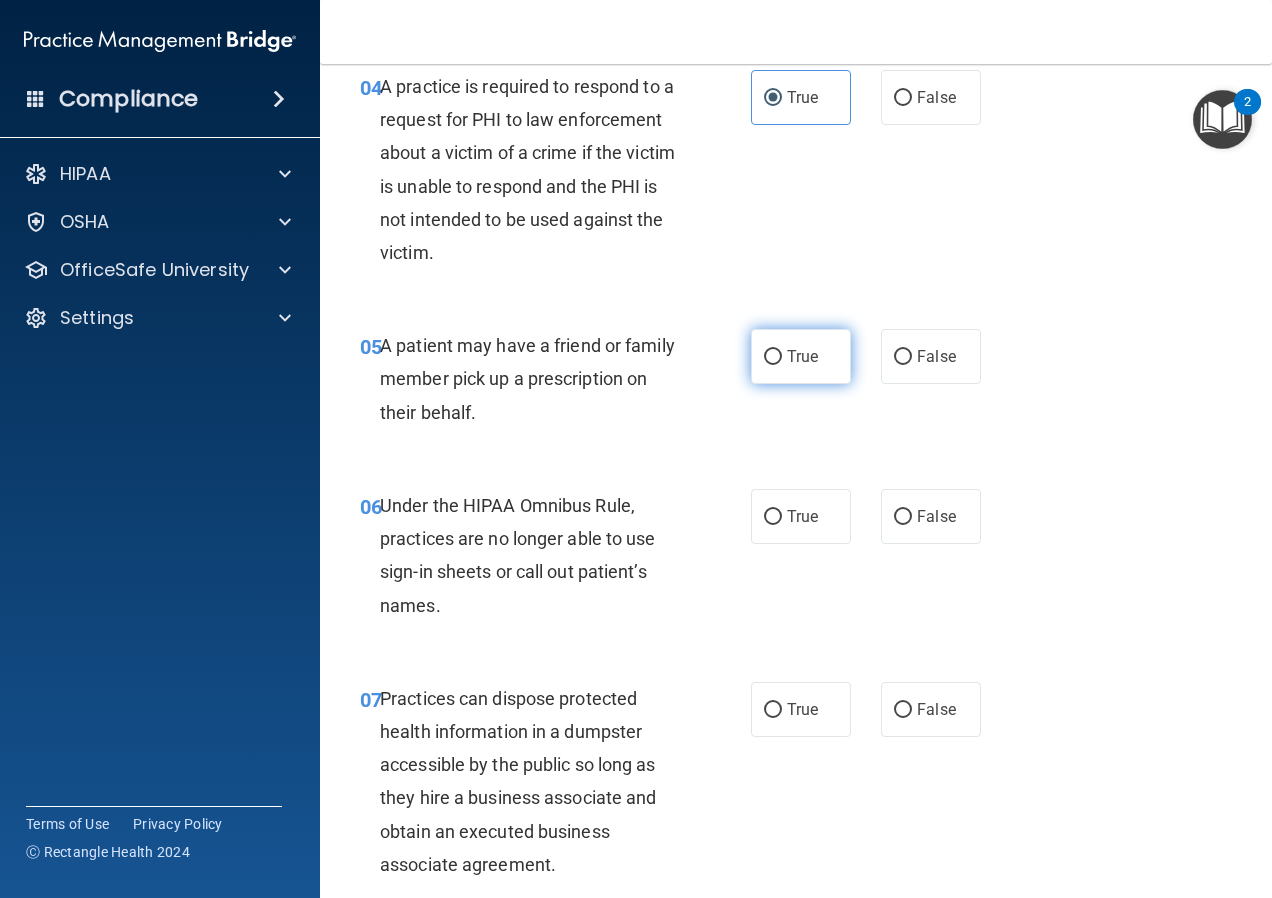 click on "True" at bounding box center [801, 356] 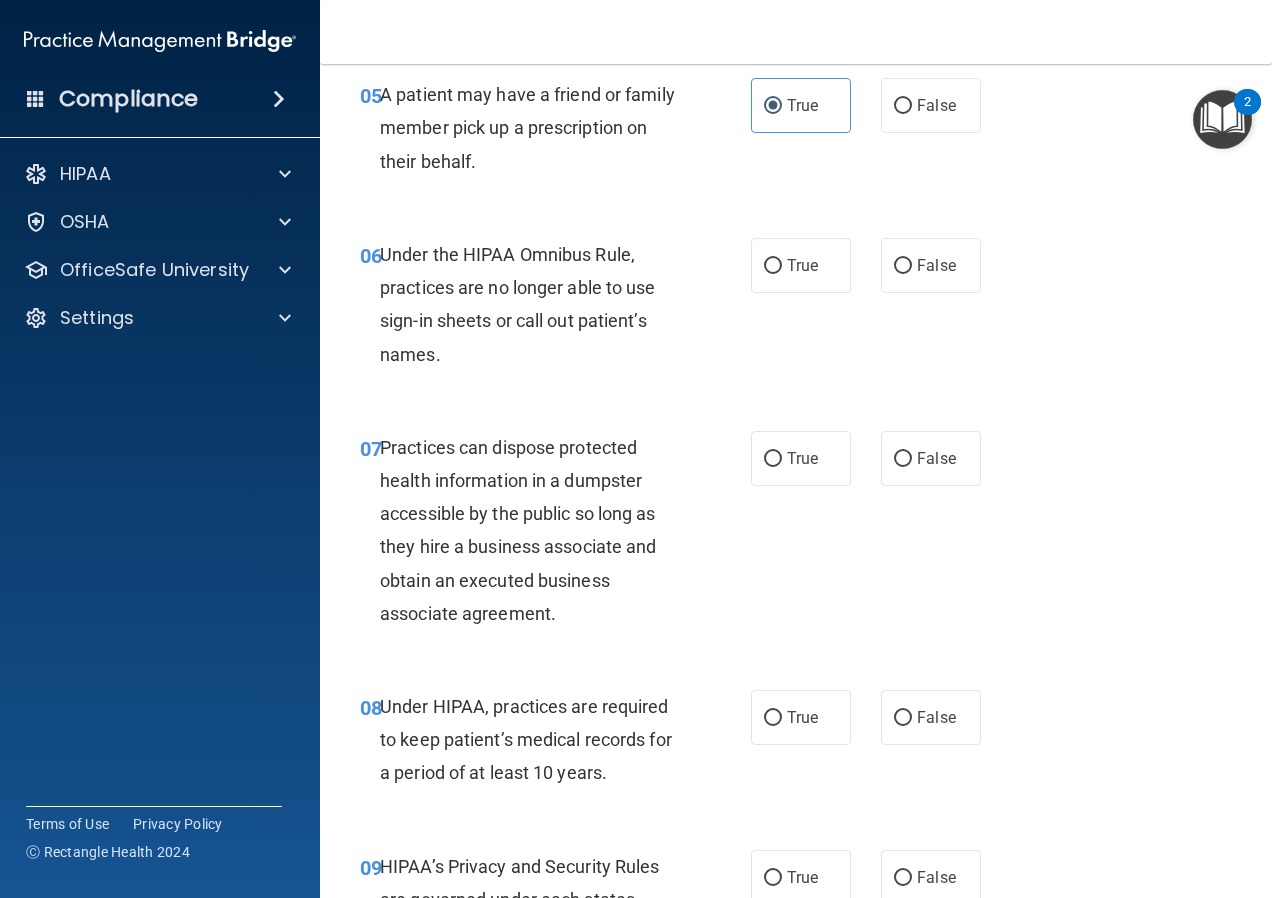 scroll, scrollTop: 1200, scrollLeft: 0, axis: vertical 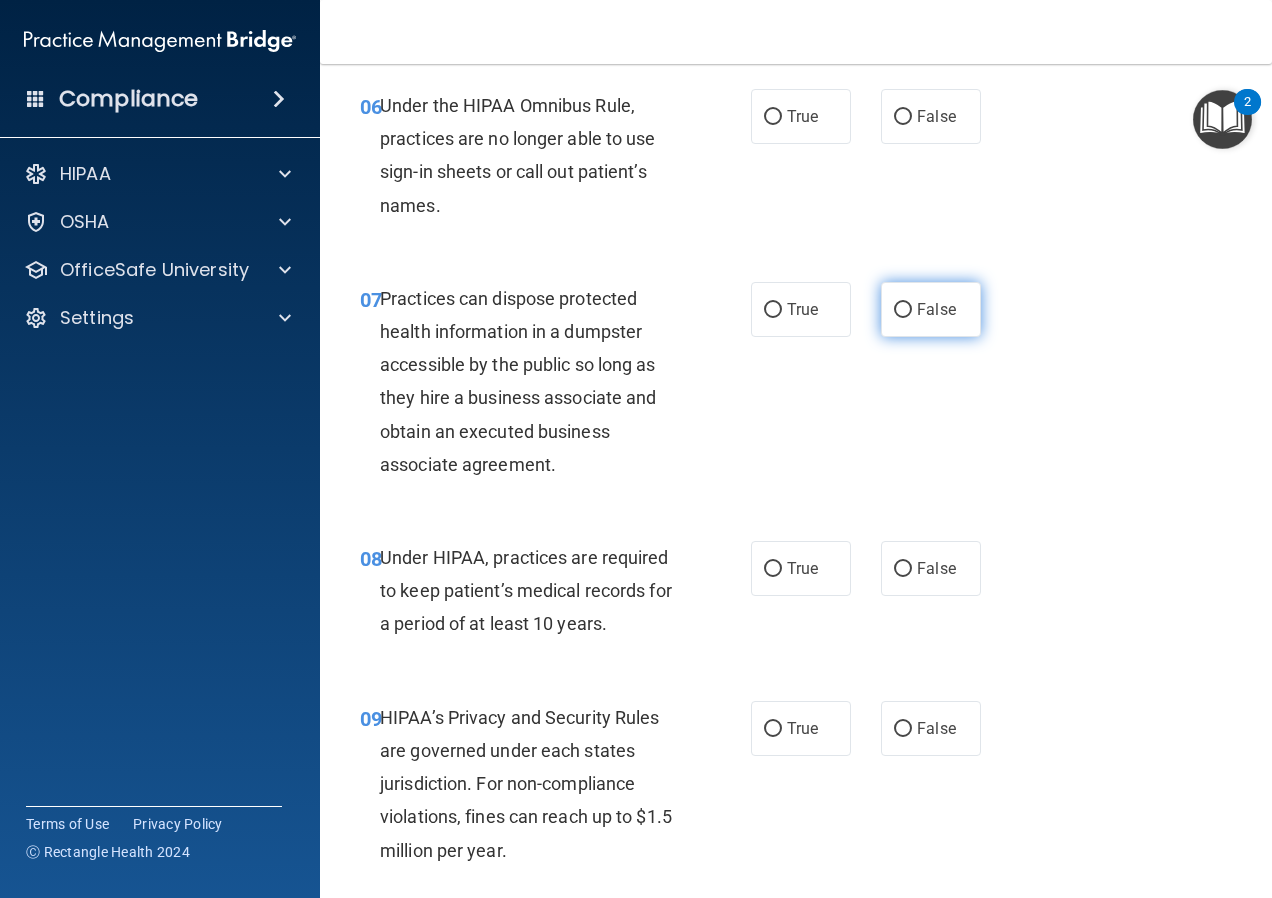 click on "False" at bounding box center [936, 309] 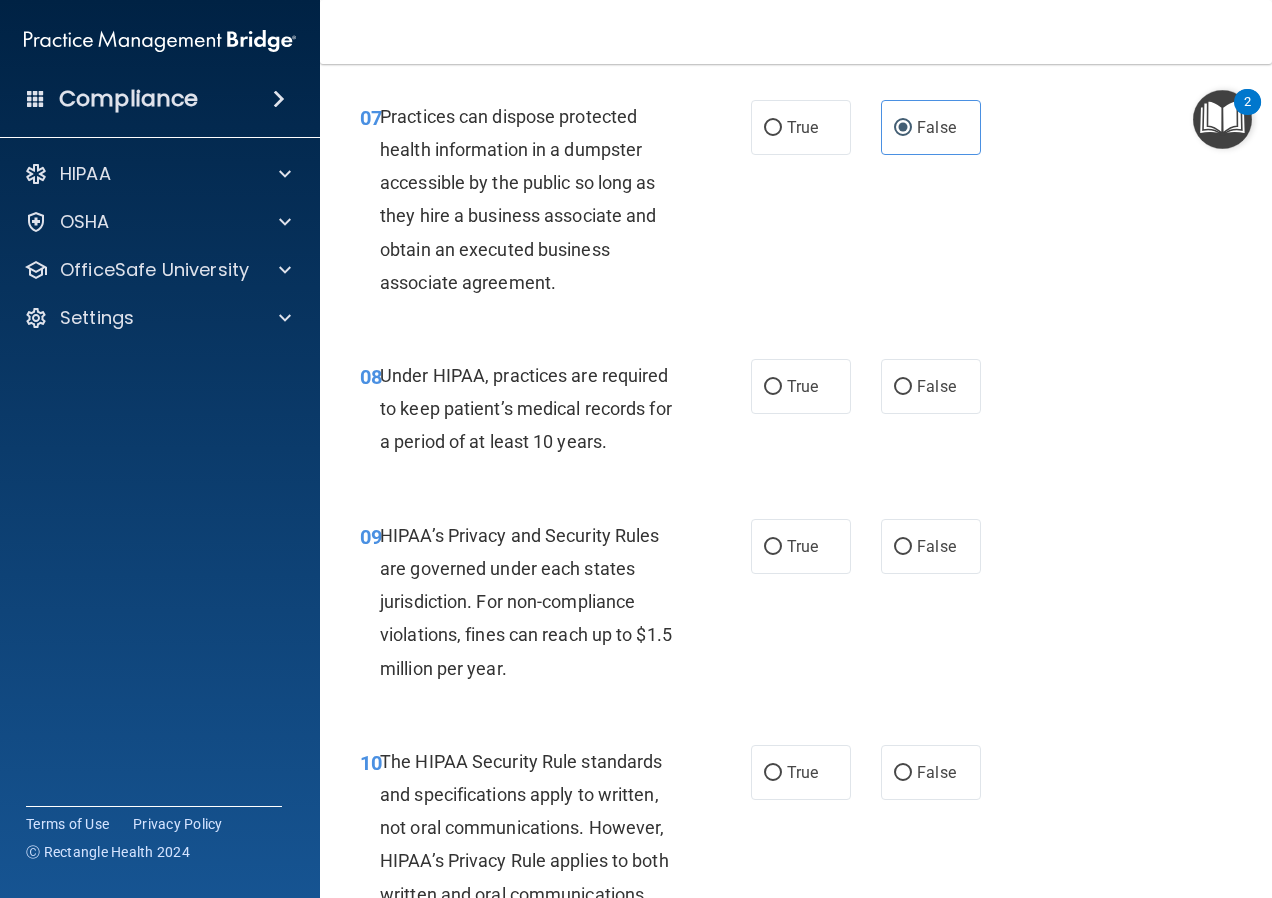 scroll, scrollTop: 1400, scrollLeft: 0, axis: vertical 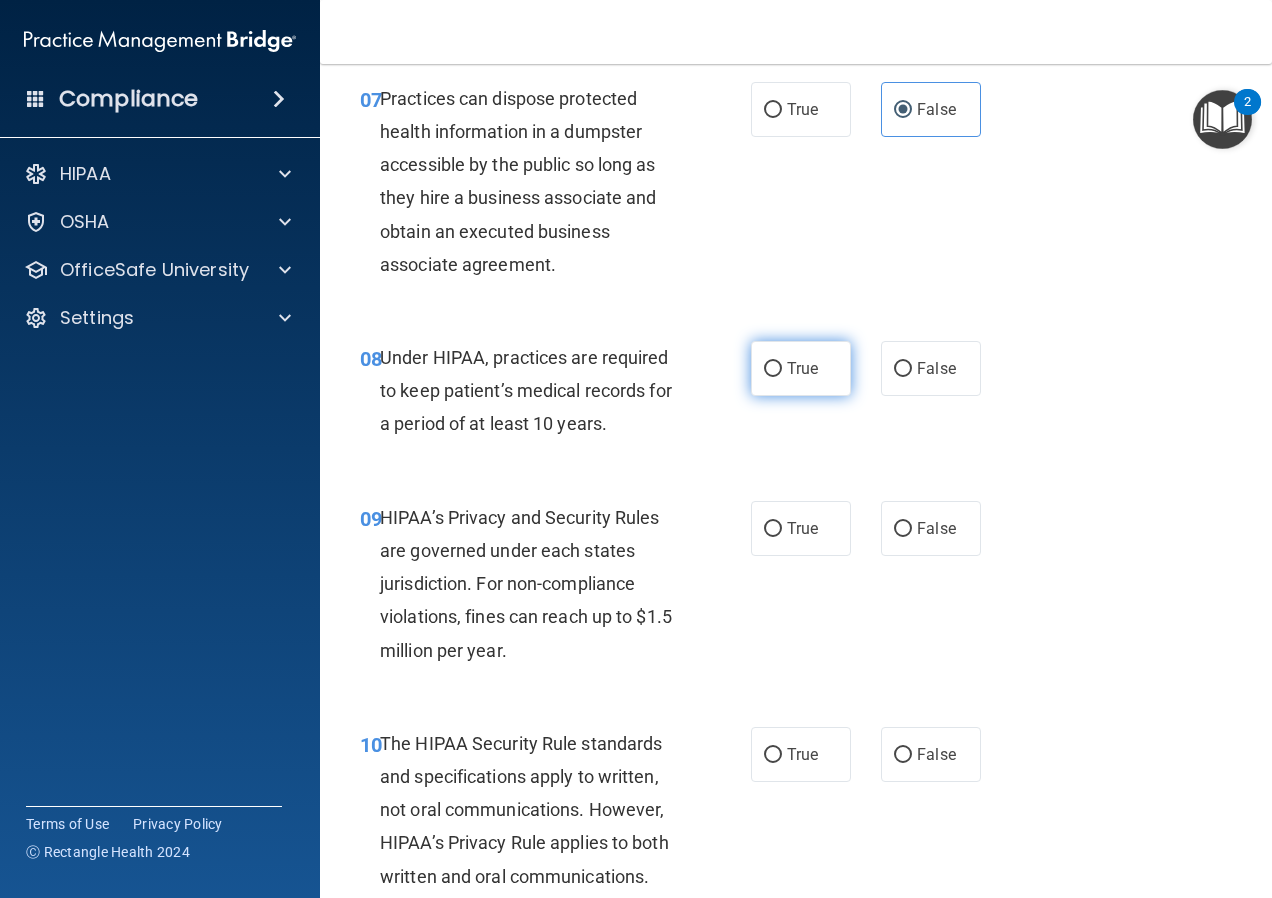 click on "True" at bounding box center [773, 369] 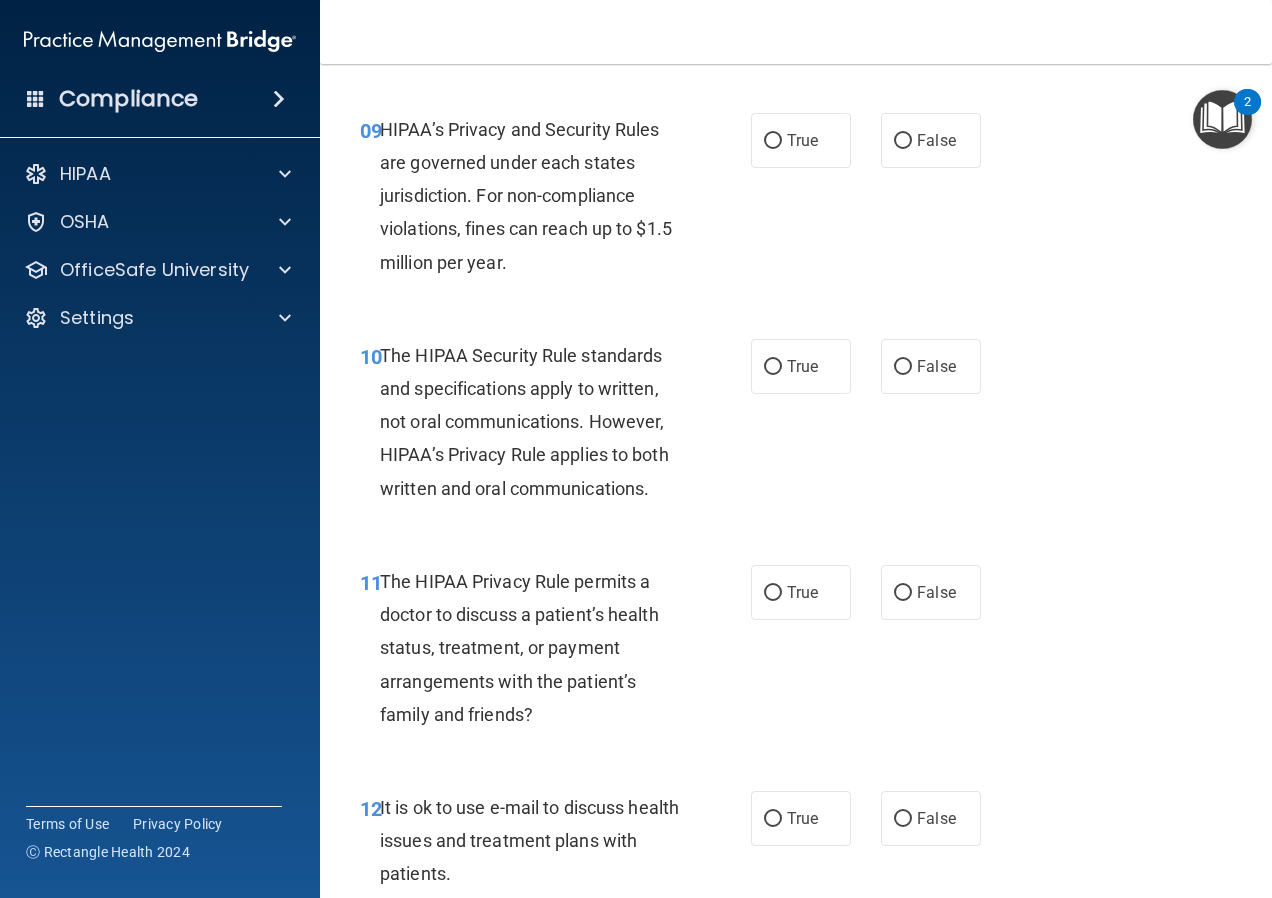 scroll, scrollTop: 1800, scrollLeft: 0, axis: vertical 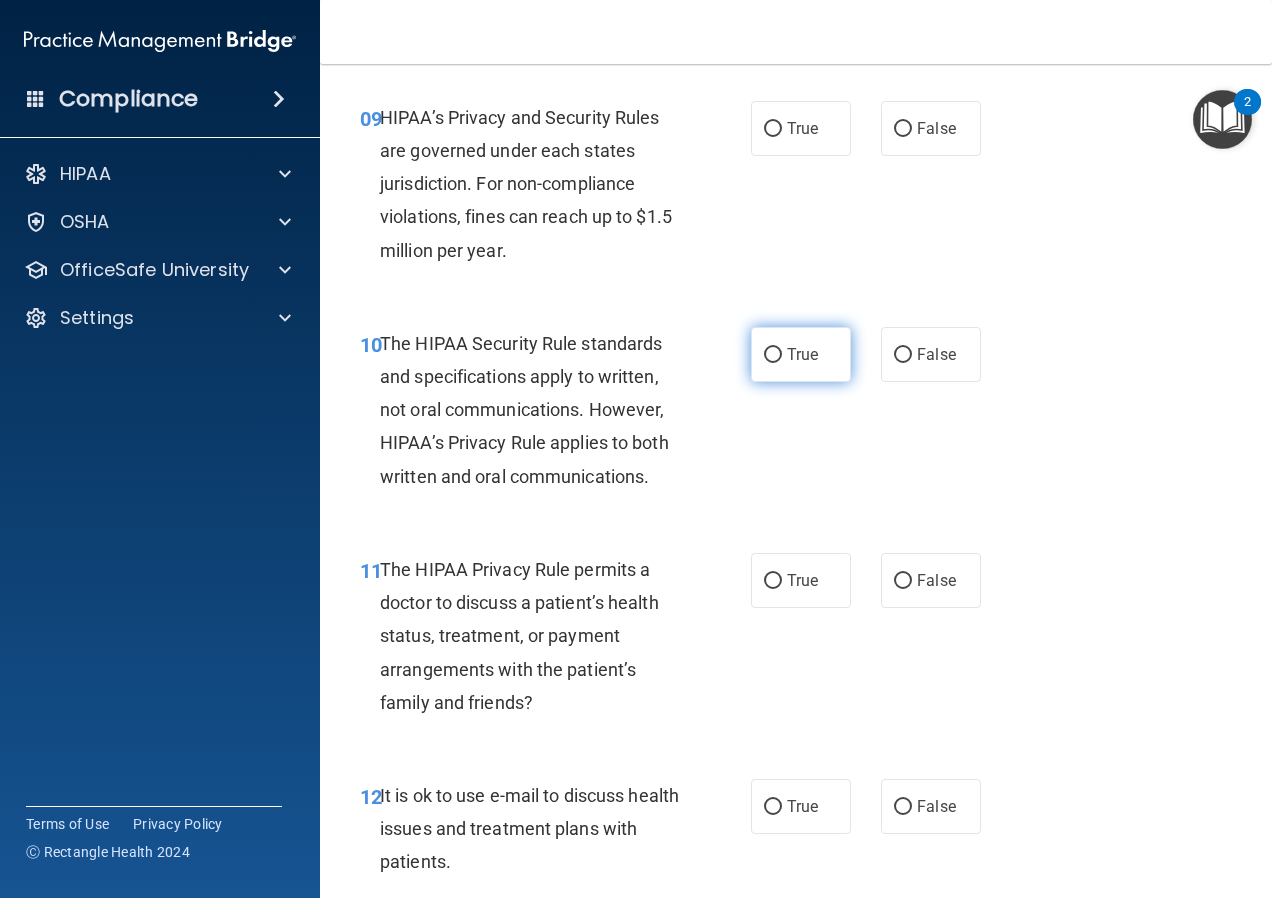 click on "True" at bounding box center (773, 355) 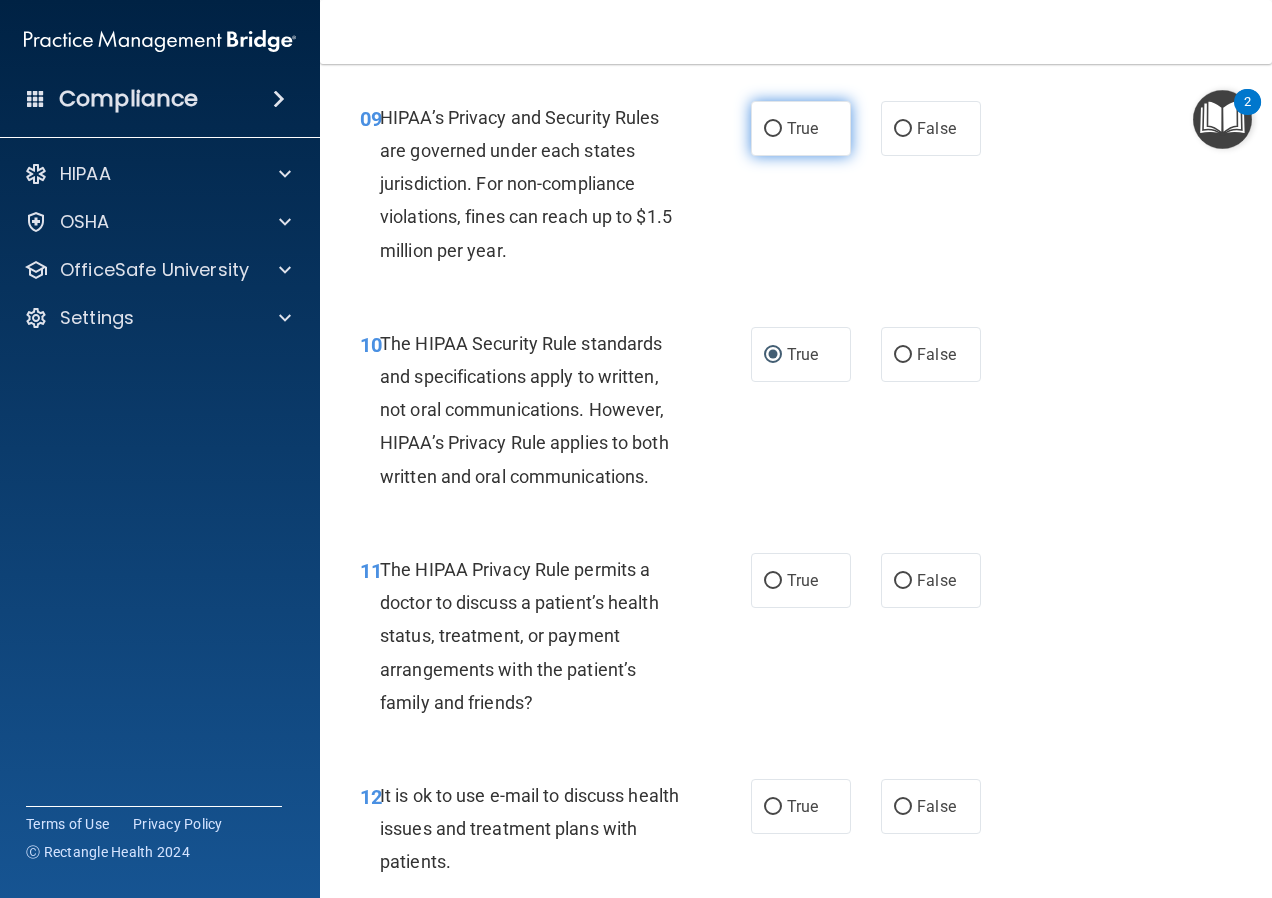 click on "True" at bounding box center [801, 128] 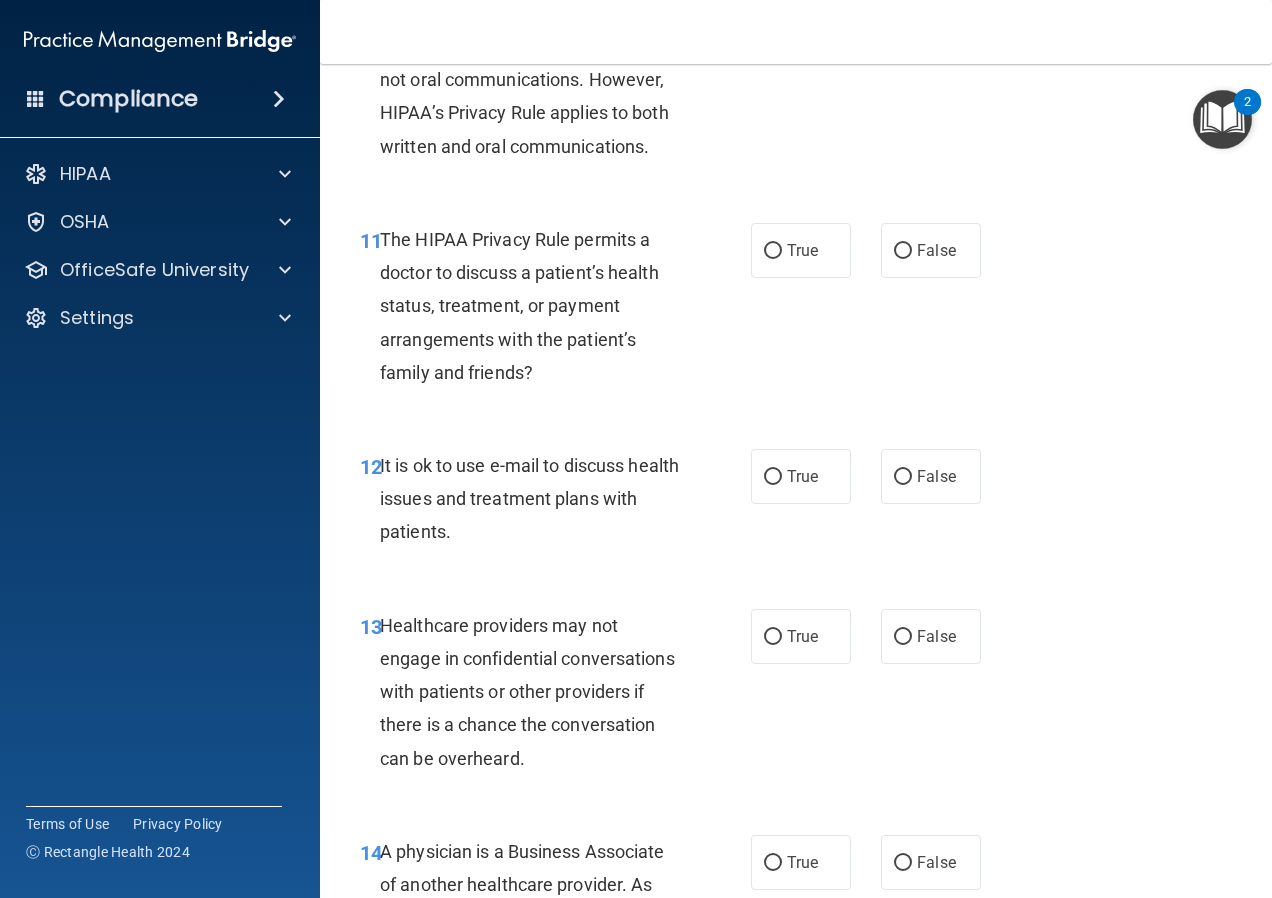 scroll, scrollTop: 2200, scrollLeft: 0, axis: vertical 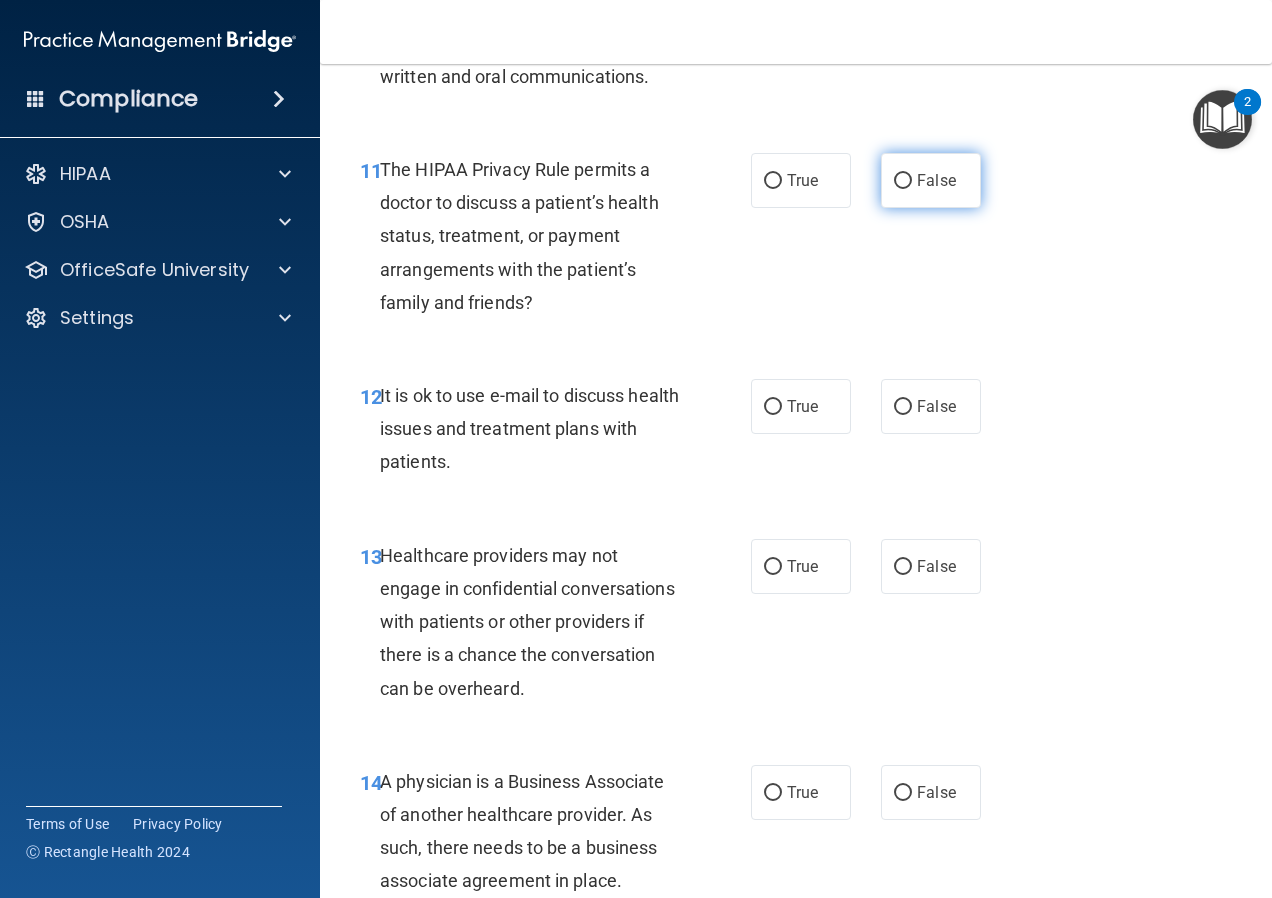 click on "False" at bounding box center (936, 180) 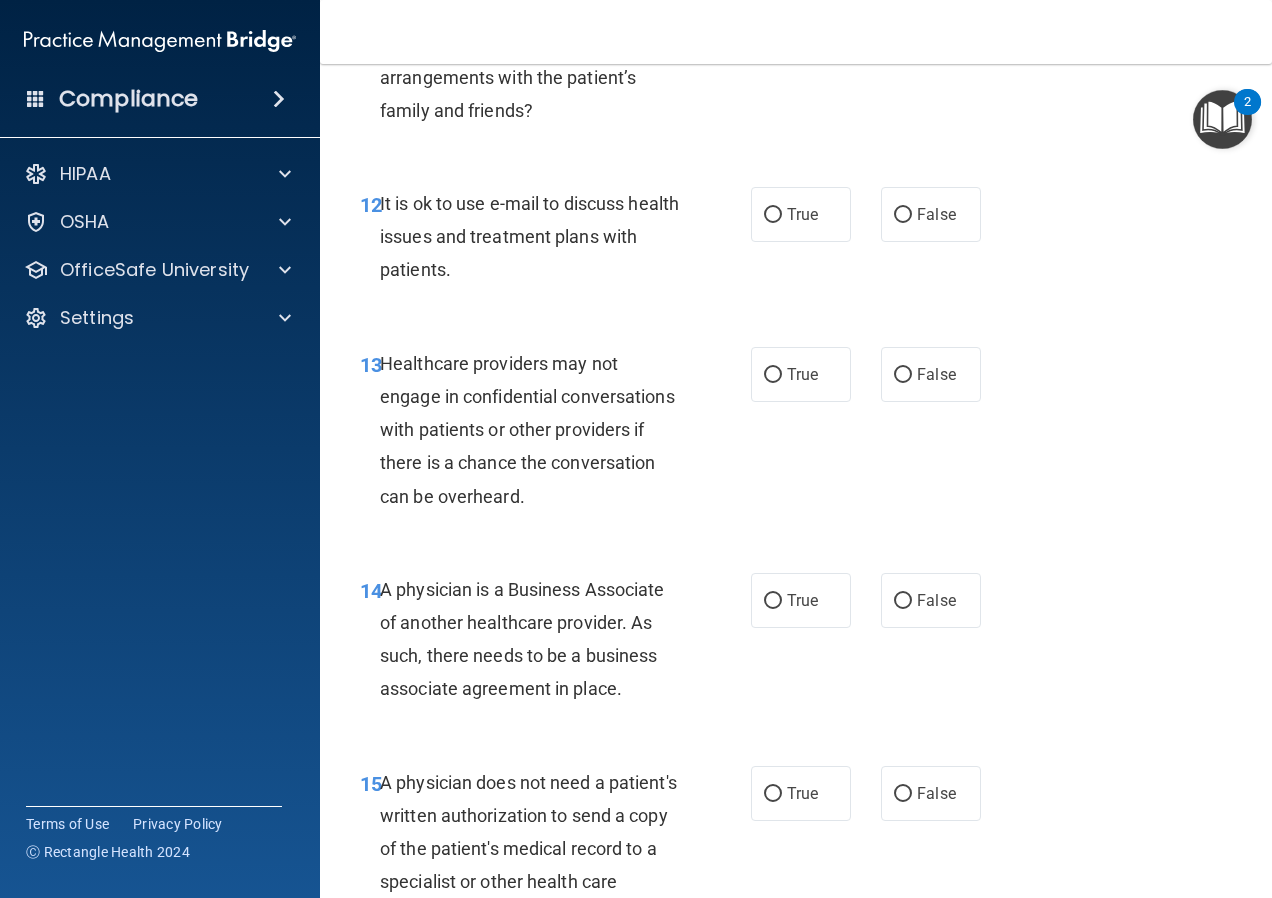 scroll, scrollTop: 2400, scrollLeft: 0, axis: vertical 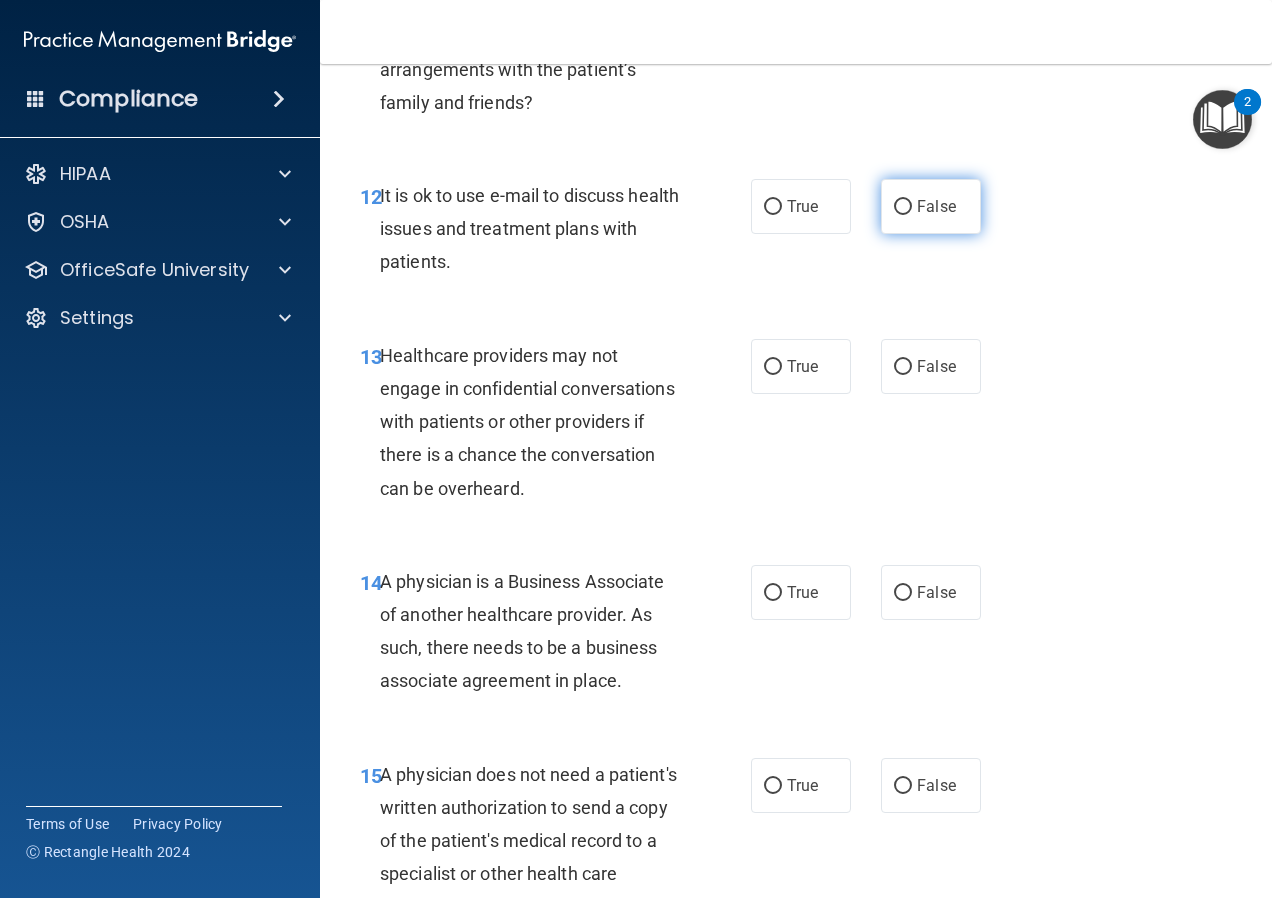 click on "False" at bounding box center (936, 206) 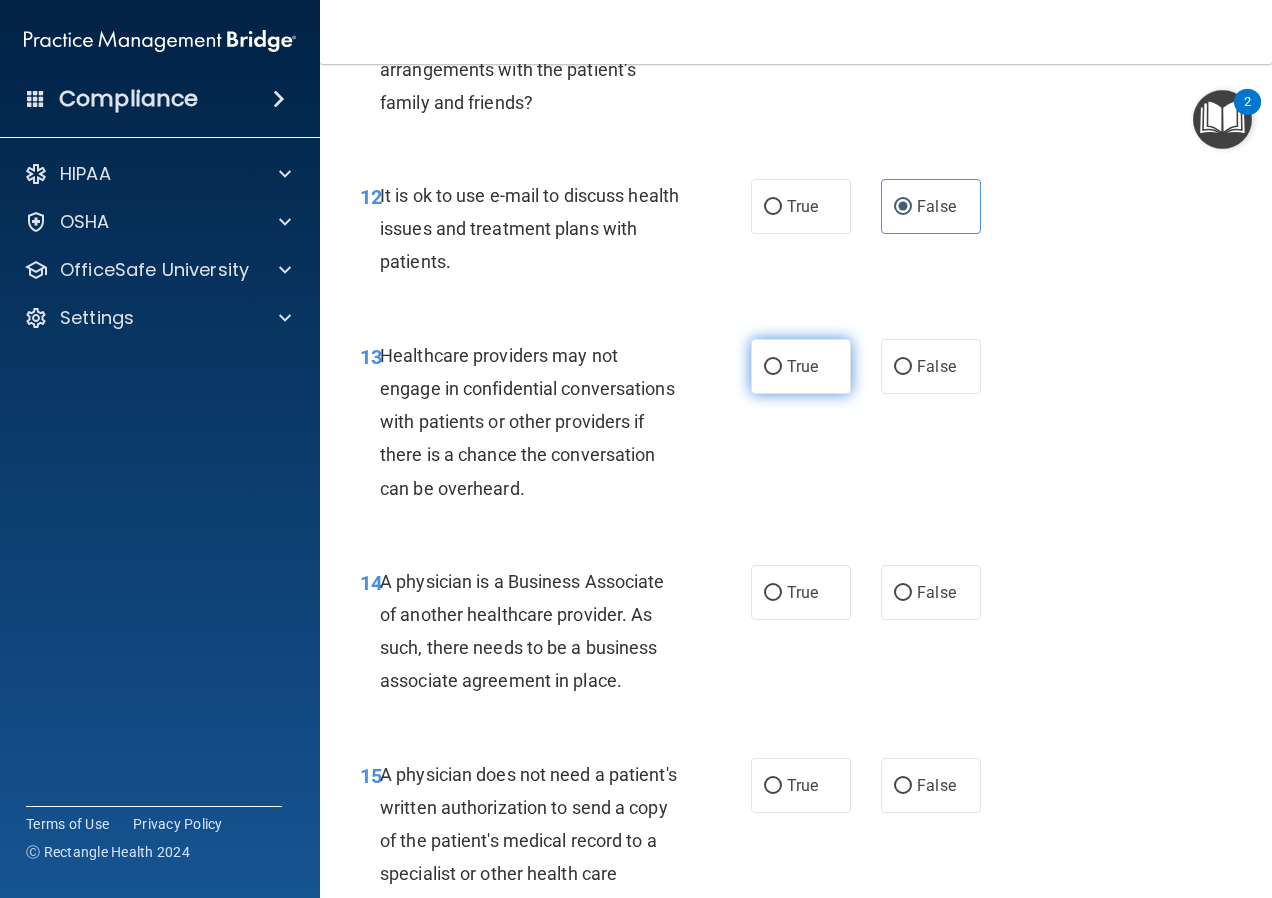 click on "True" at bounding box center [801, 366] 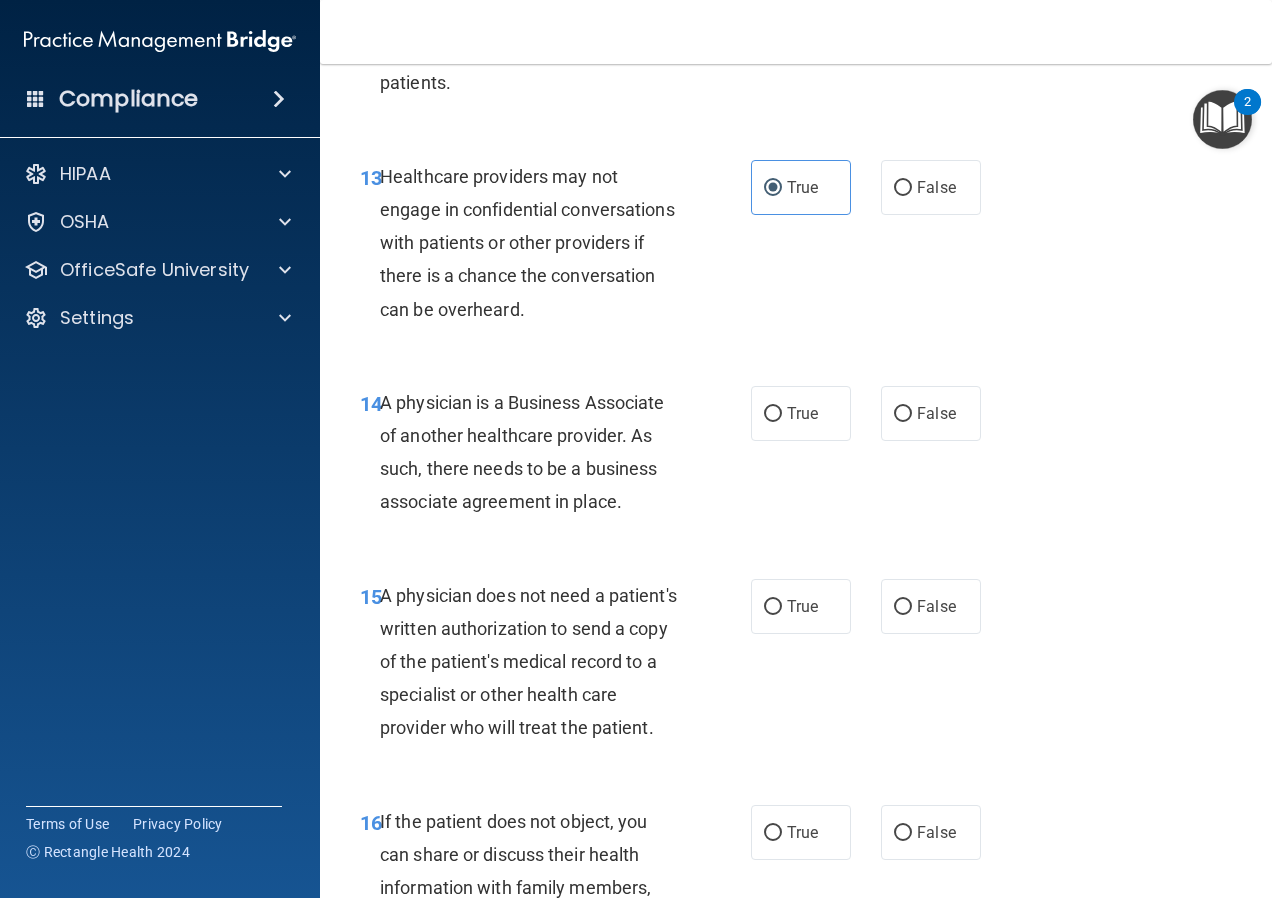 scroll, scrollTop: 2600, scrollLeft: 0, axis: vertical 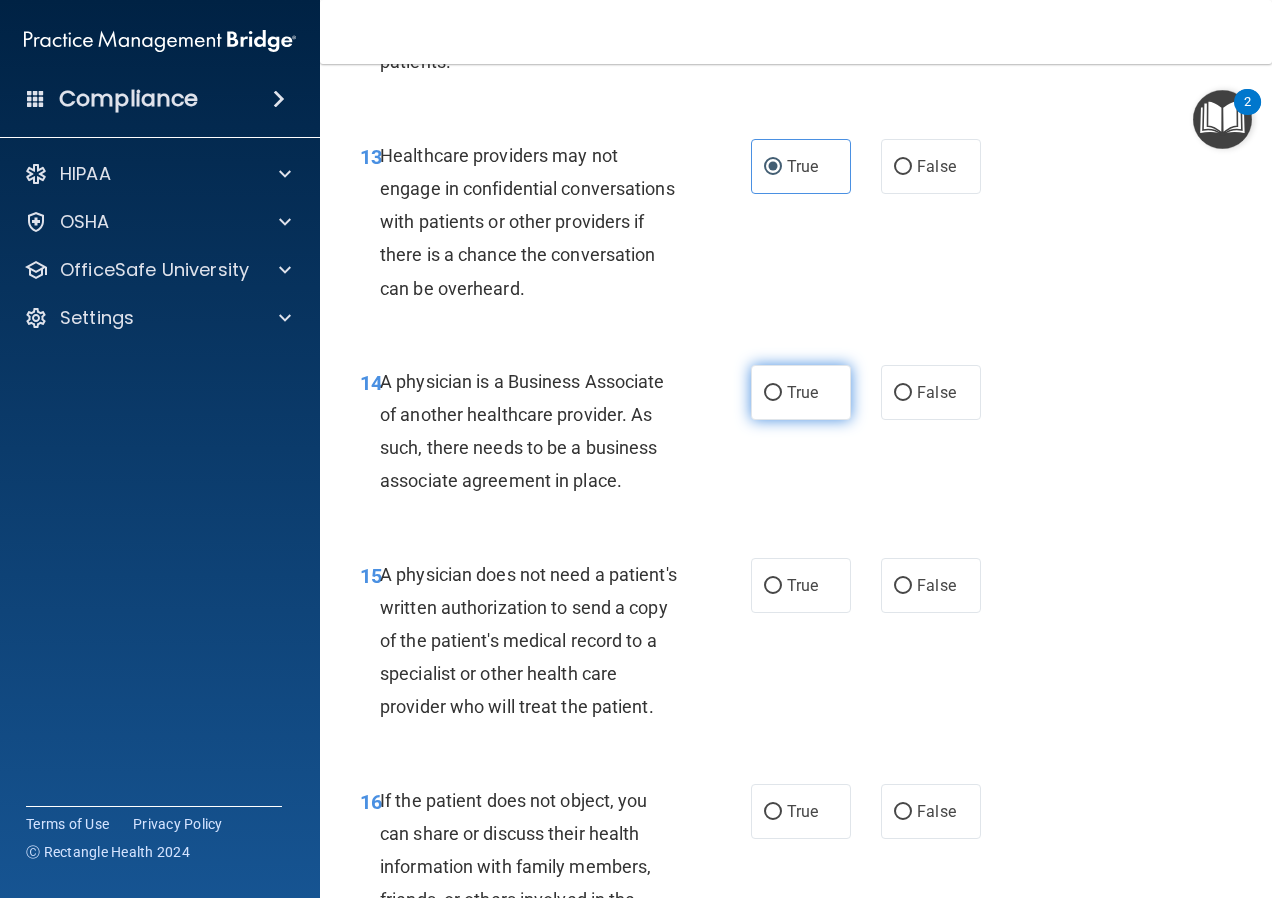 click on "True" at bounding box center (801, 392) 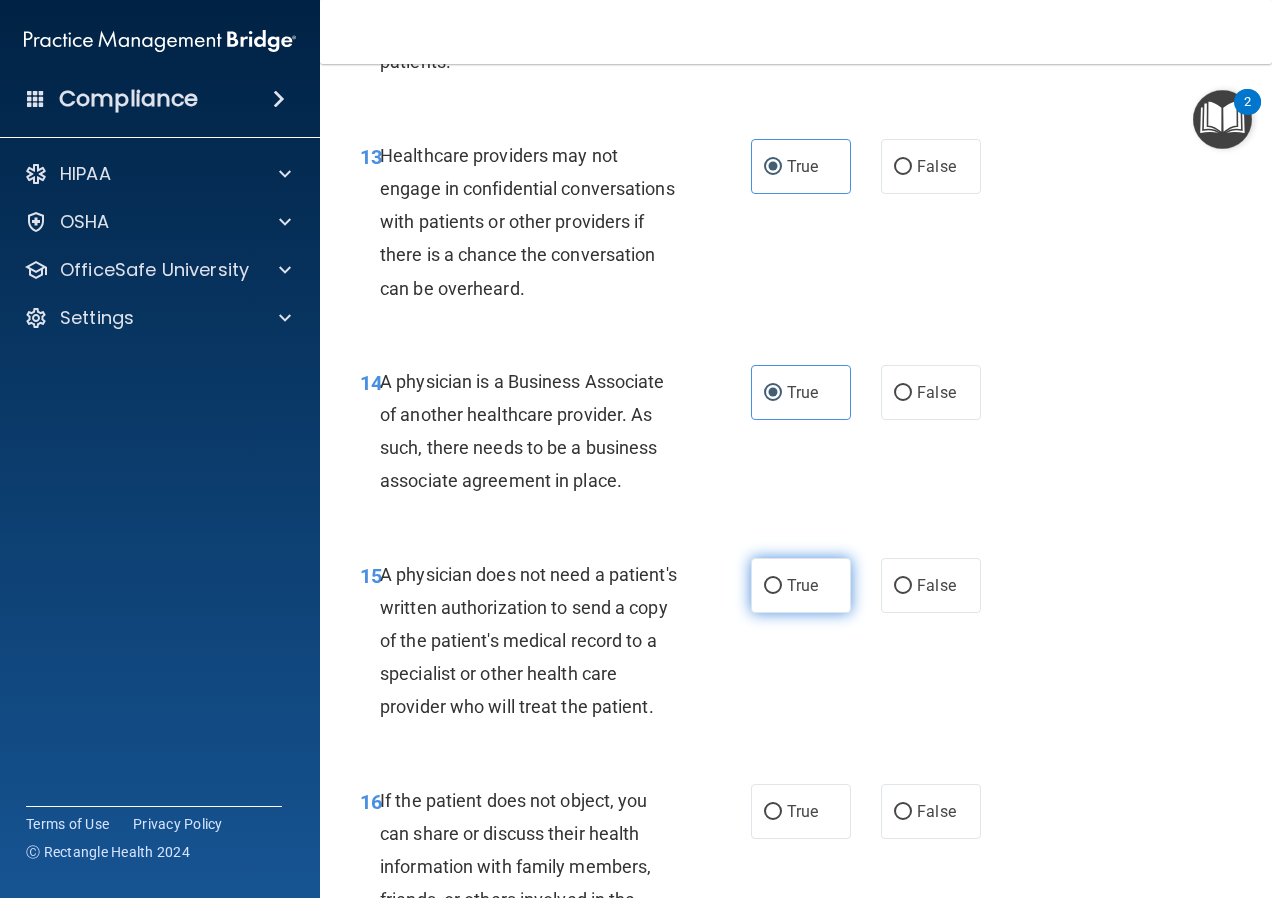 drag, startPoint x: 815, startPoint y: 620, endPoint x: 822, endPoint y: 597, distance: 24.04163 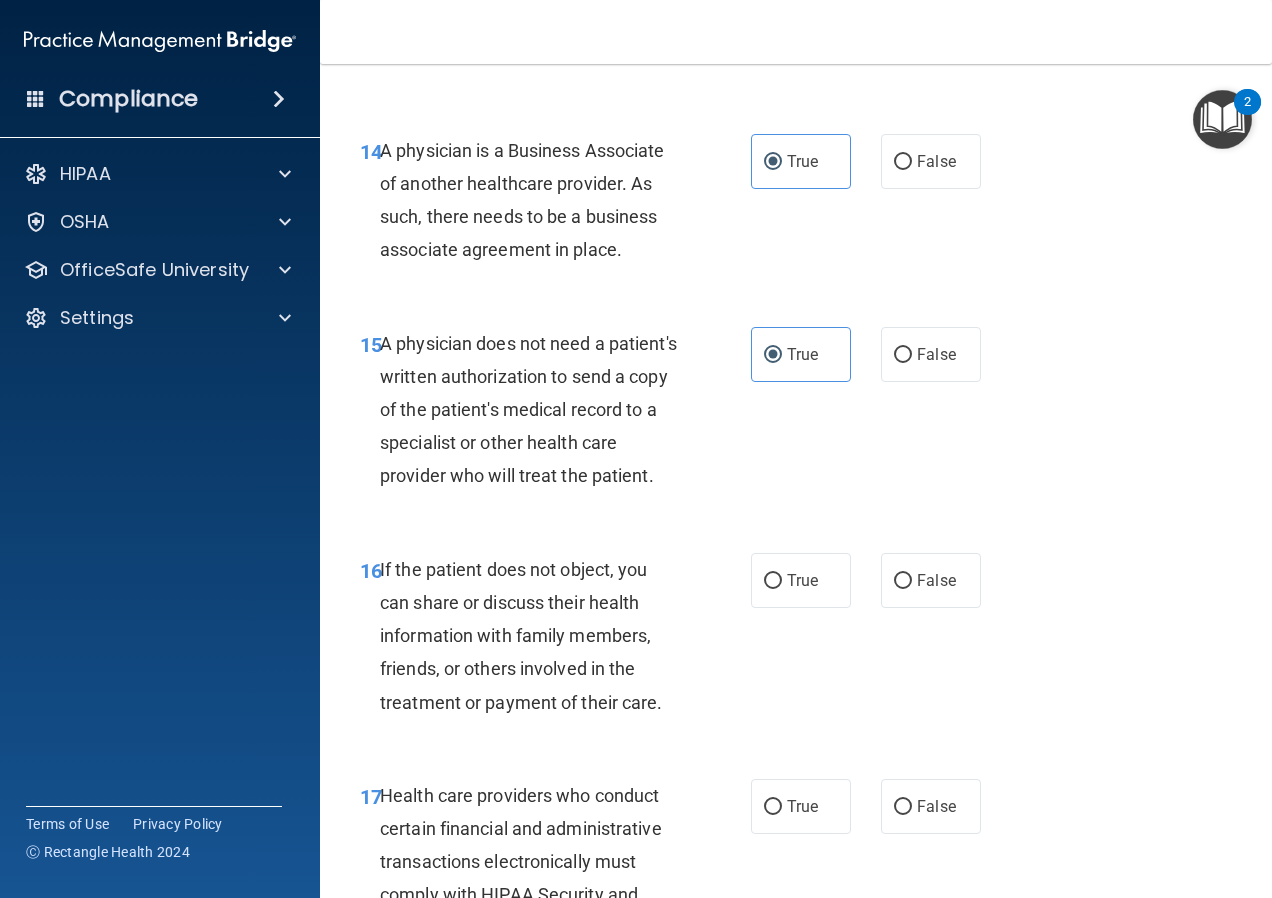 scroll, scrollTop: 2900, scrollLeft: 0, axis: vertical 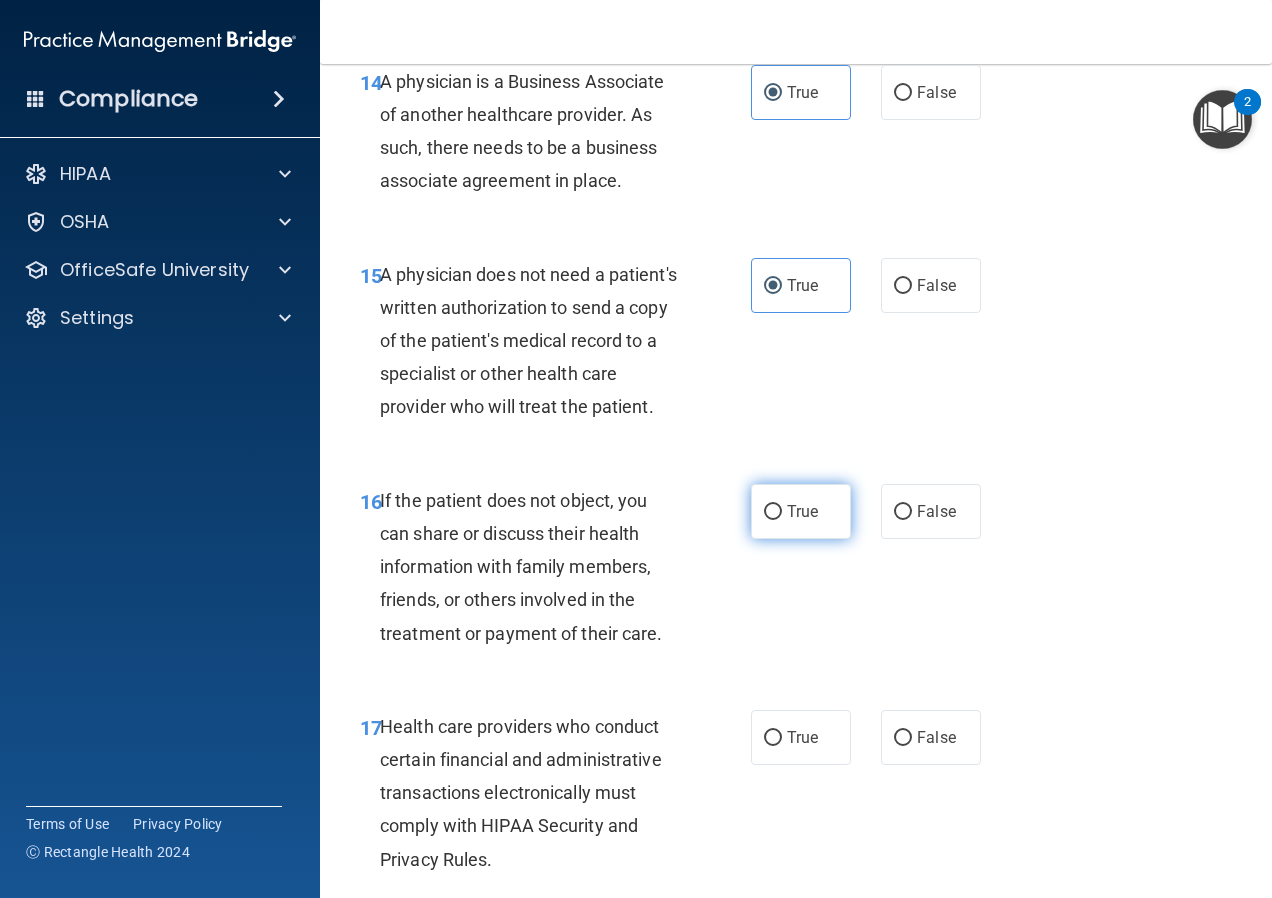 click on "True" at bounding box center (773, 512) 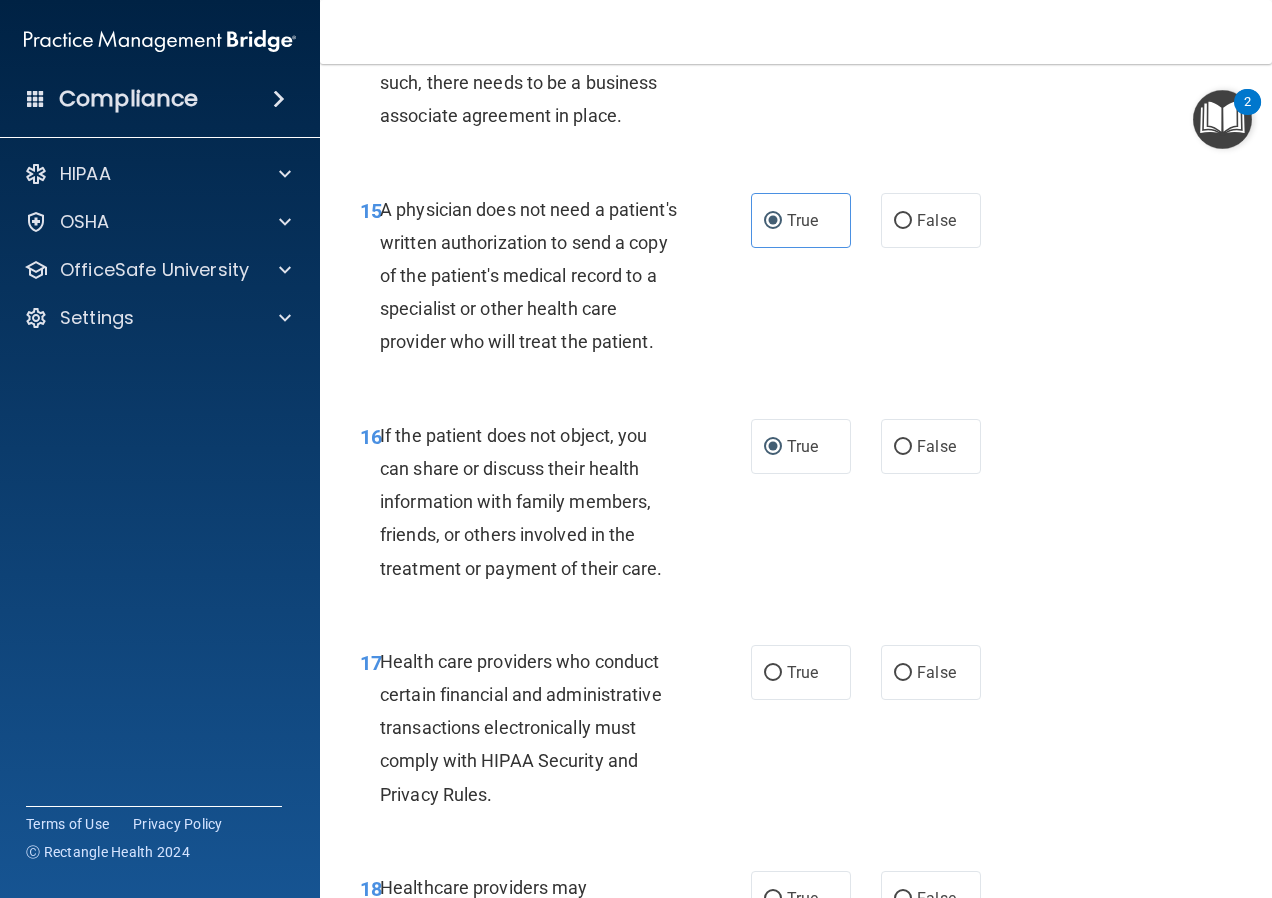 scroll, scrollTop: 3000, scrollLeft: 0, axis: vertical 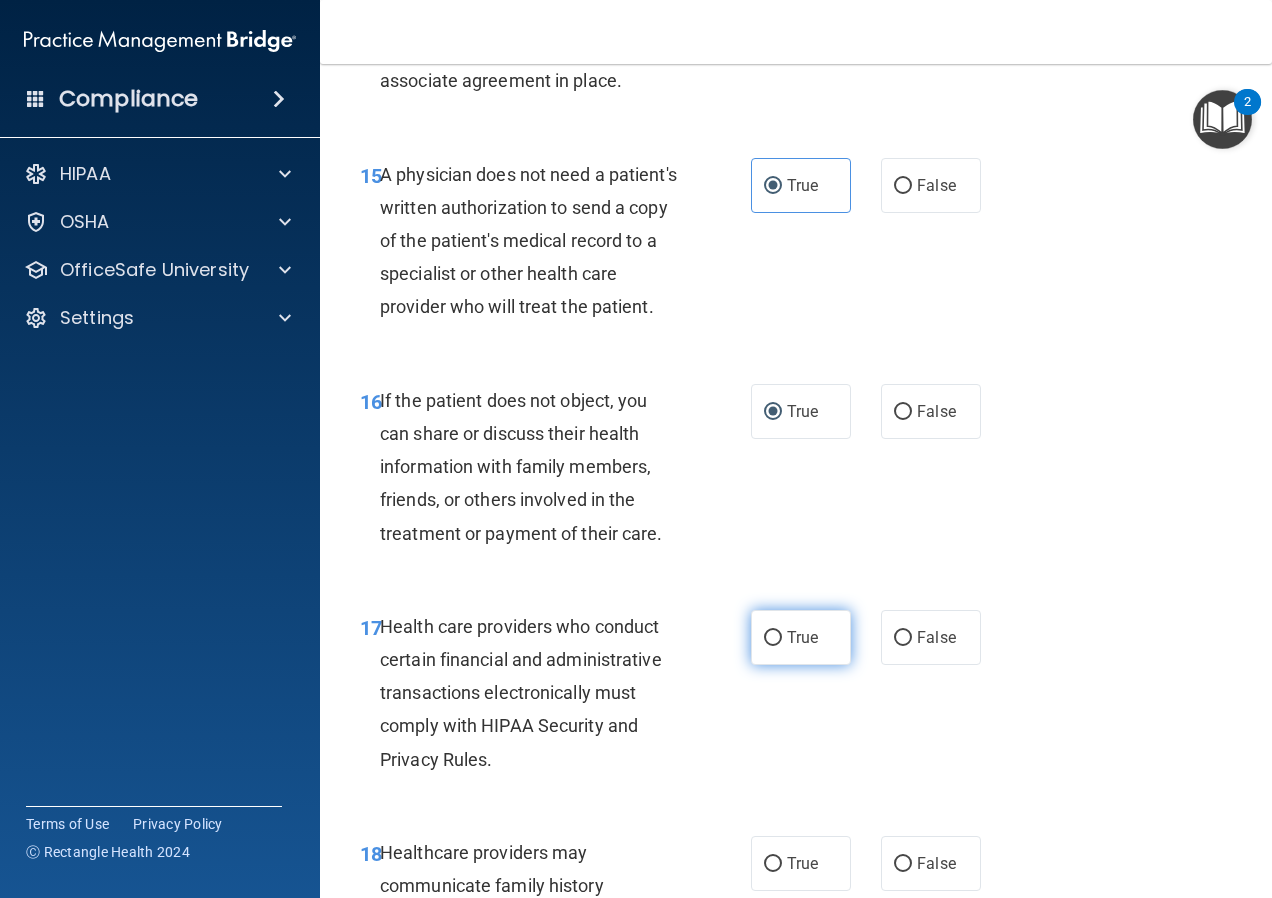 click on "True" at bounding box center [801, 637] 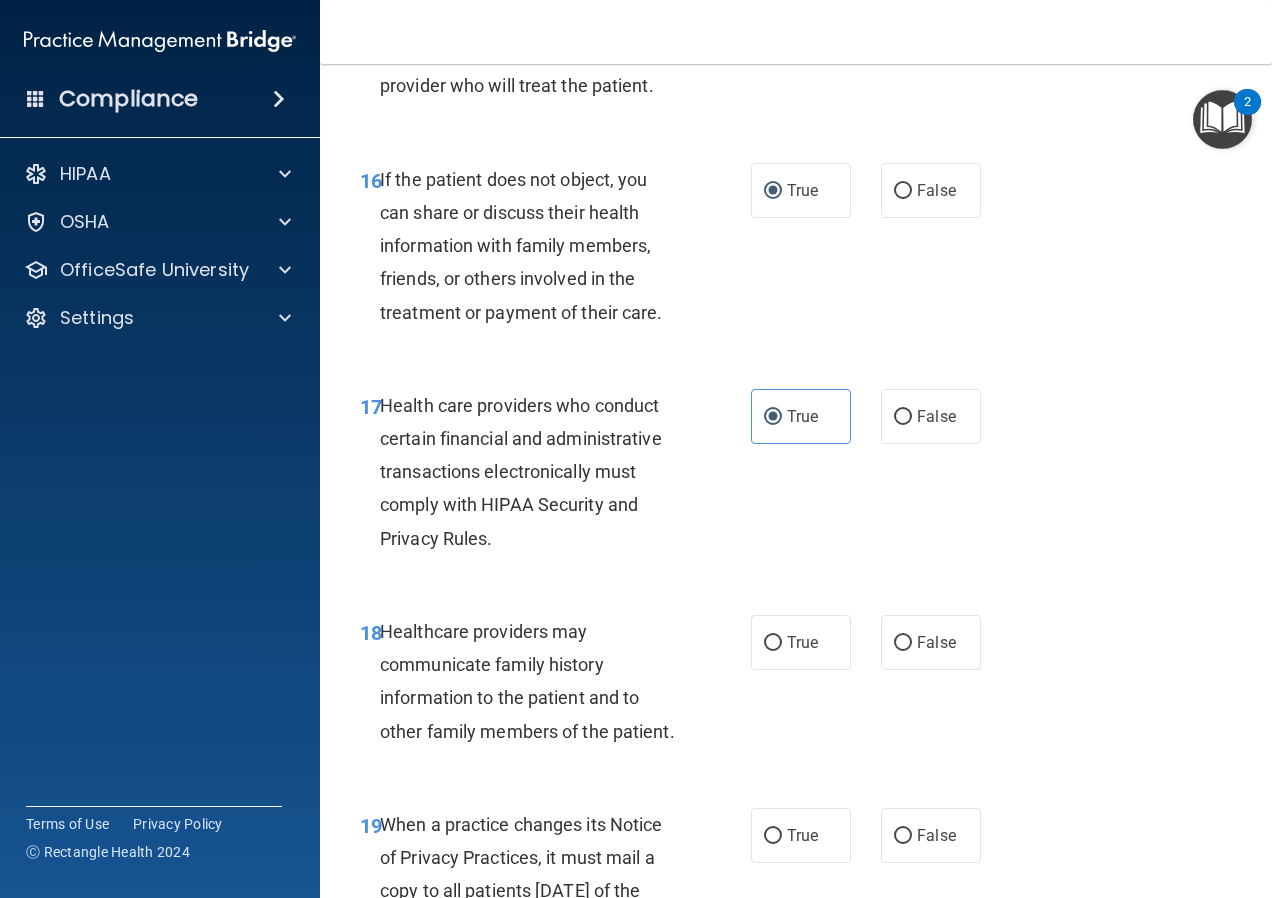 scroll, scrollTop: 3300, scrollLeft: 0, axis: vertical 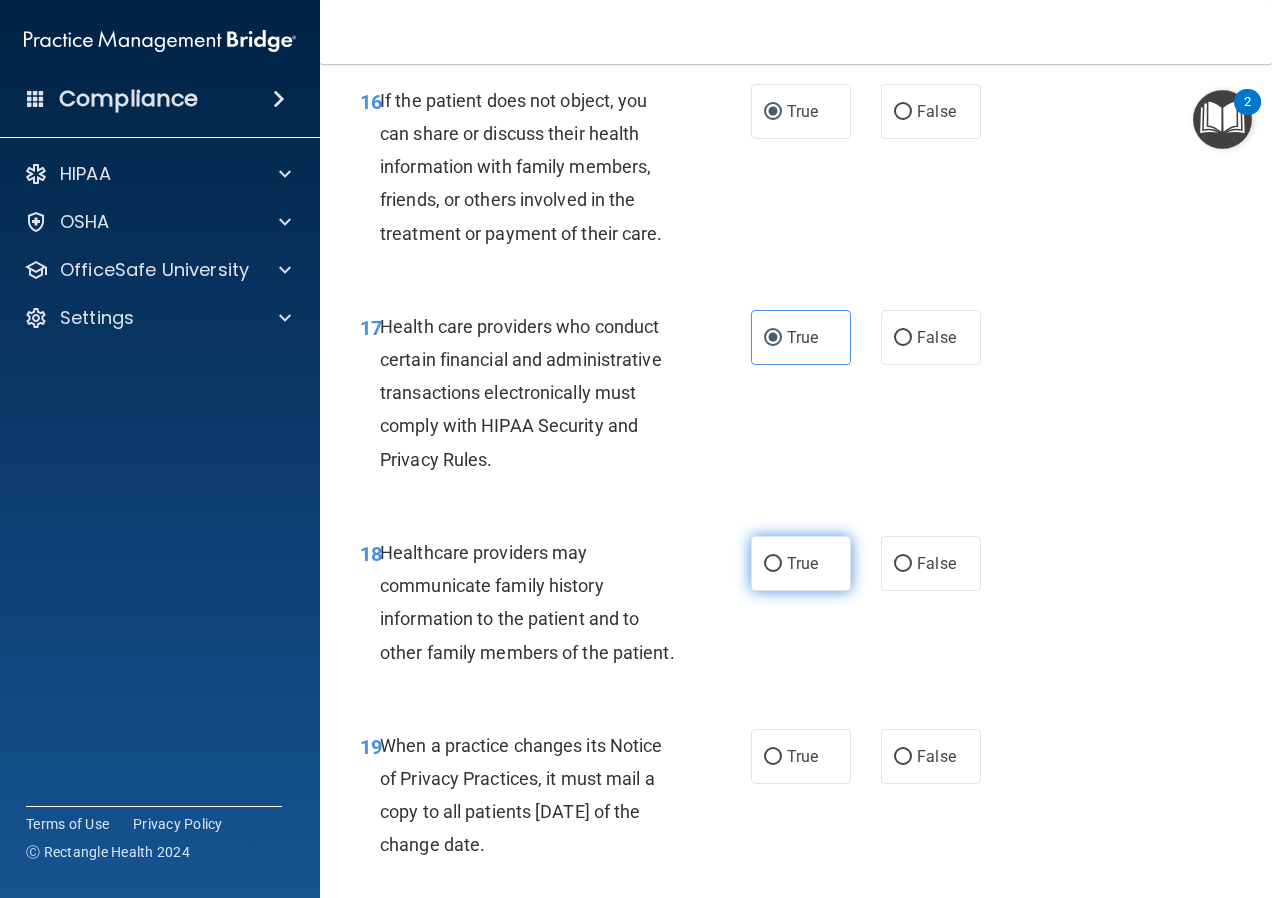 click on "True" at bounding box center (802, 563) 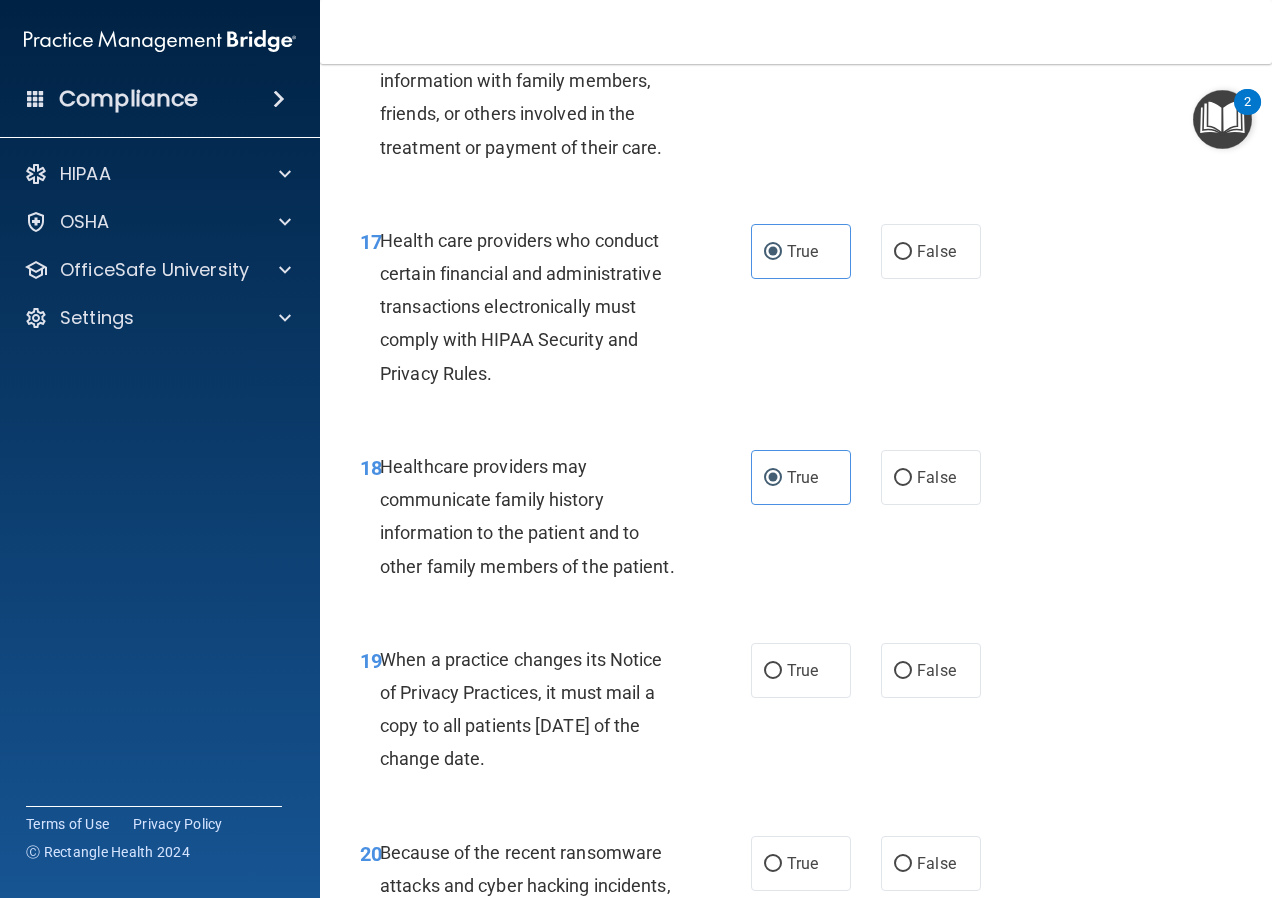 scroll, scrollTop: 3700, scrollLeft: 0, axis: vertical 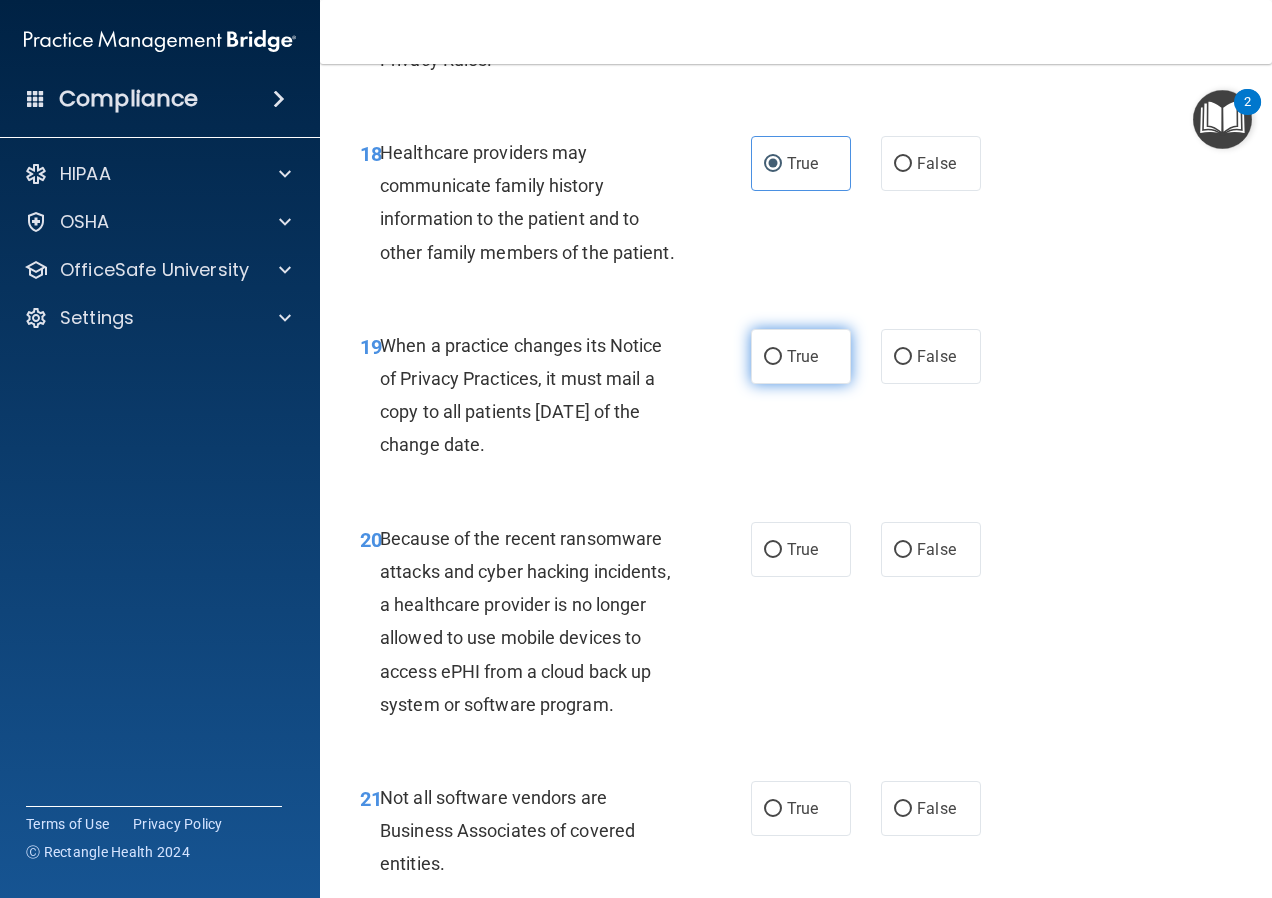 click on "True" at bounding box center [802, 356] 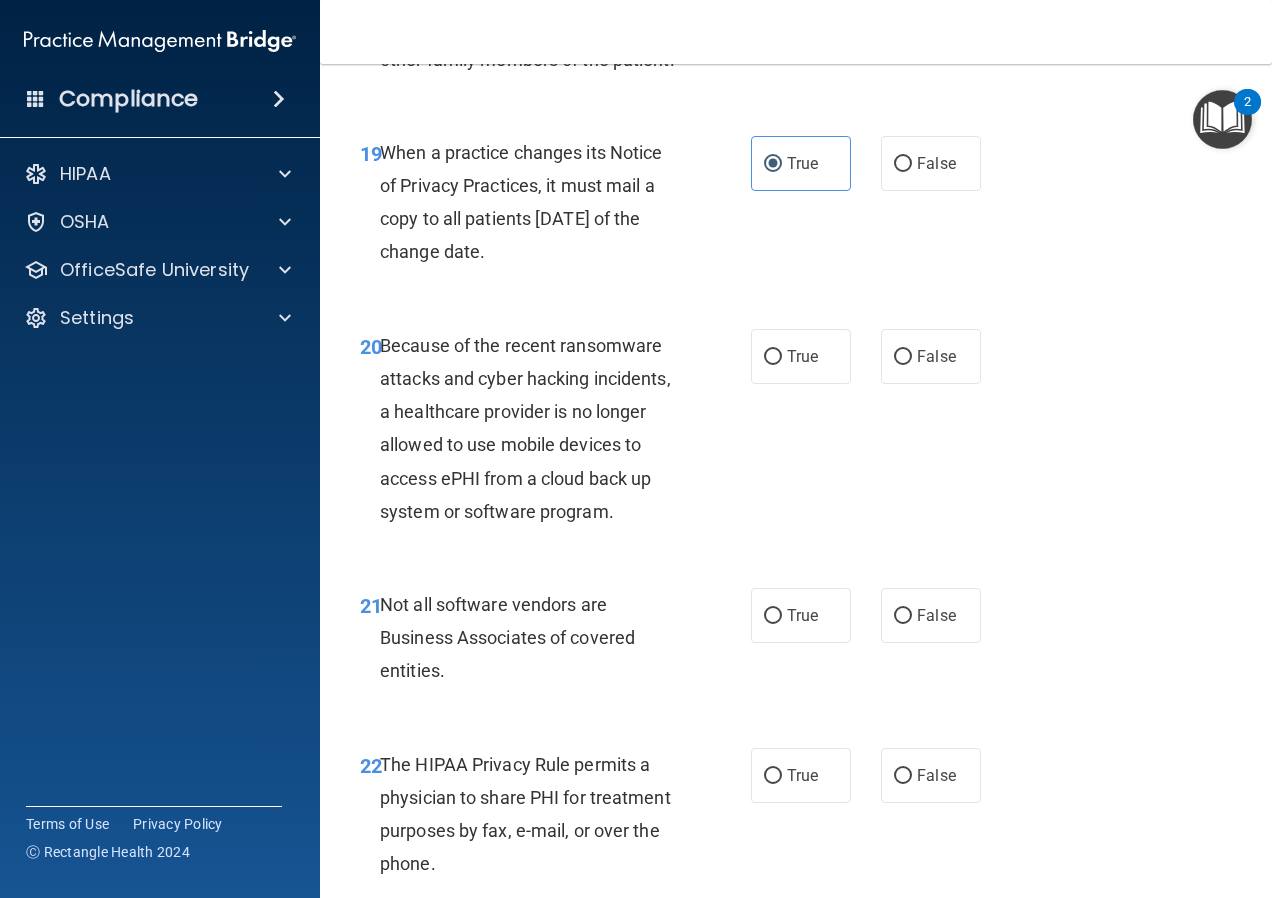scroll, scrollTop: 3900, scrollLeft: 0, axis: vertical 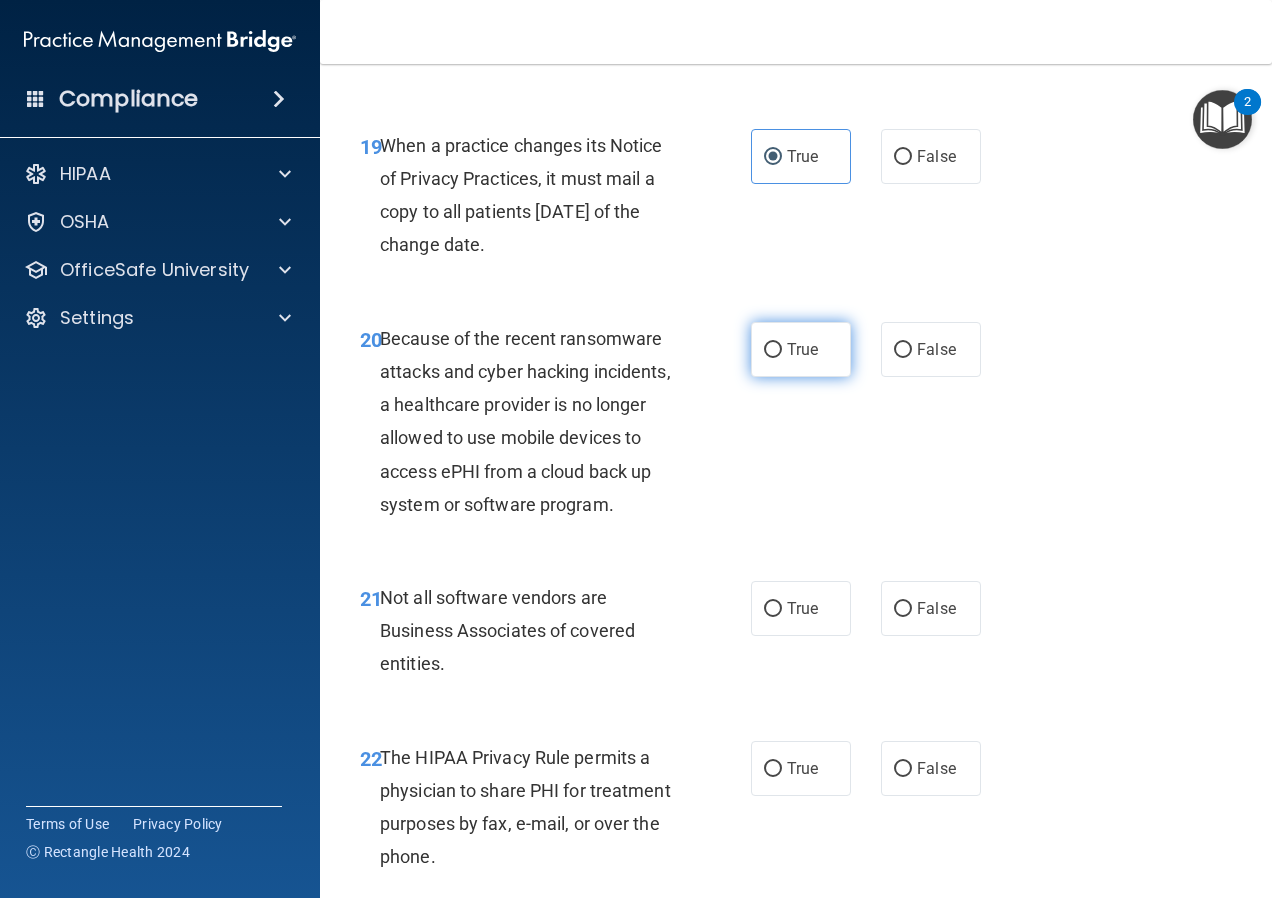 click on "True" at bounding box center [801, 349] 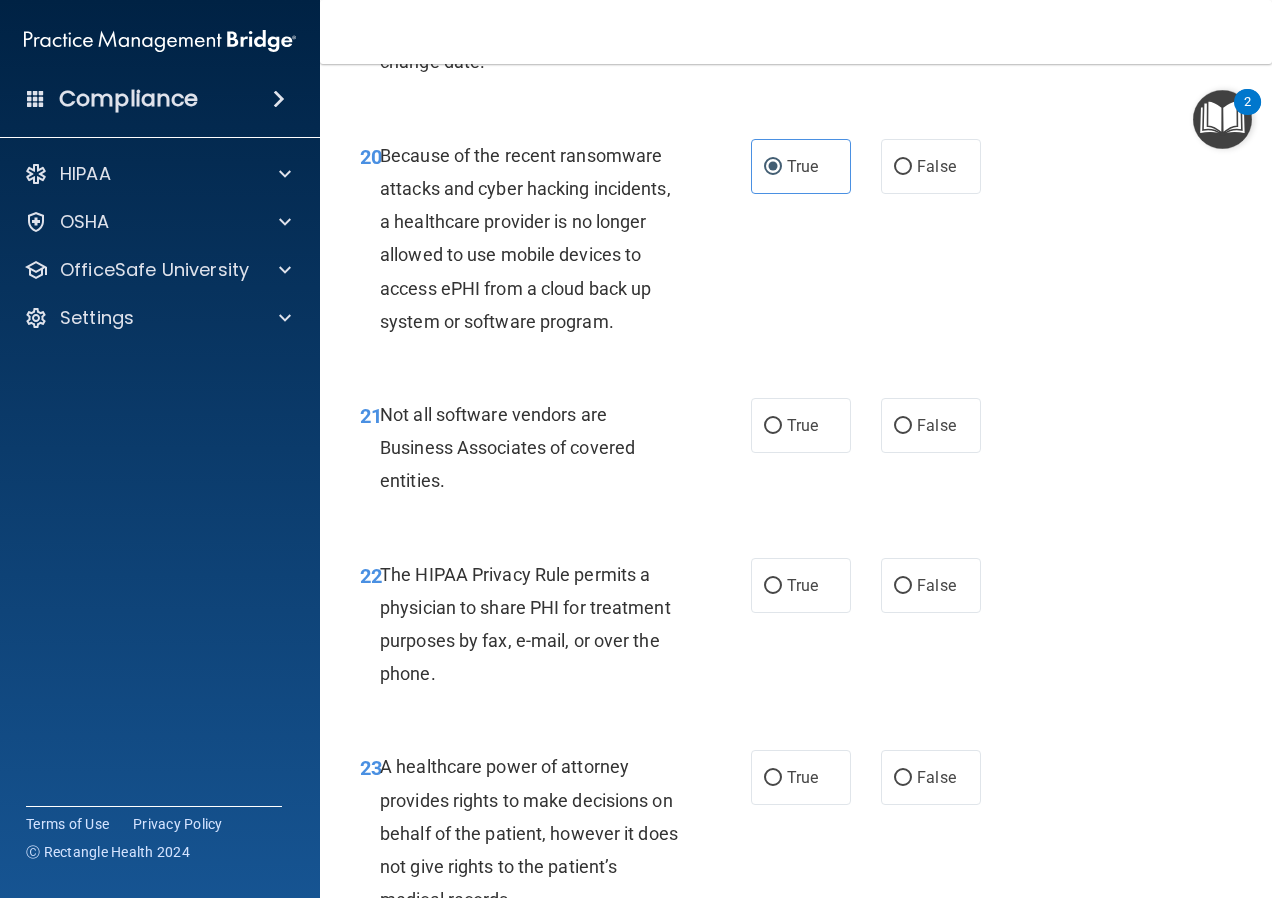 scroll, scrollTop: 4100, scrollLeft: 0, axis: vertical 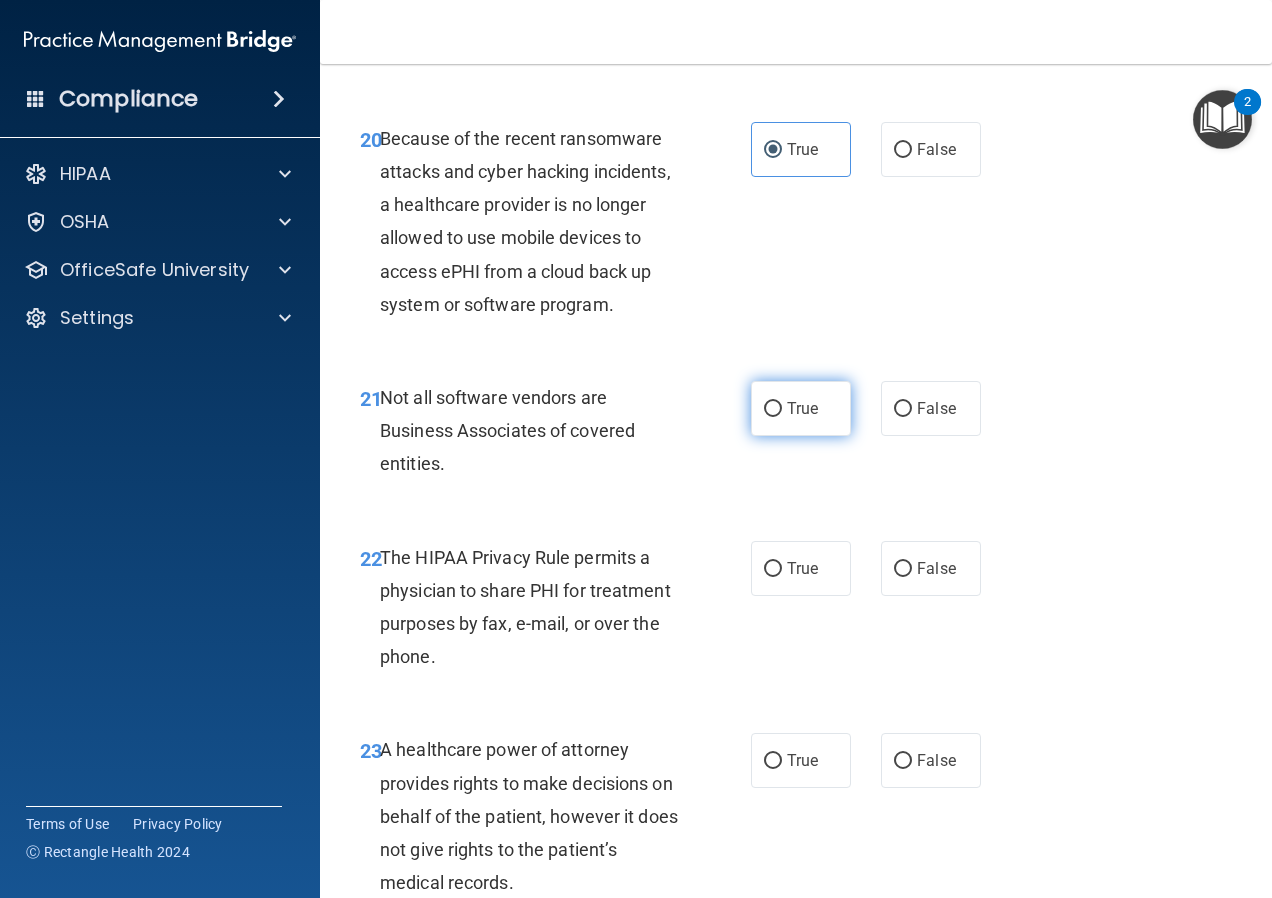 click on "True" at bounding box center [801, 408] 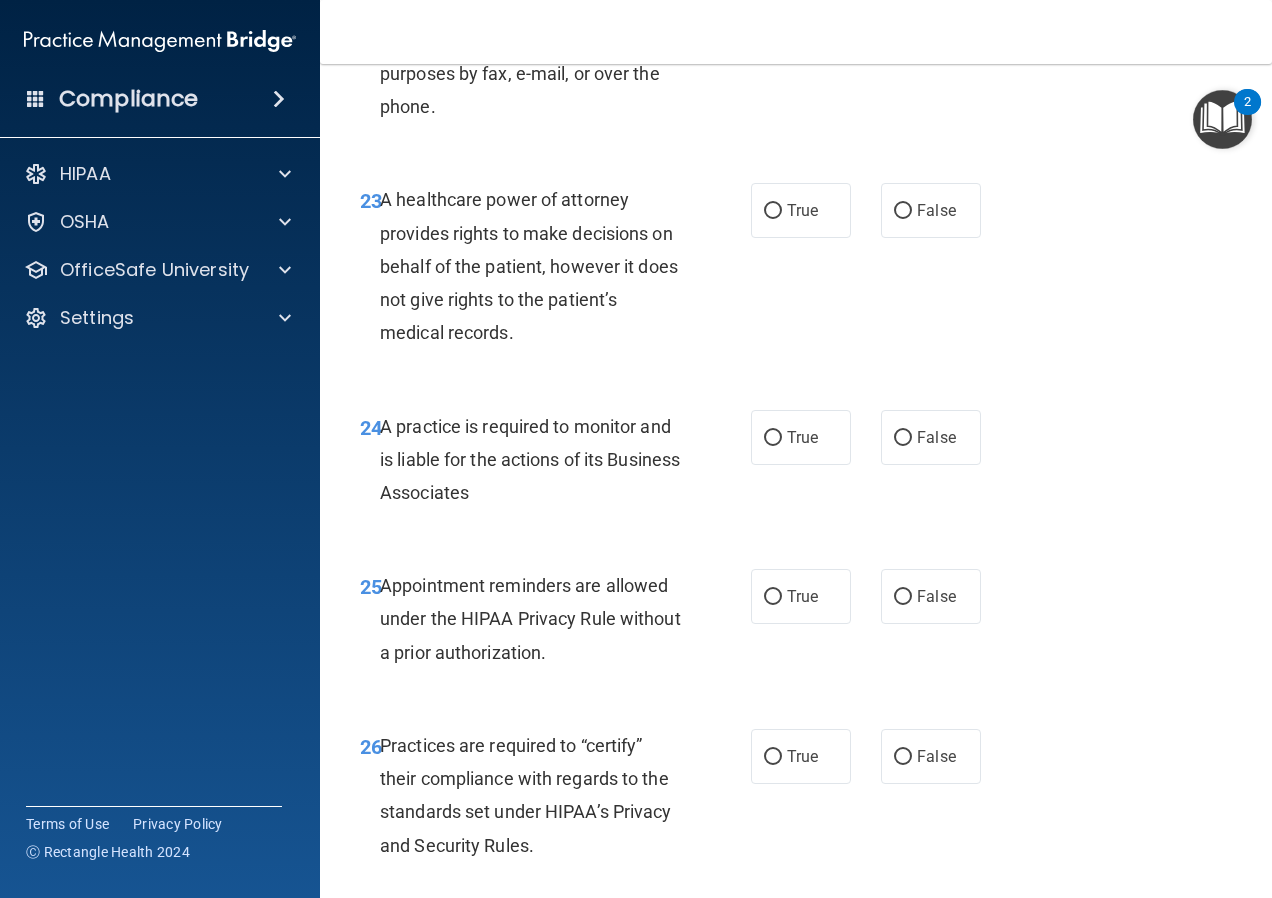 scroll, scrollTop: 4550, scrollLeft: 0, axis: vertical 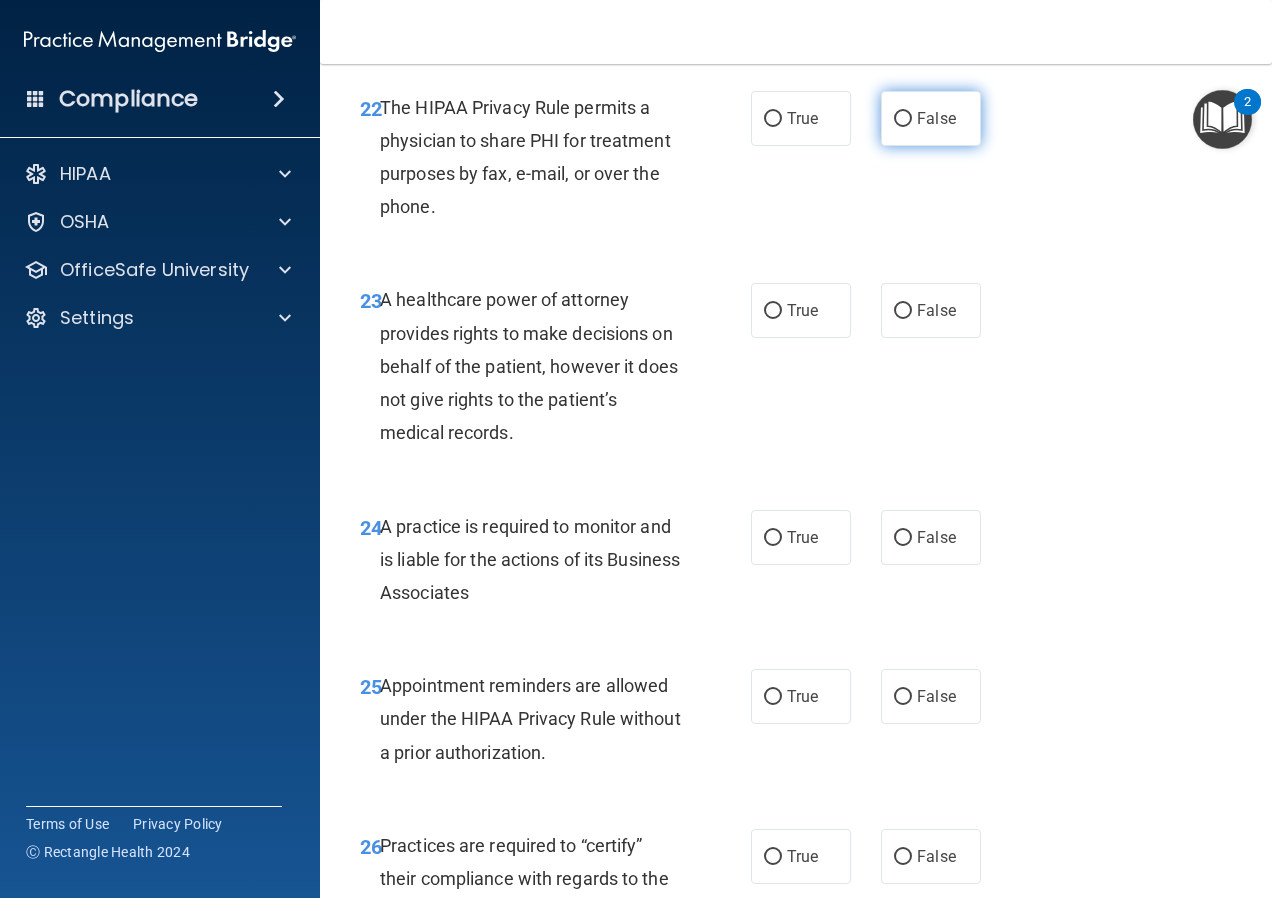 click on "False" at bounding box center [903, 119] 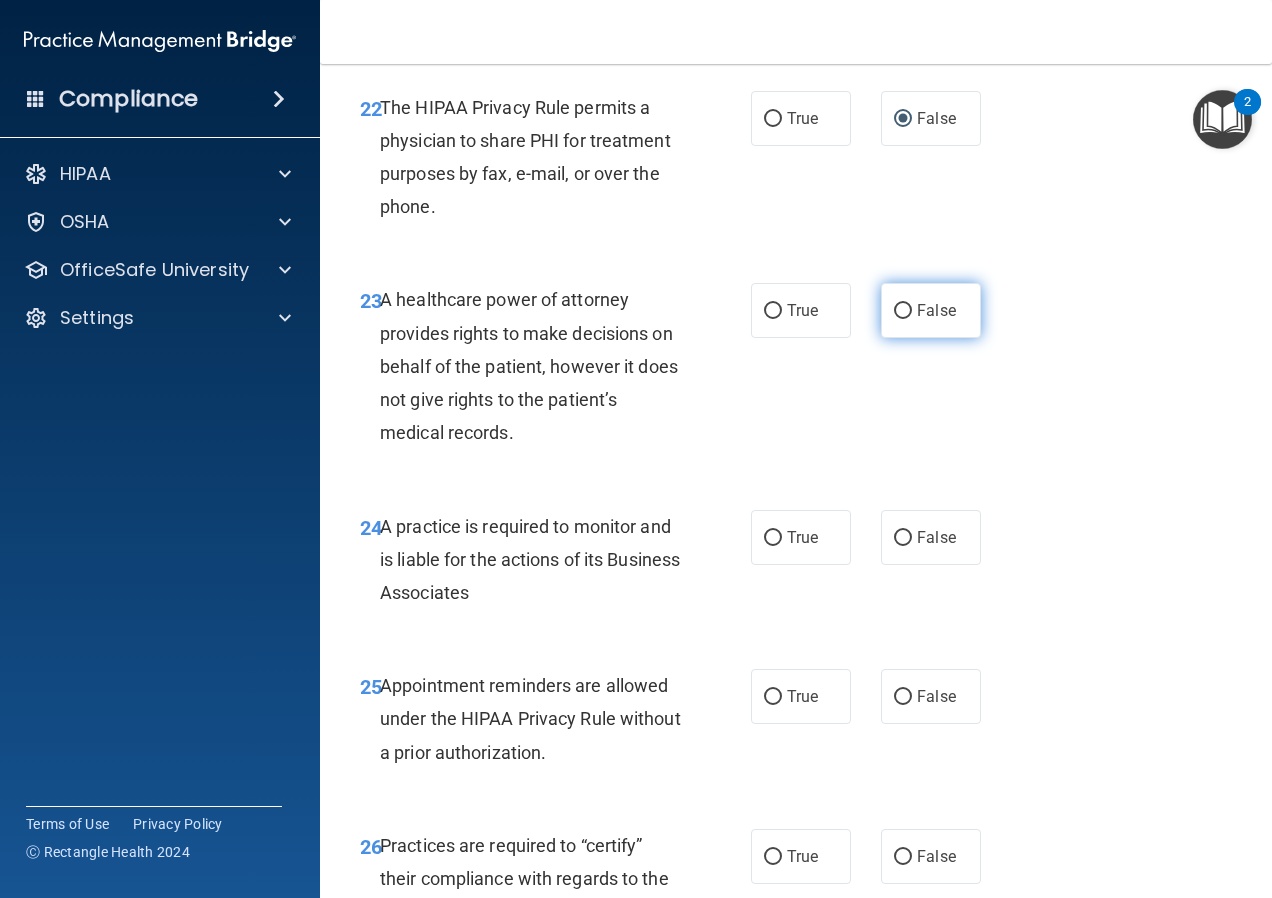 click on "False" at bounding box center [936, 310] 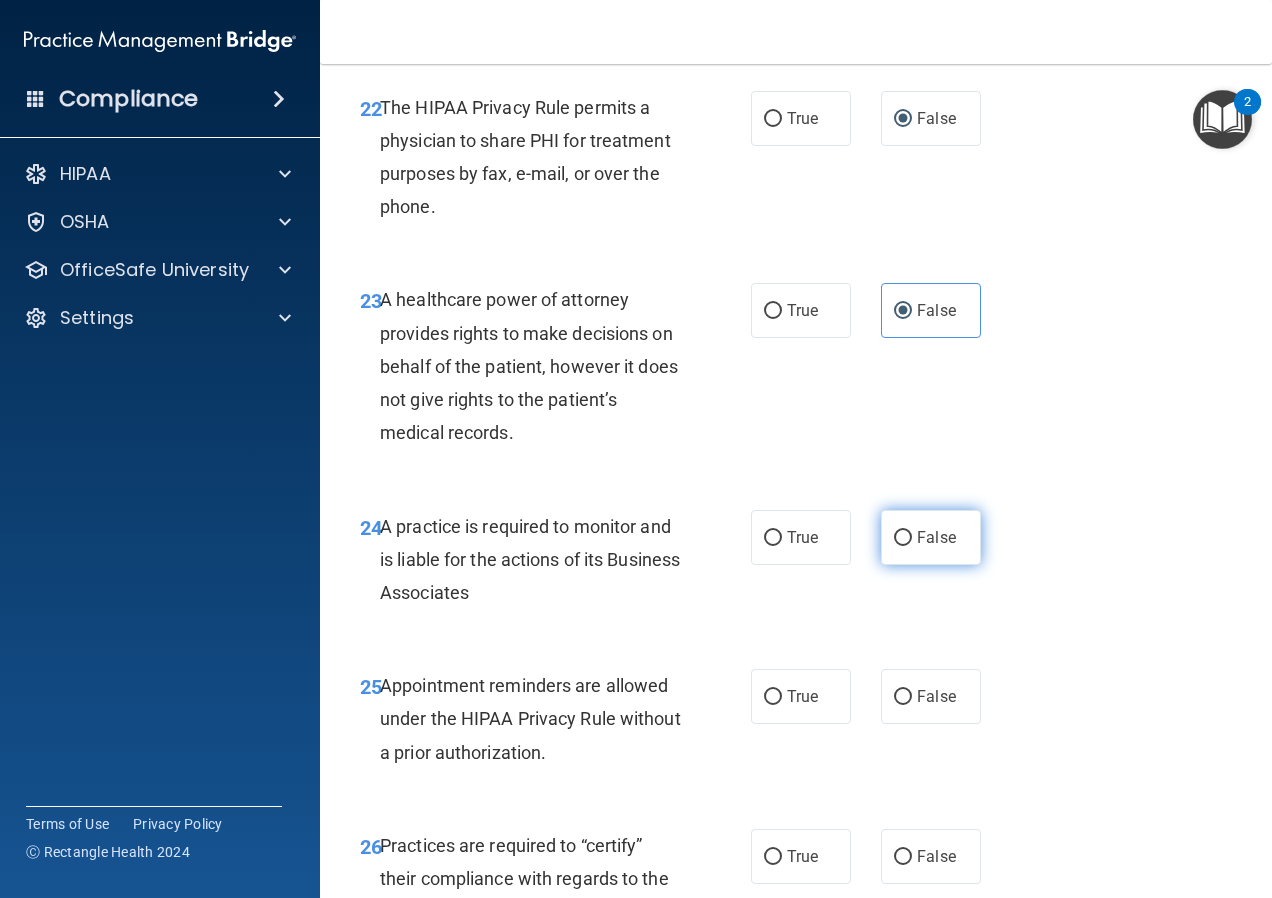 click on "False" at bounding box center [936, 537] 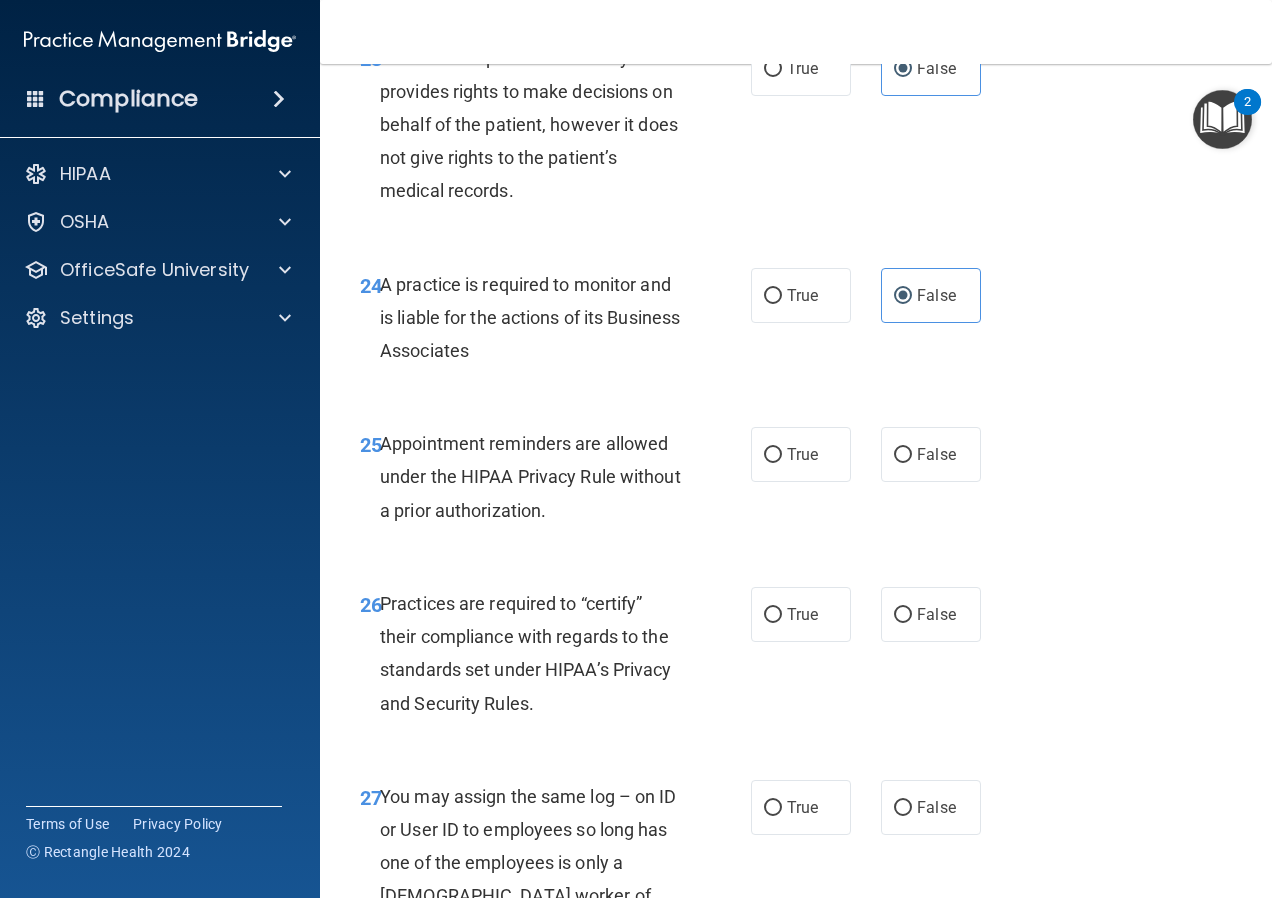 scroll, scrollTop: 4850, scrollLeft: 0, axis: vertical 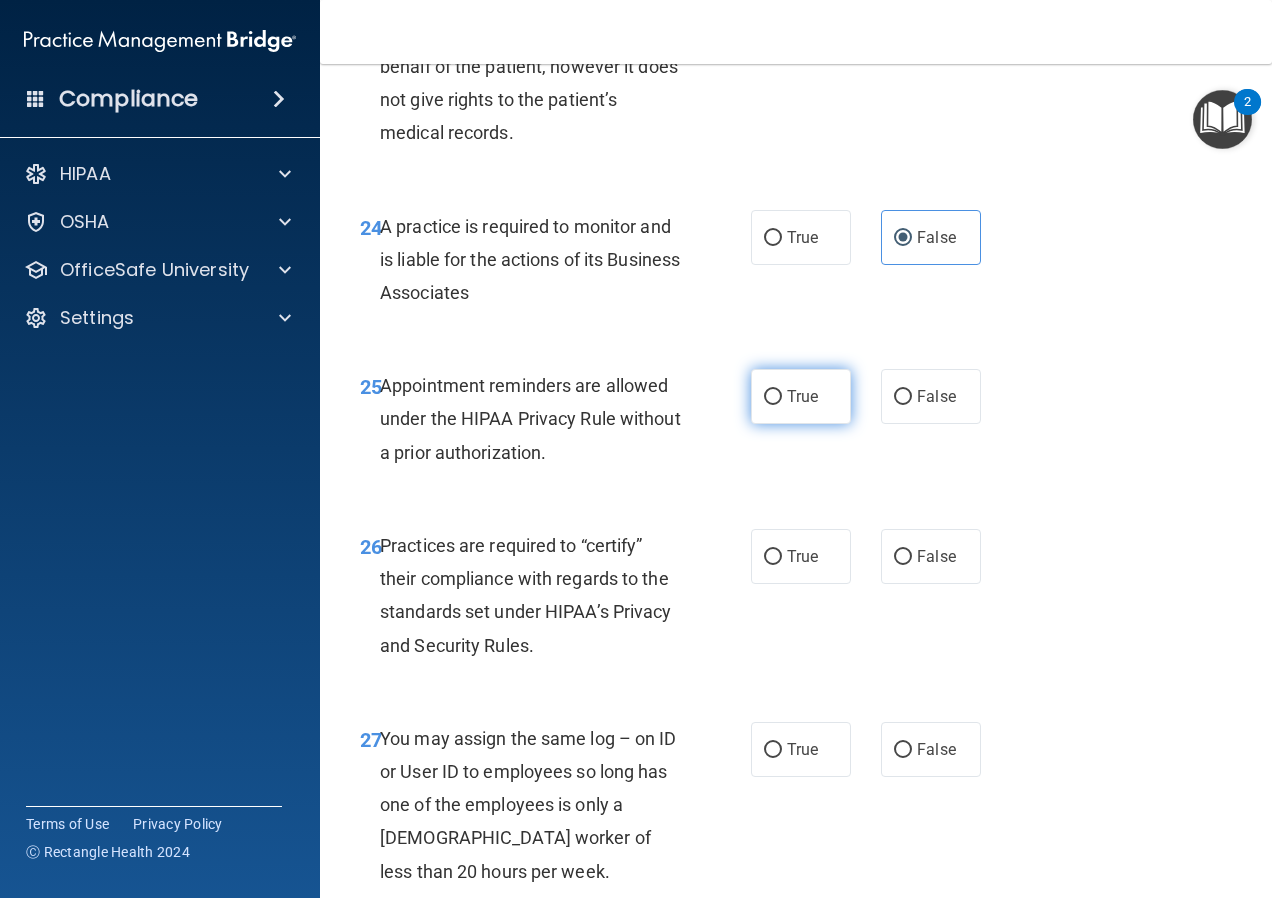 click on "True" at bounding box center [802, 396] 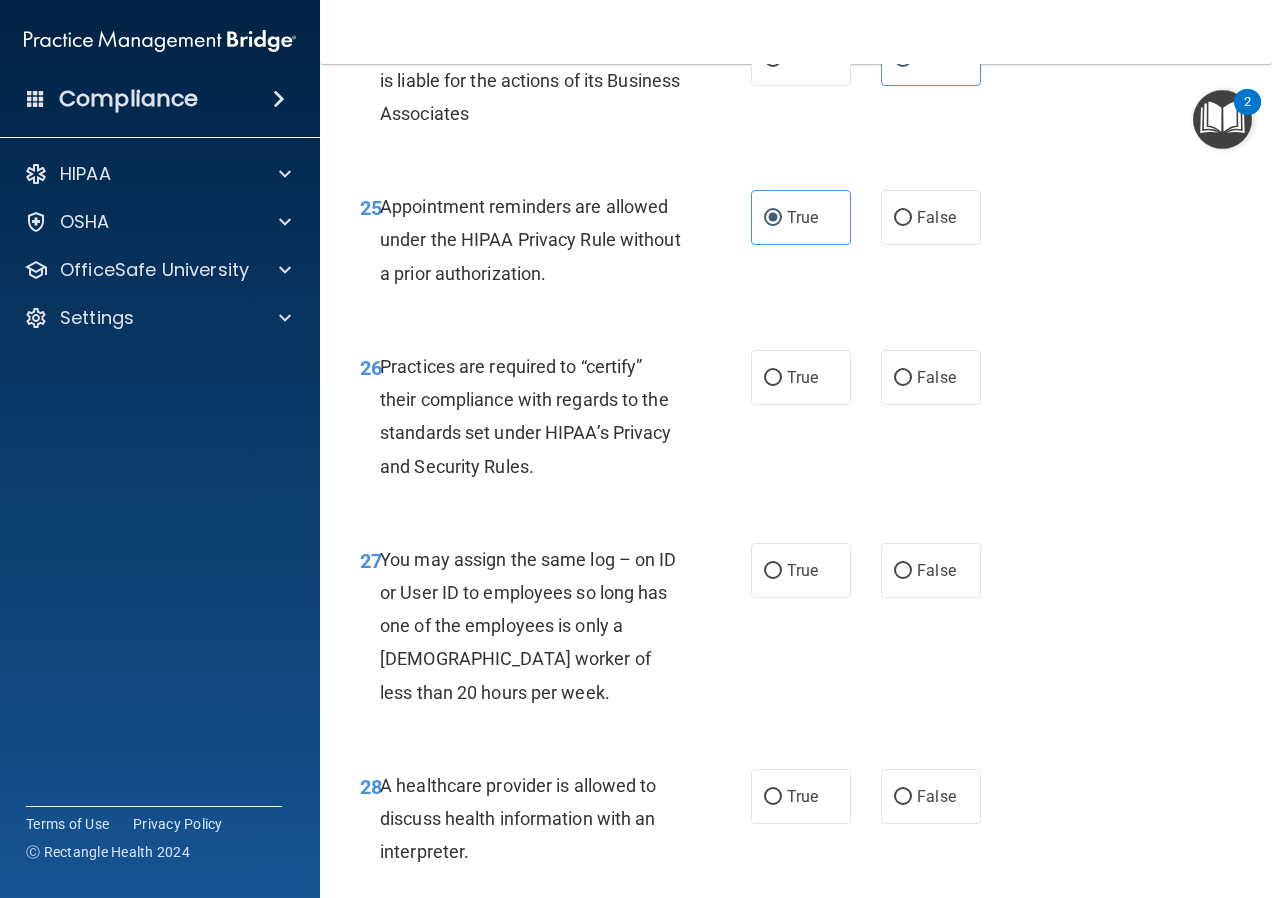 scroll, scrollTop: 5050, scrollLeft: 0, axis: vertical 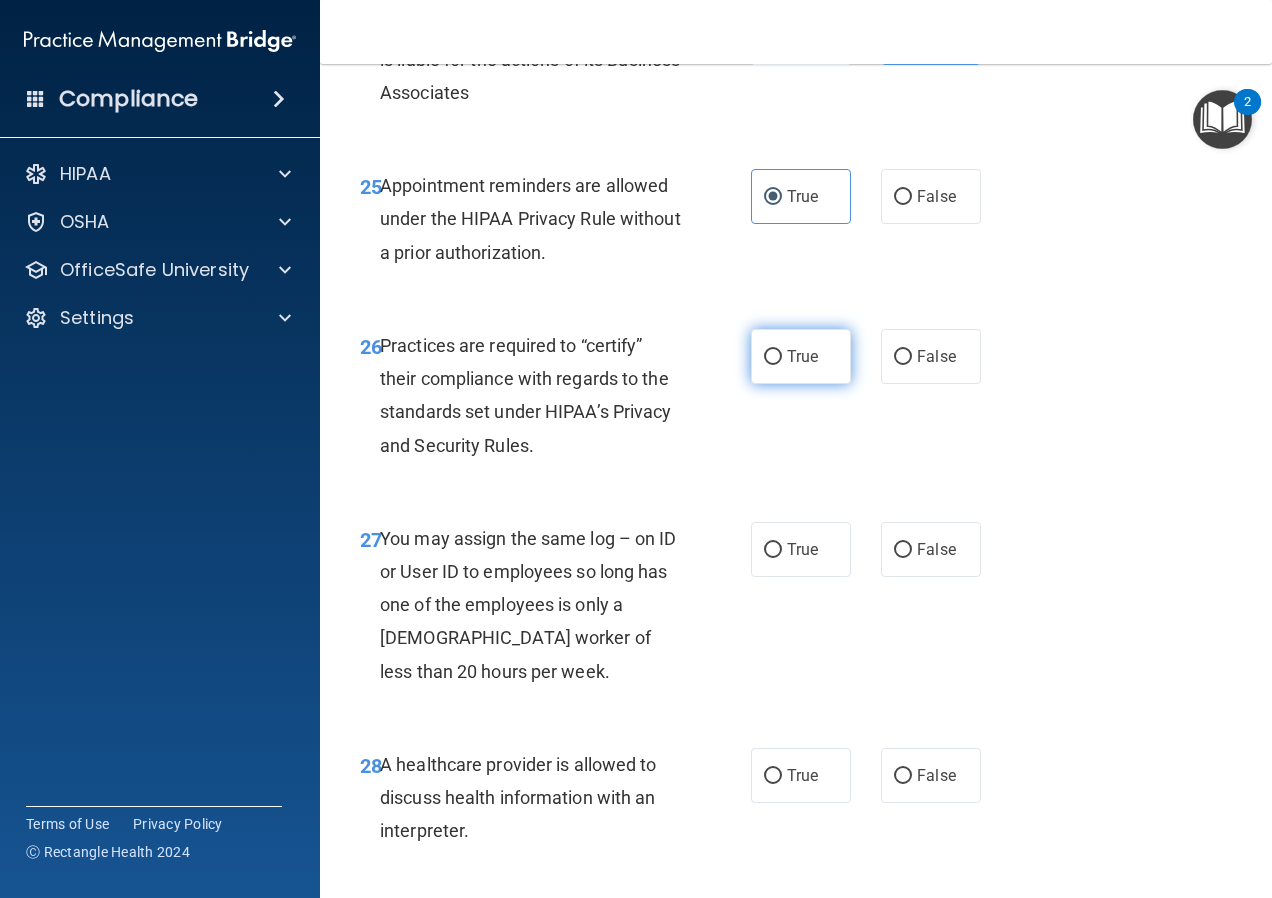 click on "True" at bounding box center (801, 356) 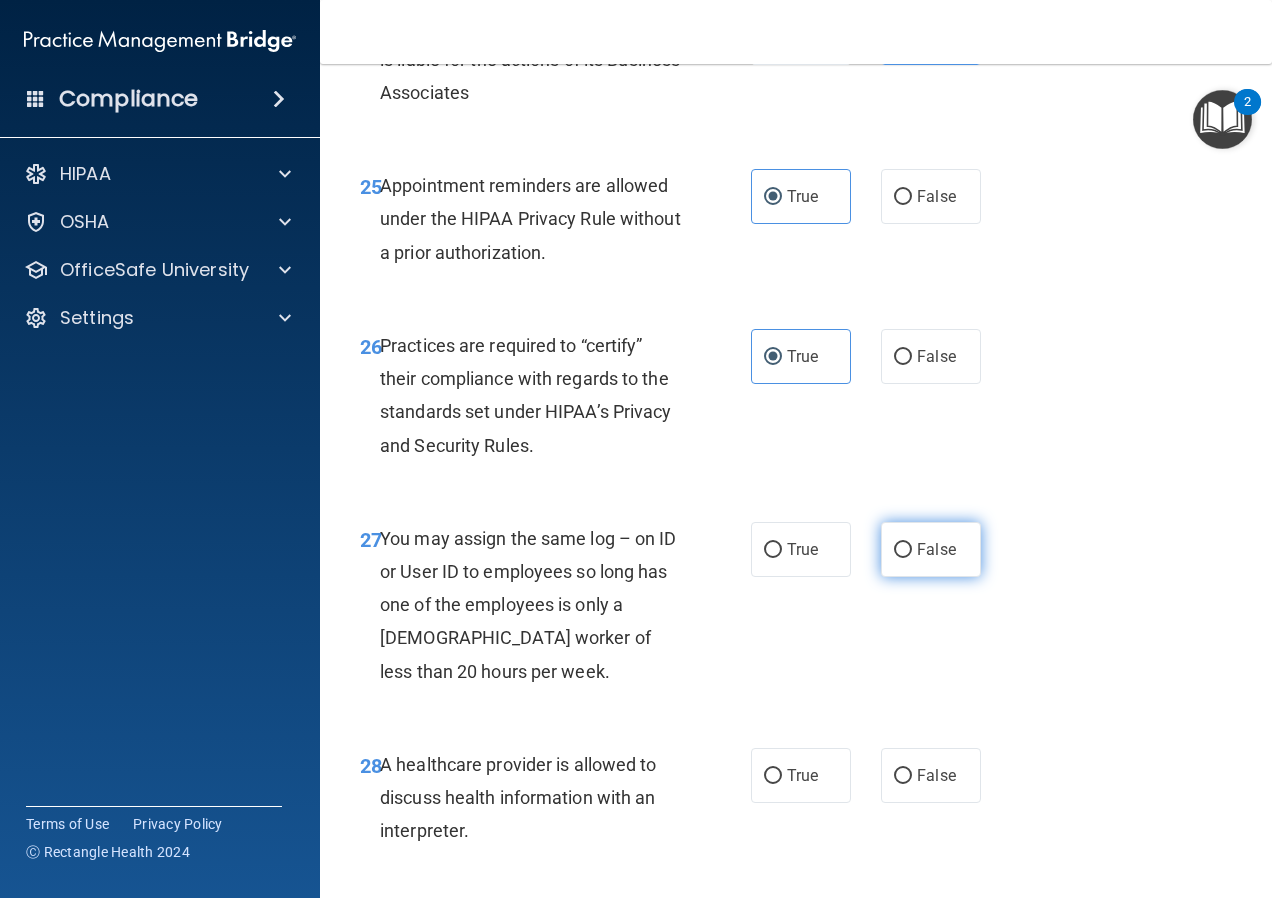 click on "False" at bounding box center (936, 549) 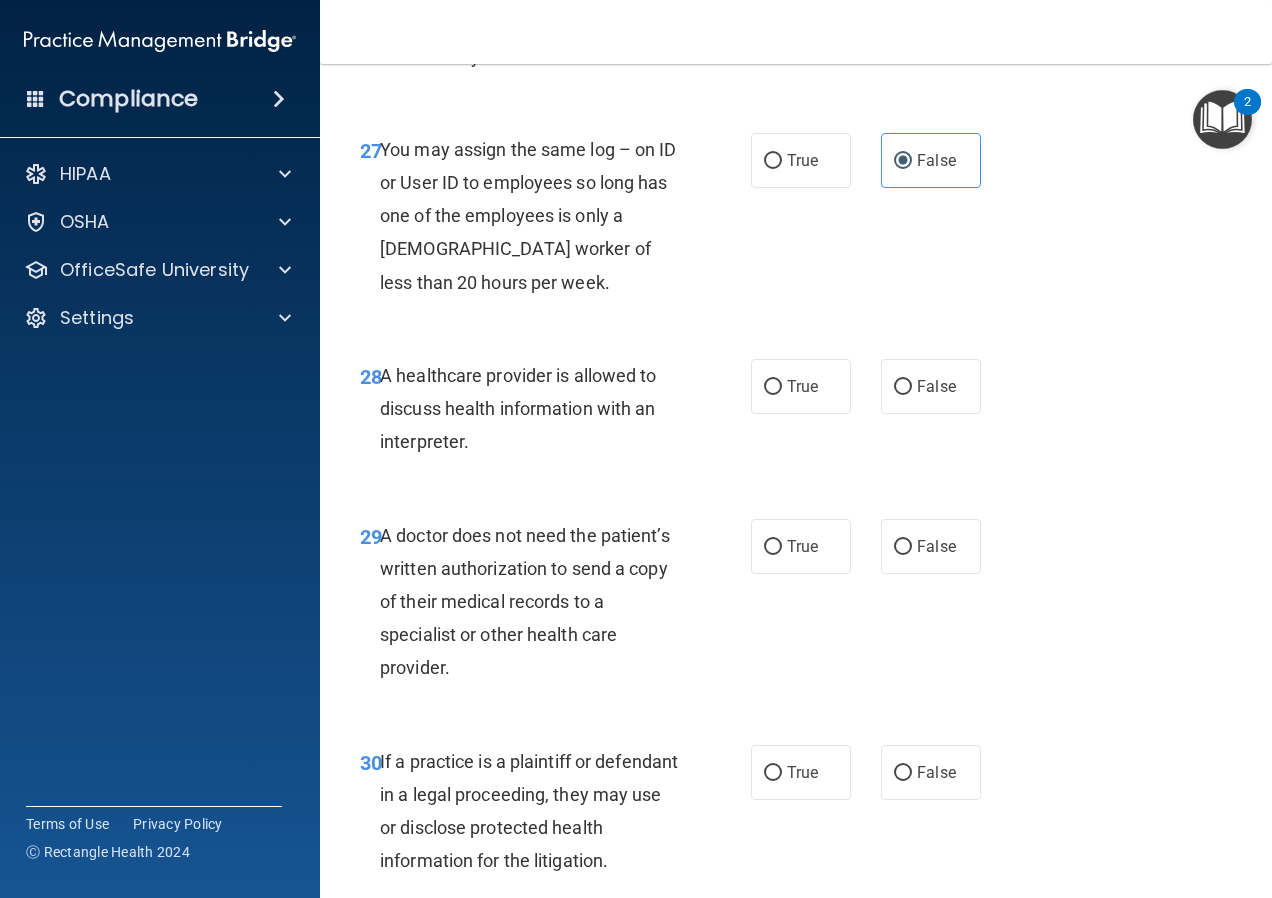 scroll, scrollTop: 5450, scrollLeft: 0, axis: vertical 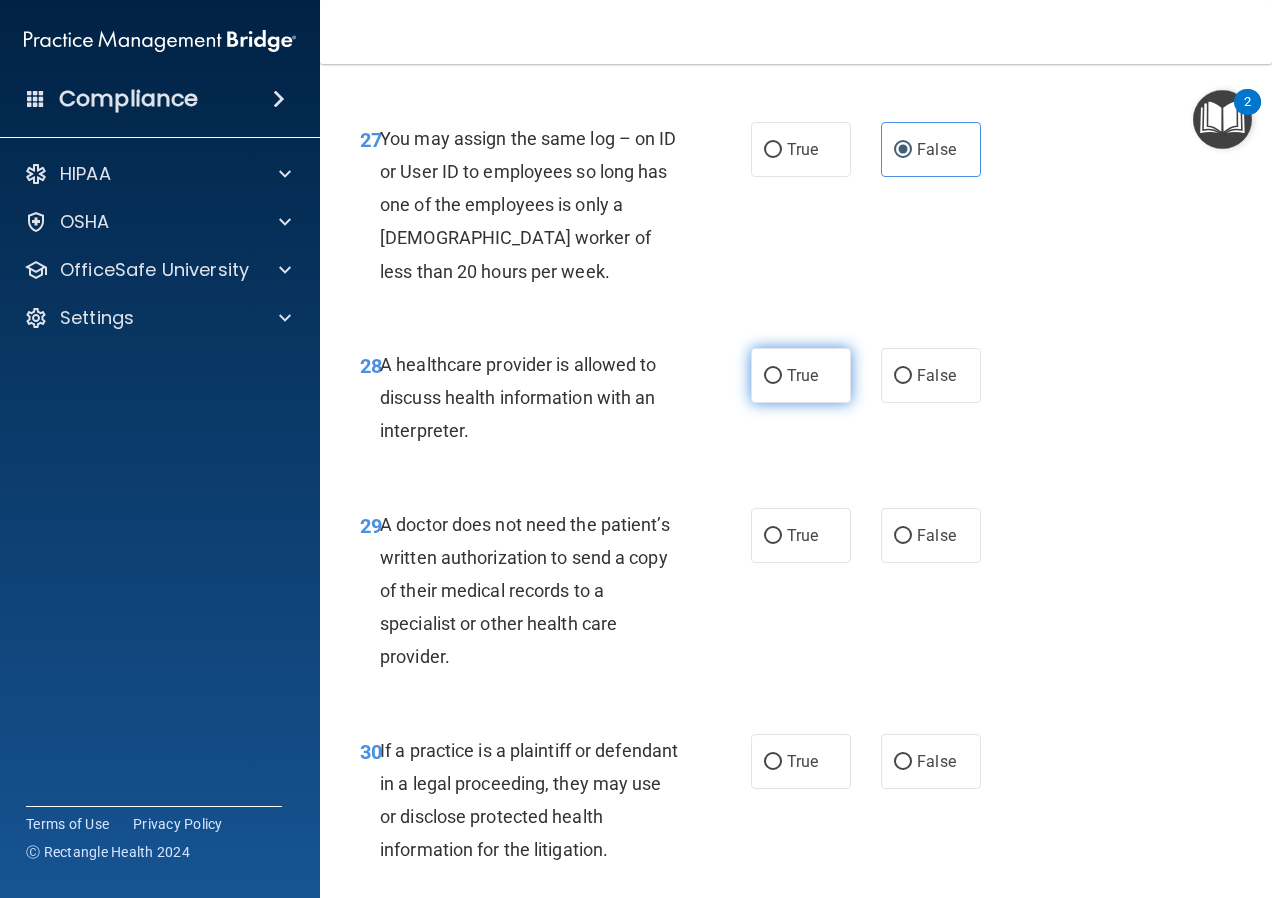 click on "True" at bounding box center [773, 376] 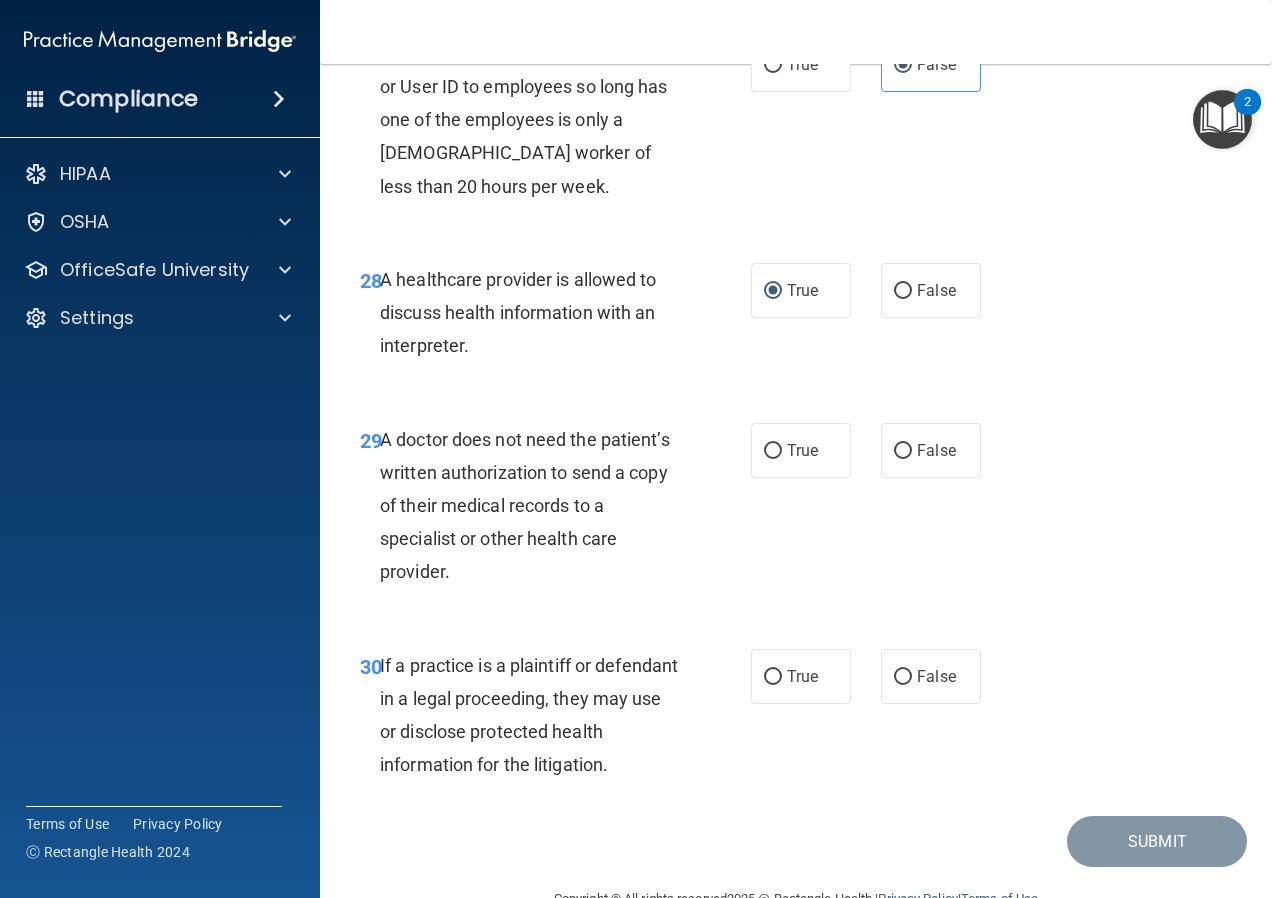 scroll, scrollTop: 5650, scrollLeft: 0, axis: vertical 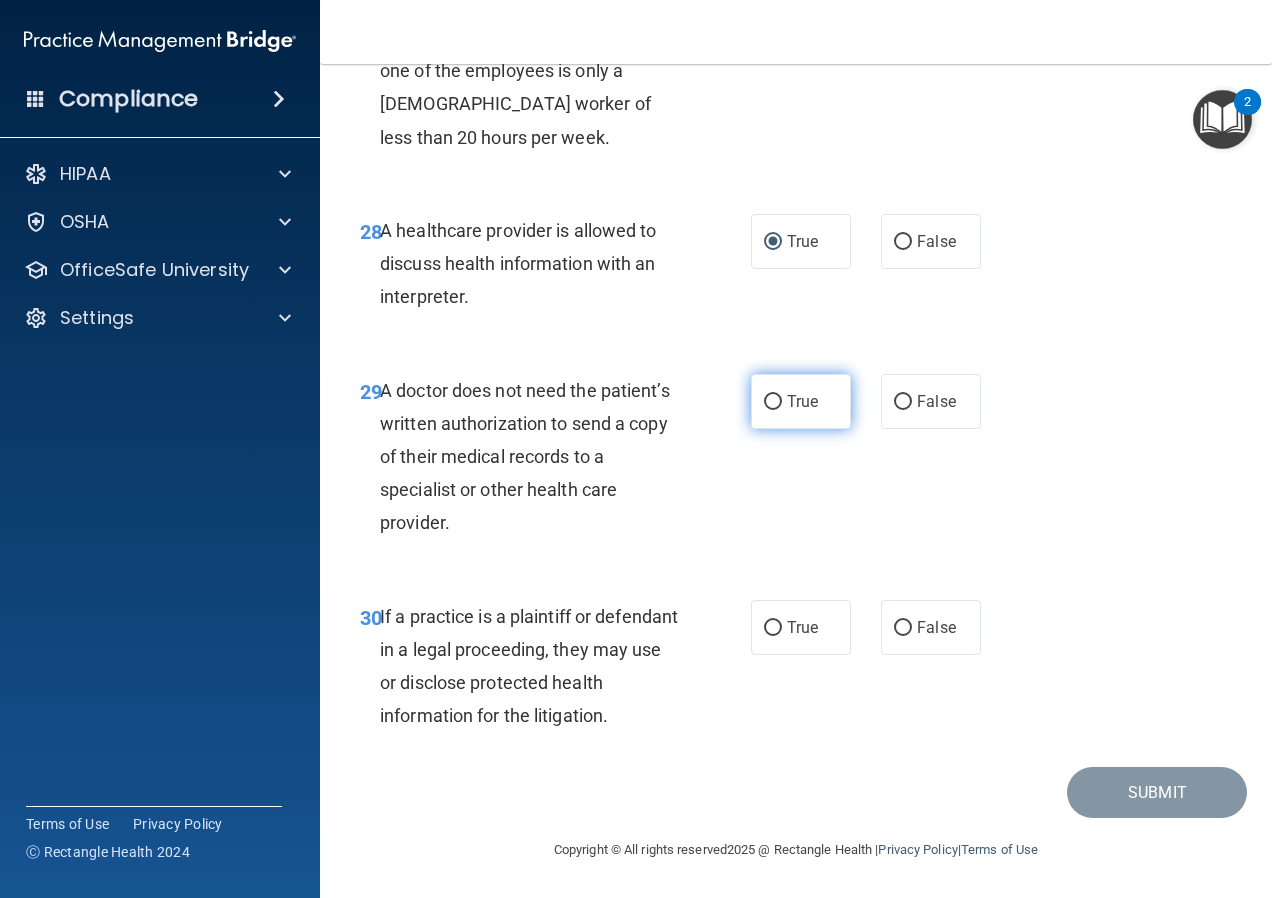click on "True" at bounding box center (801, 401) 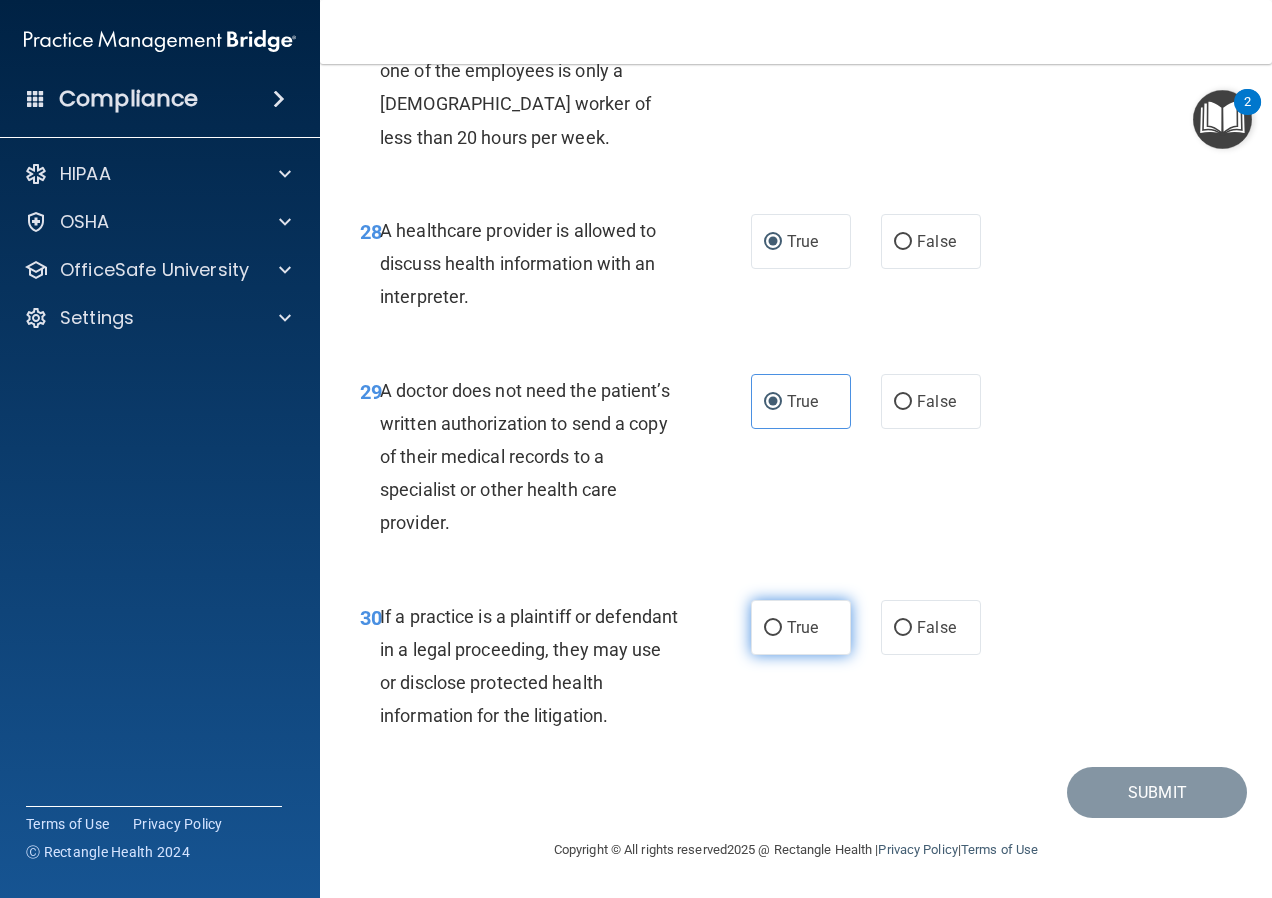 click on "True" at bounding box center (801, 627) 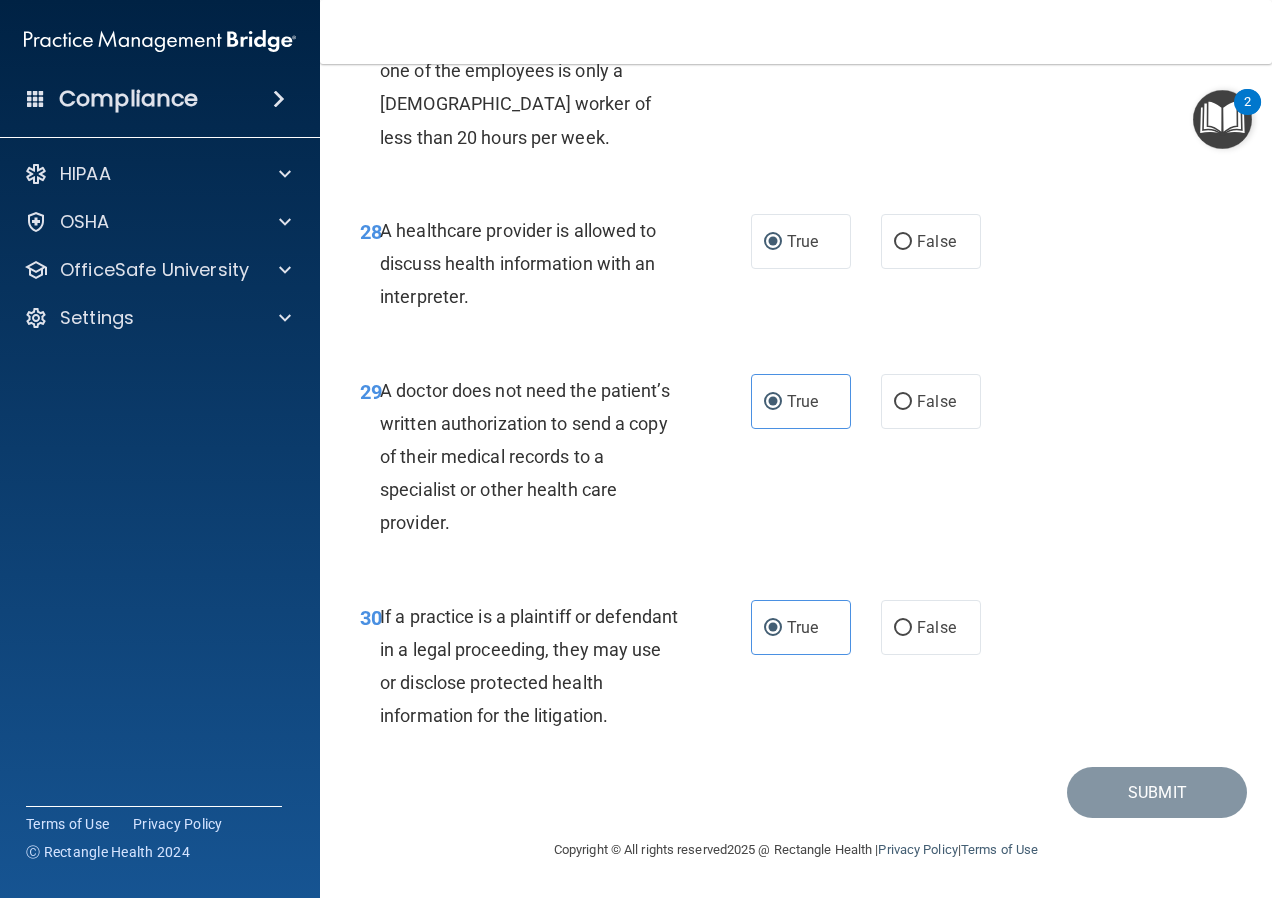 scroll, scrollTop: 5570, scrollLeft: 0, axis: vertical 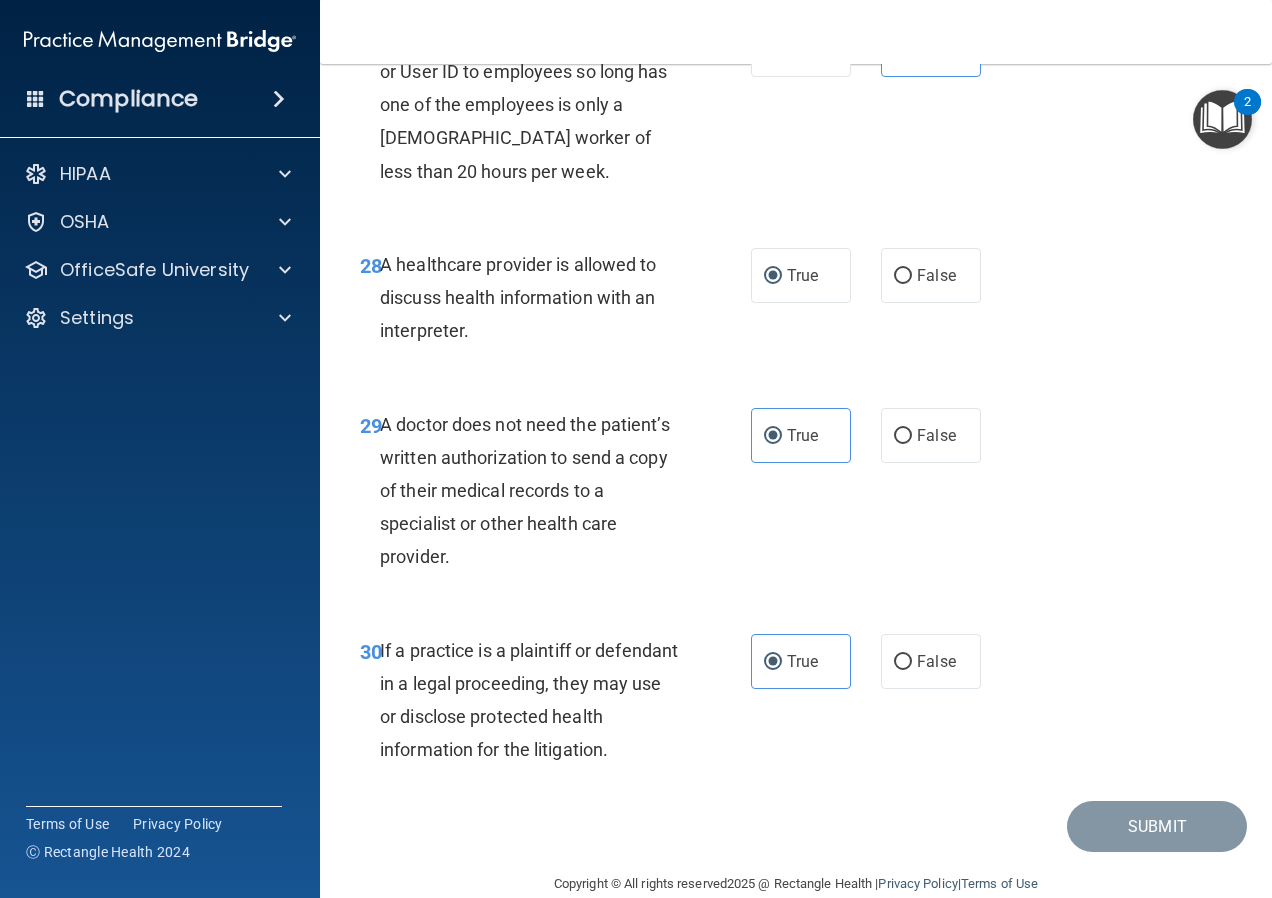 click at bounding box center [1222, 119] 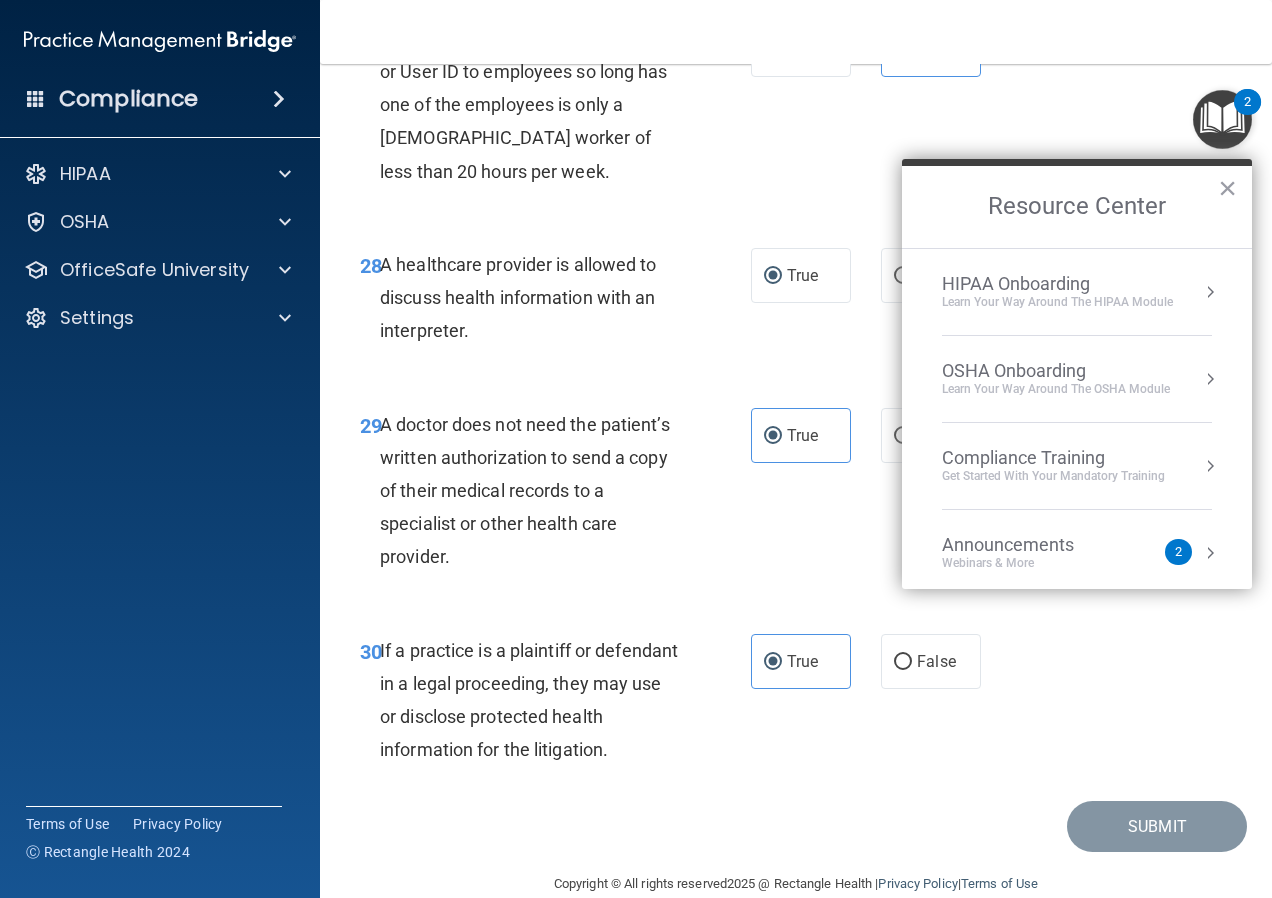 click on "HIPAA
Documents and Policies                 Report an Incident               Business Associates               Emergency Planning               Resources                 HIPAA Risk Assessment
[GEOGRAPHIC_DATA]
Documents               Safety Data Sheets               Self-Assessment                Injury and Illness Report                Resources
PCI
PCI Compliance                Merchant Savings Calculator
[GEOGRAPHIC_DATA]
HIPAA Training                   OSHA Training                   Continuing Education
Settings
My Account               My Users               Services                 Sign Out" at bounding box center (160, 392) 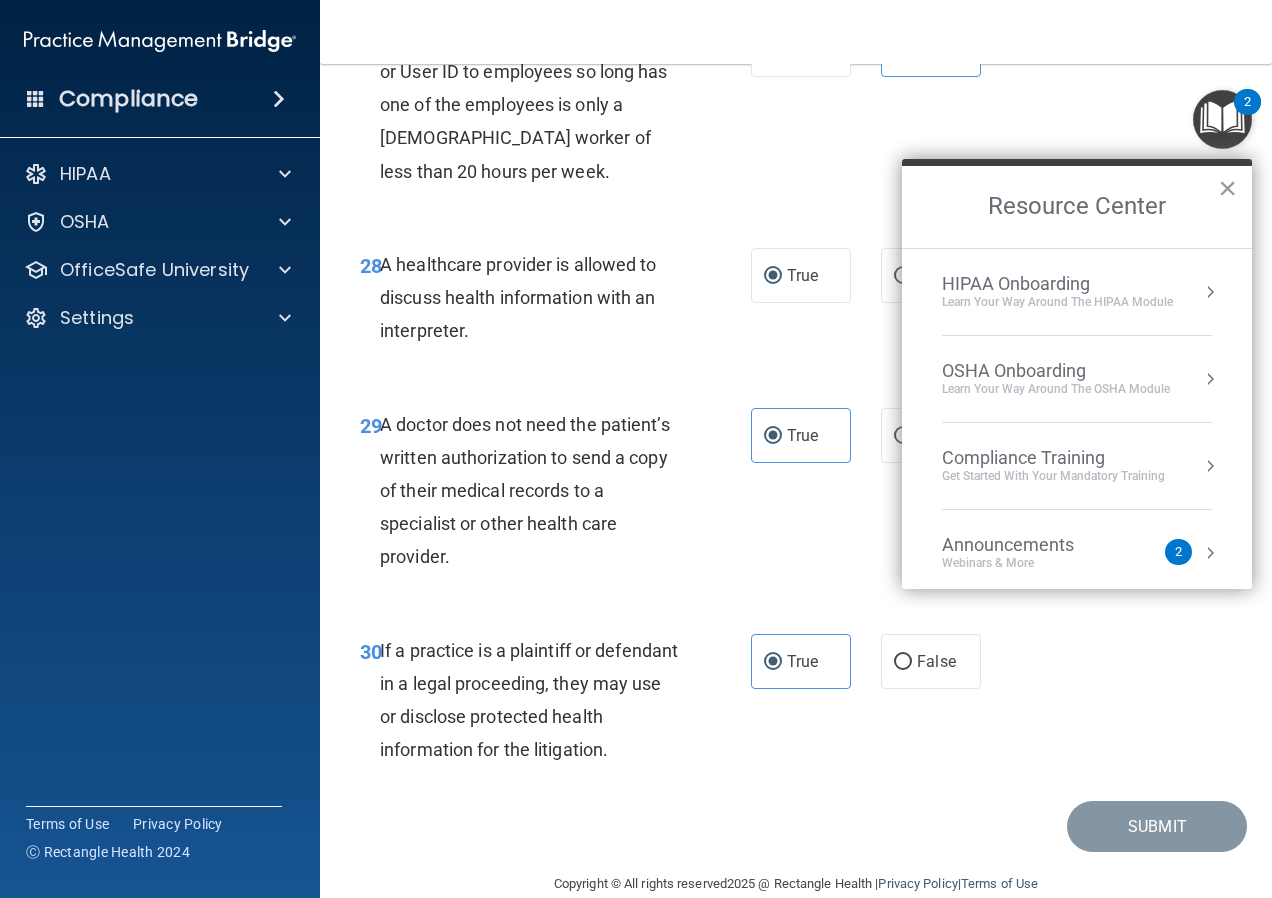 click on "×" at bounding box center (1227, 188) 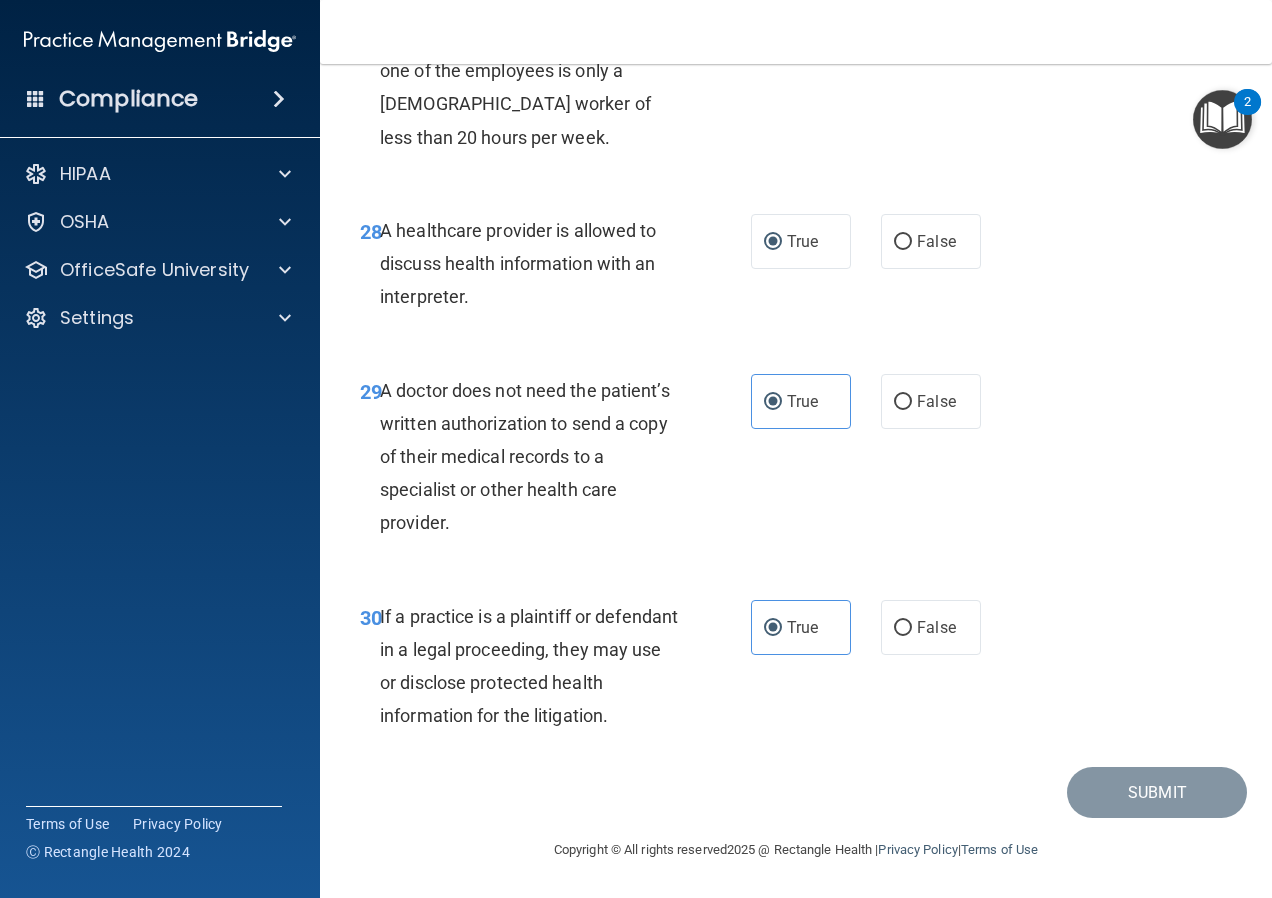 scroll, scrollTop: 5350, scrollLeft: 0, axis: vertical 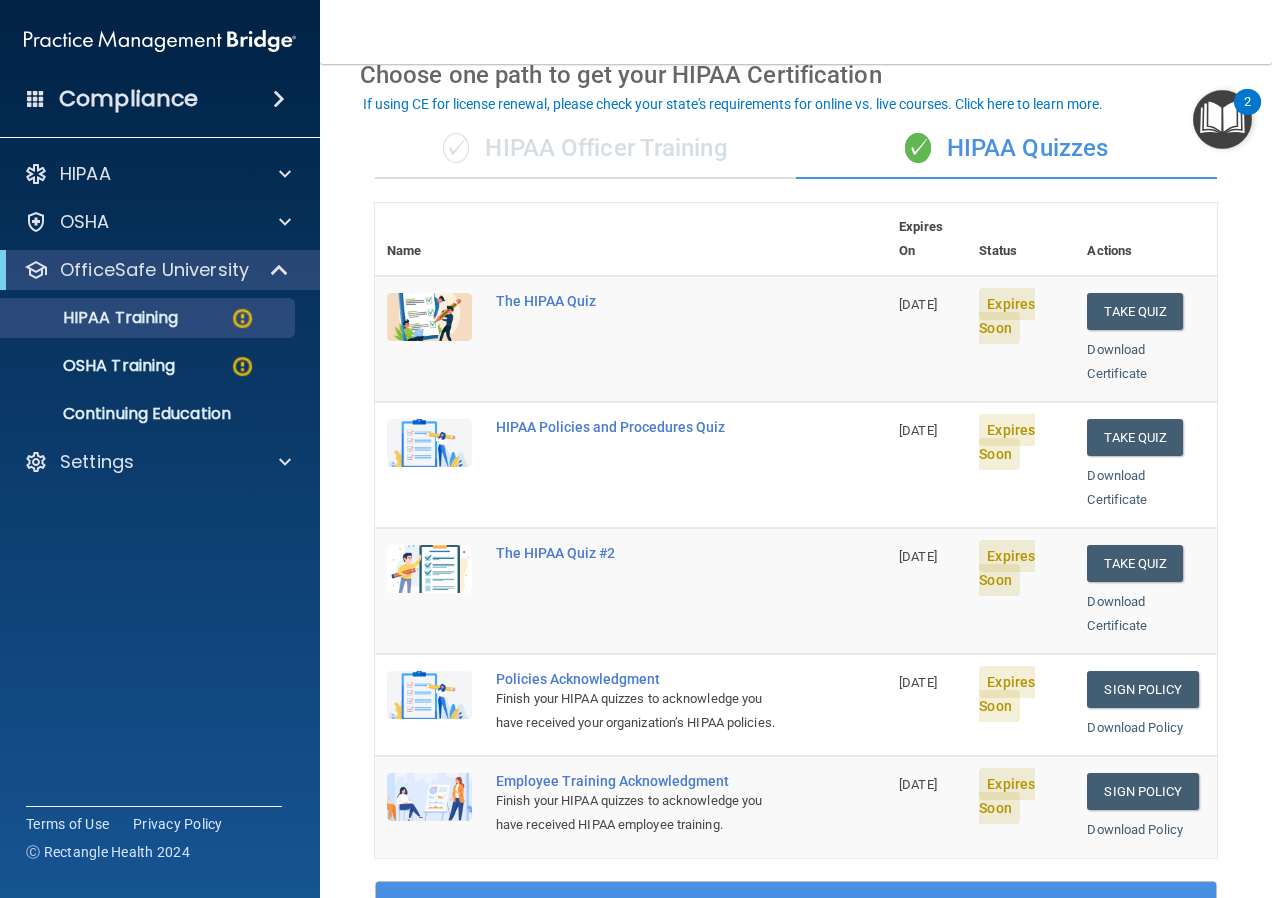 click on "✓" at bounding box center [918, 148] 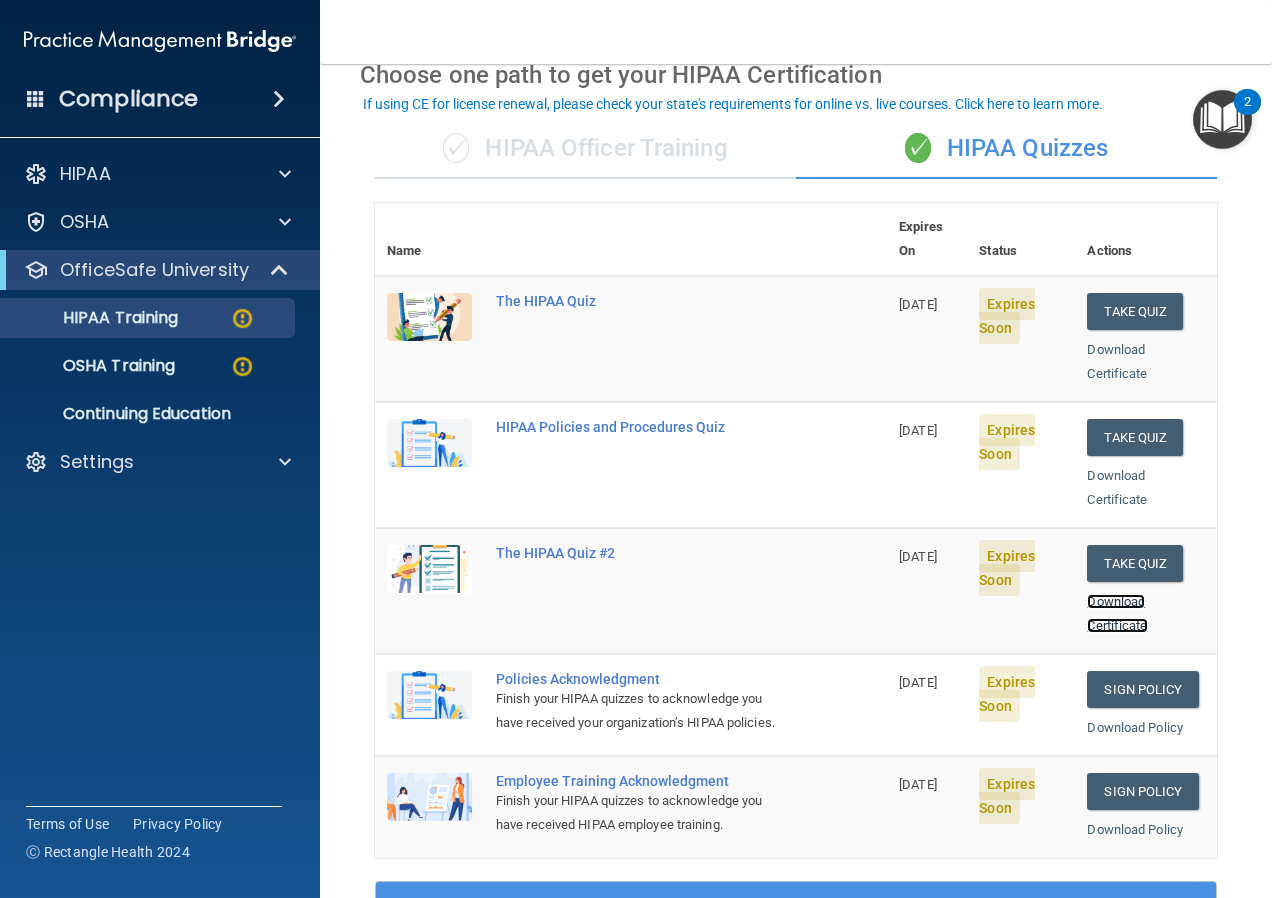 click on "Download Certificate" at bounding box center [1117, 613] 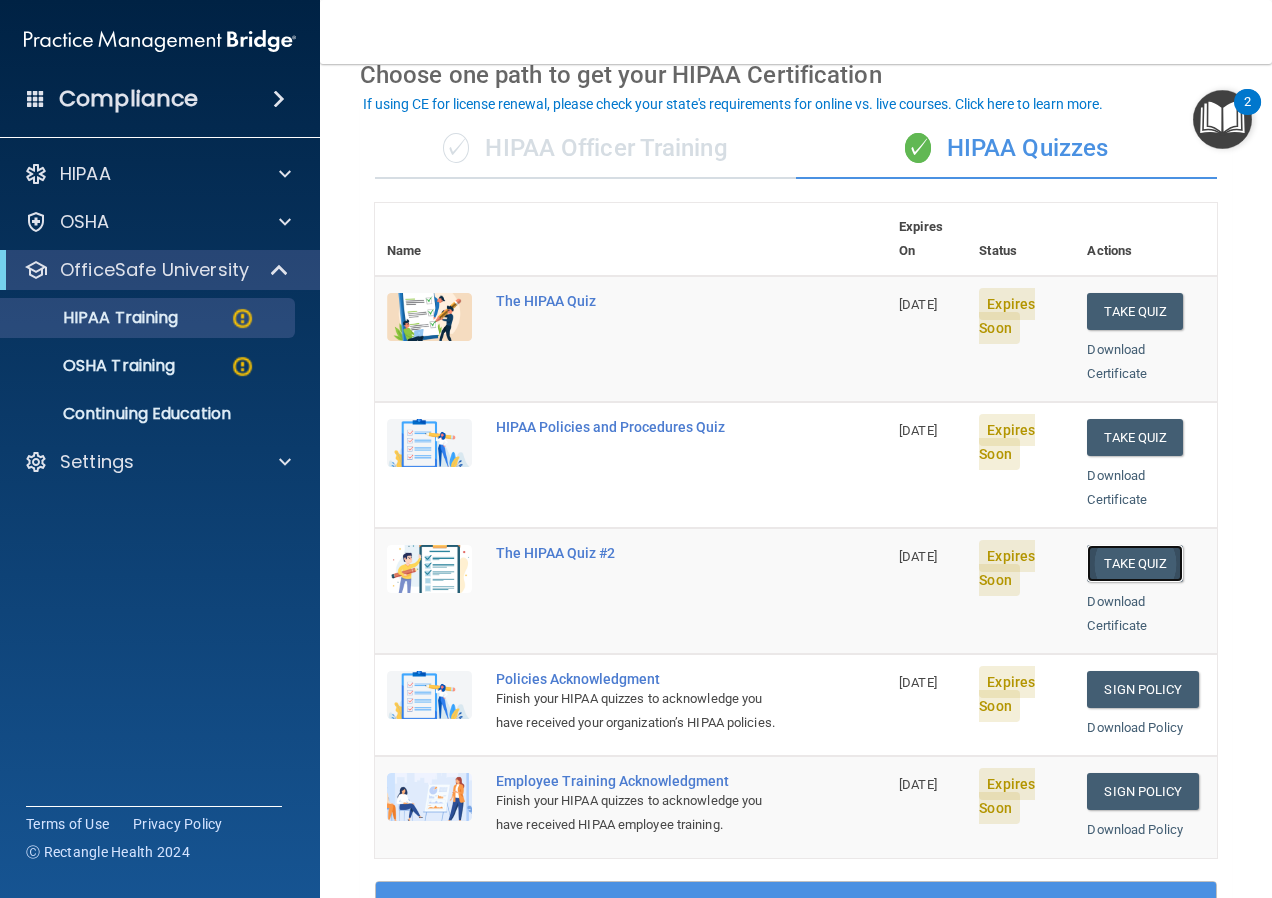 click on "Take Quiz" at bounding box center (1135, 563) 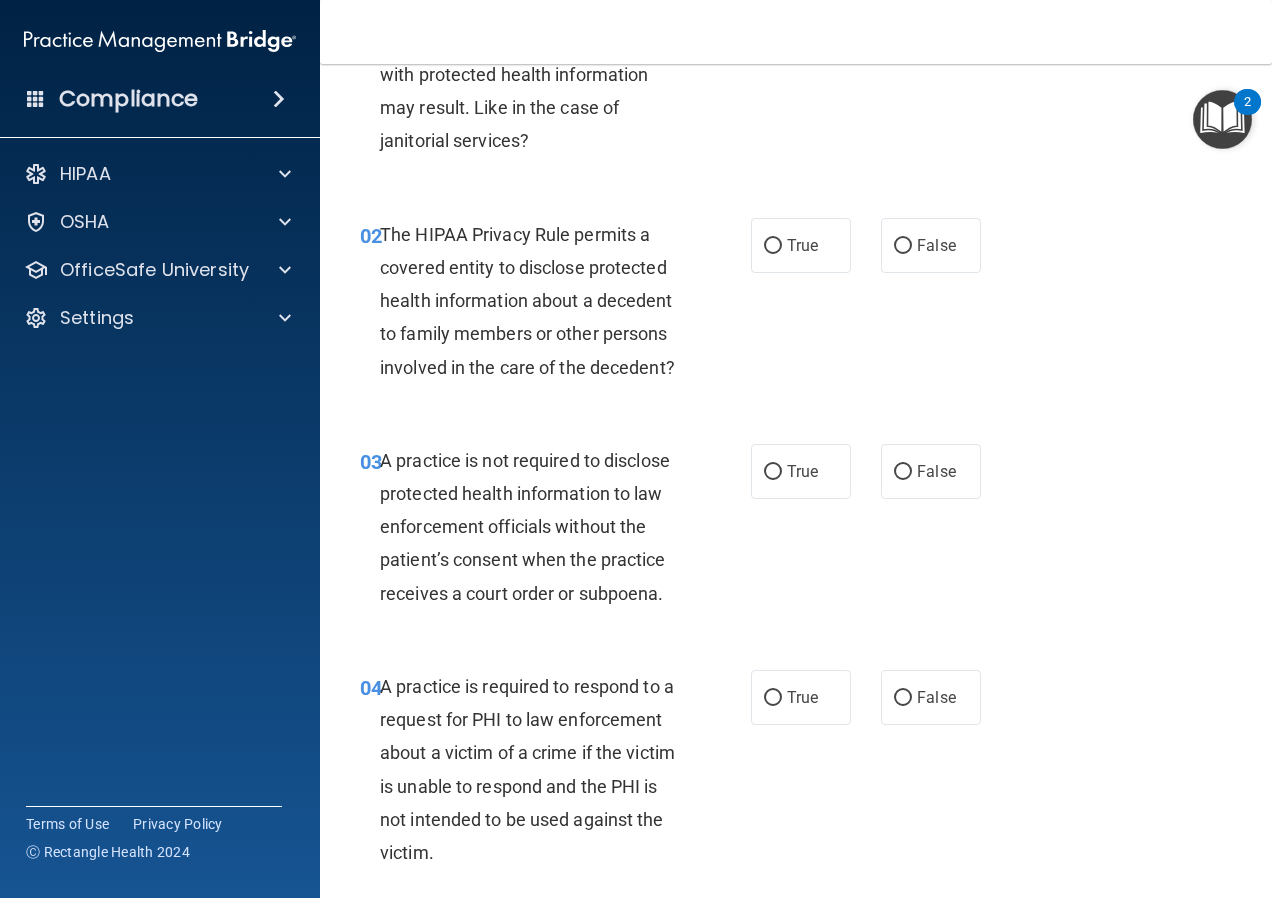 scroll, scrollTop: 0, scrollLeft: 0, axis: both 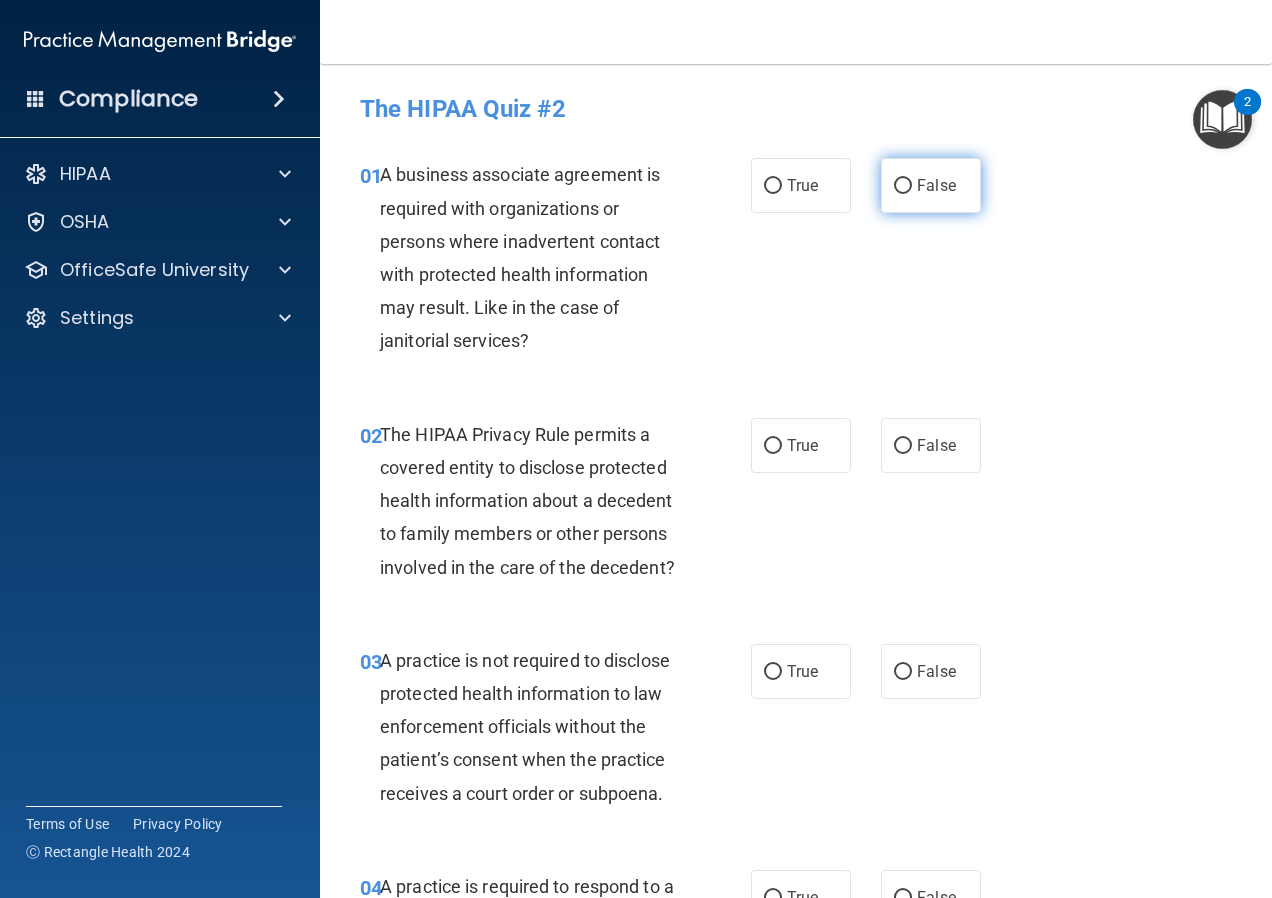 click on "False" at bounding box center [903, 186] 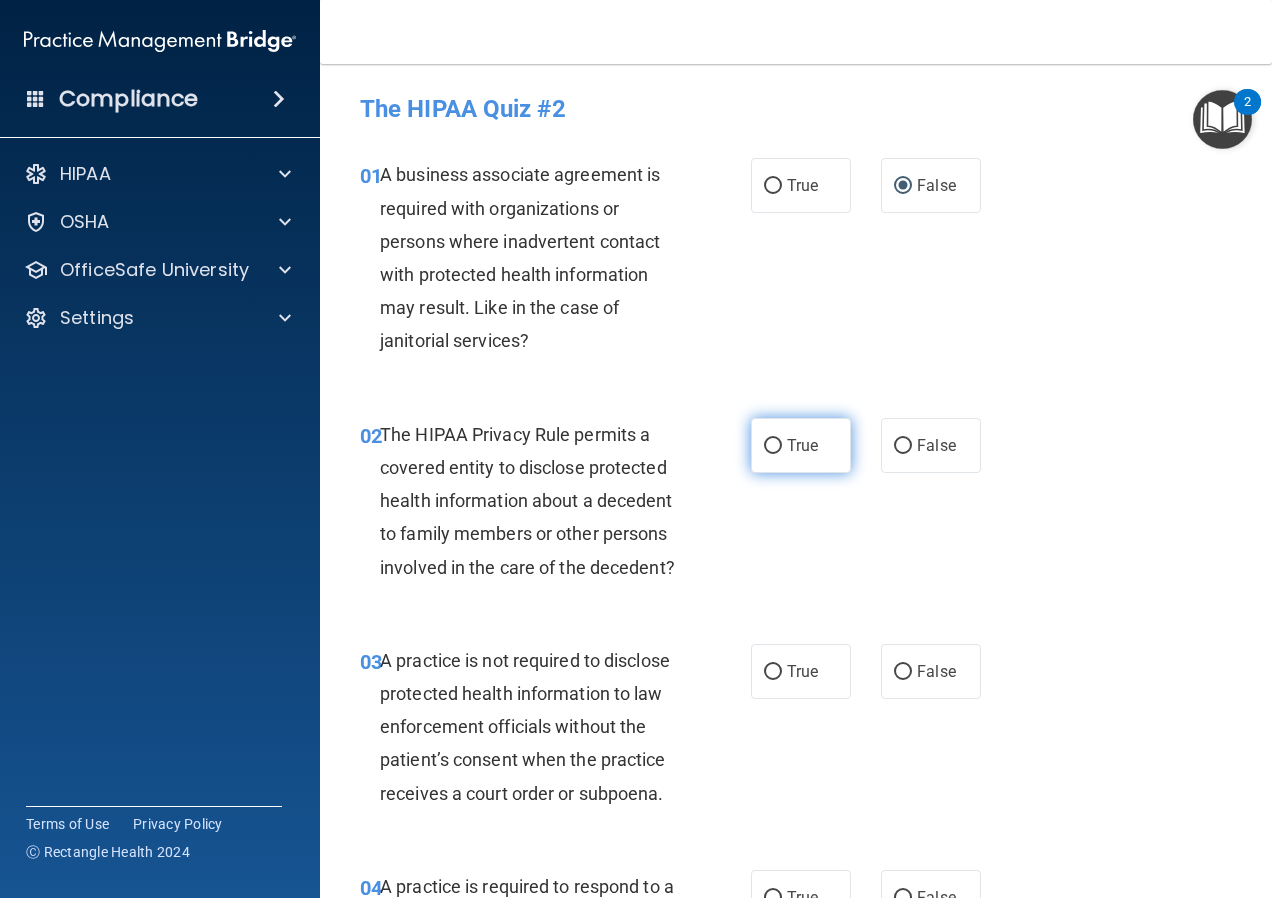 click on "True" at bounding box center [801, 445] 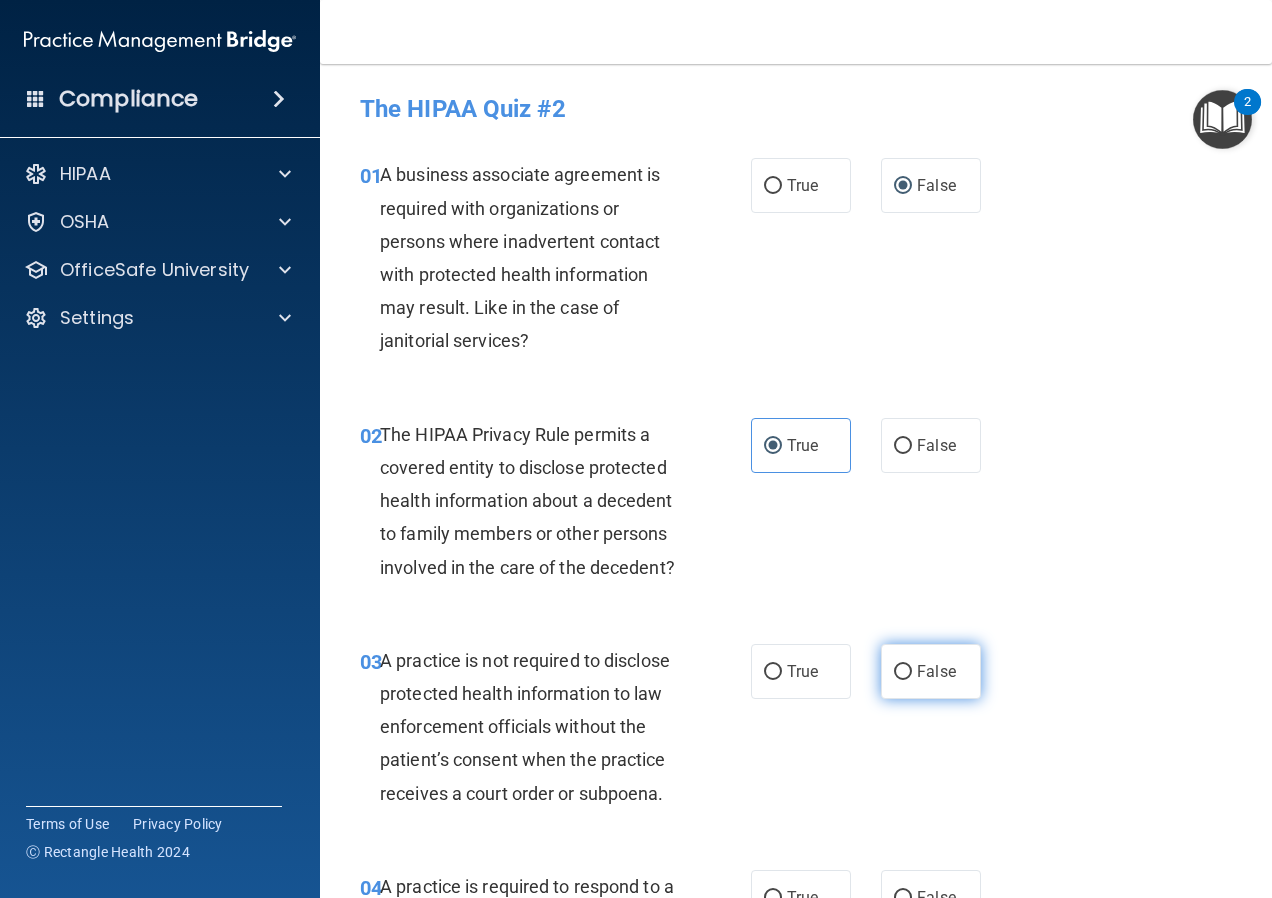 click on "False" at bounding box center [936, 671] 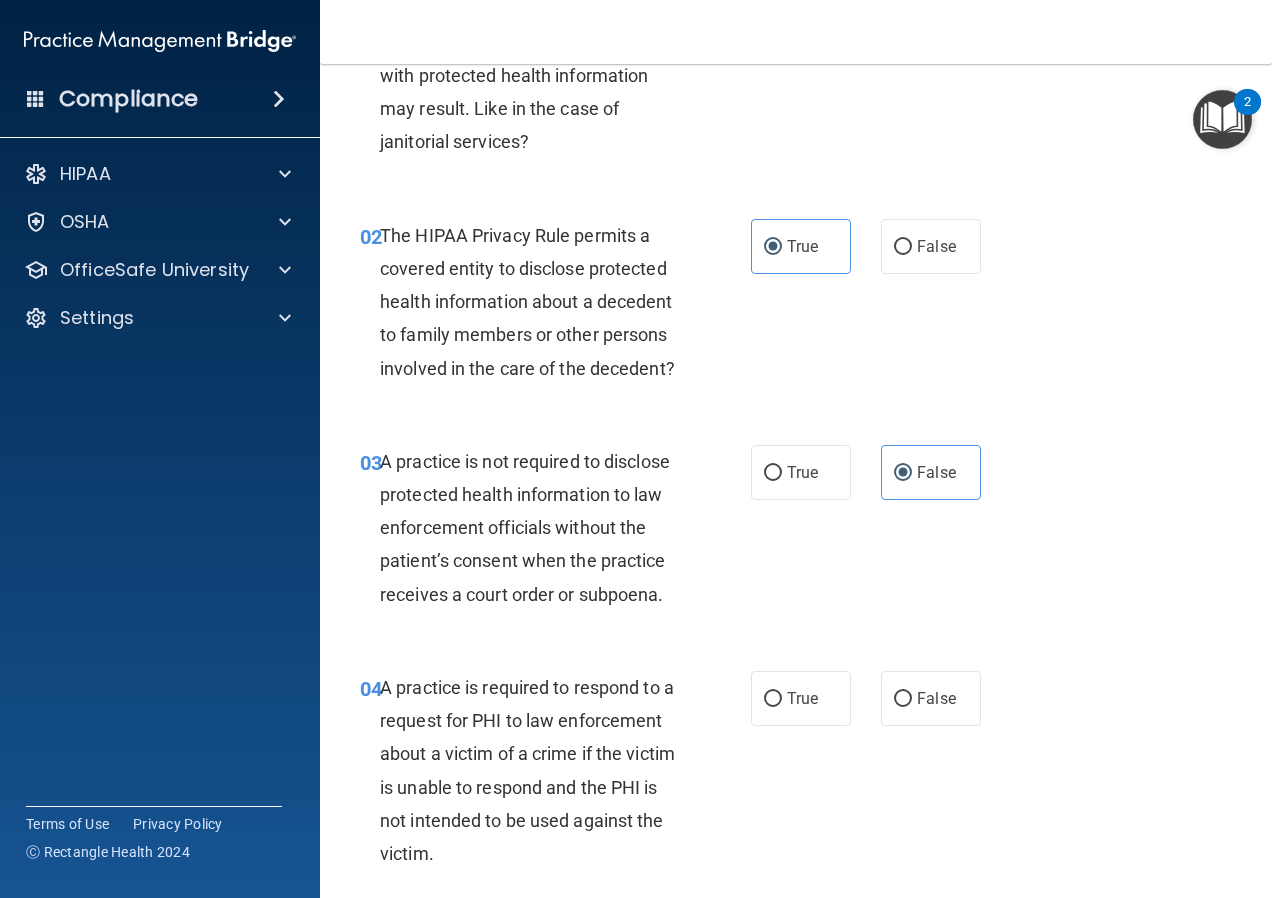 scroll, scrollTop: 200, scrollLeft: 0, axis: vertical 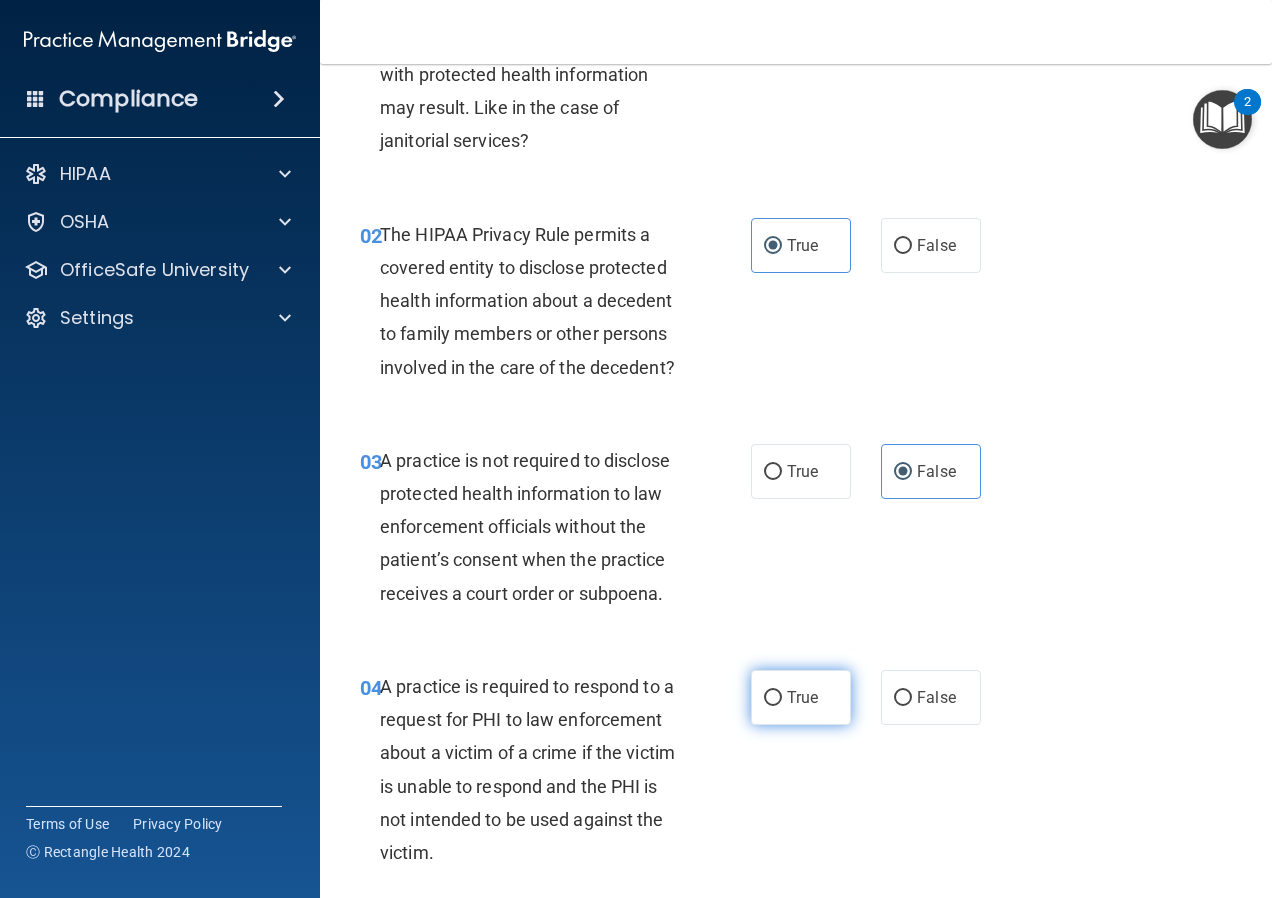 click on "True" at bounding box center (773, 698) 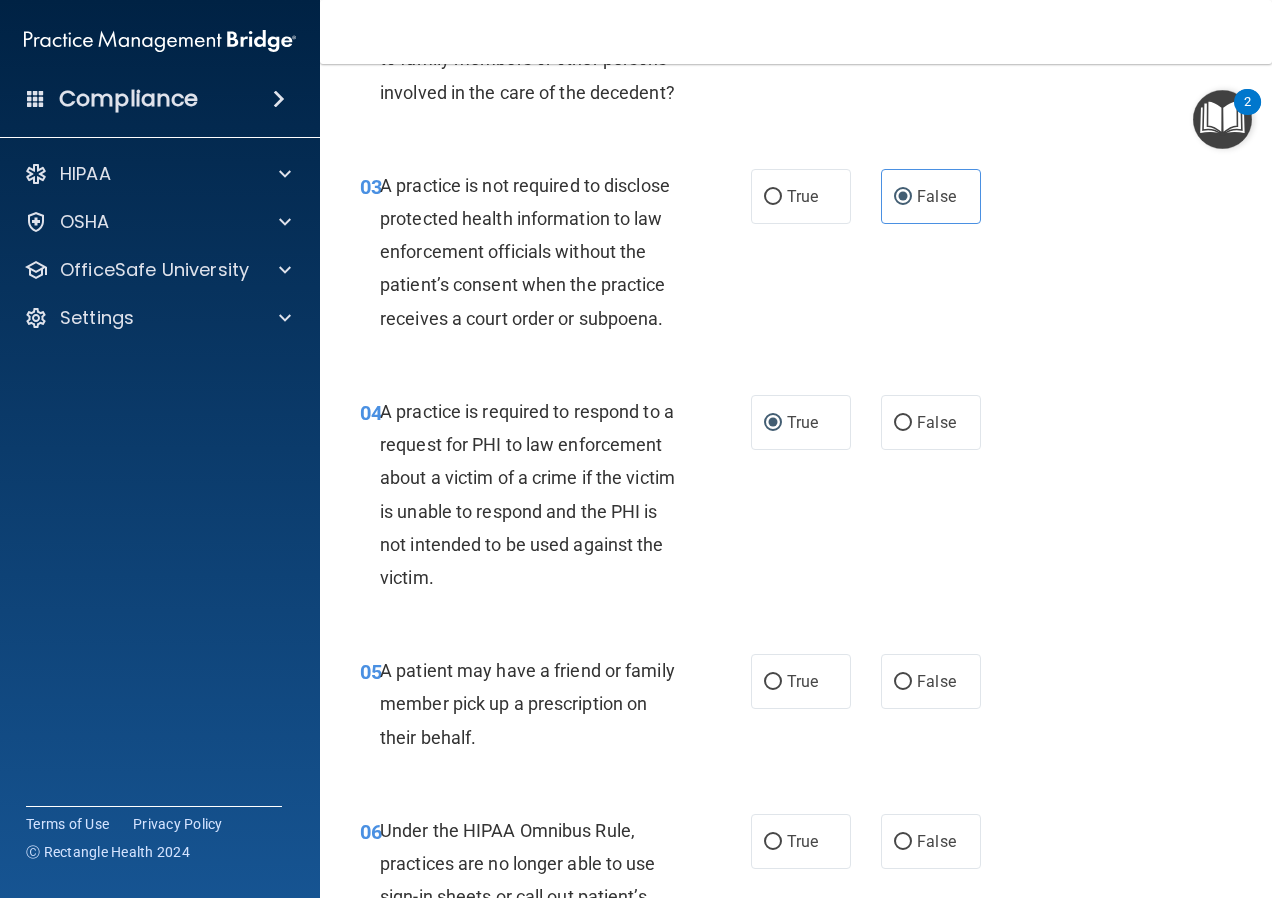 scroll, scrollTop: 500, scrollLeft: 0, axis: vertical 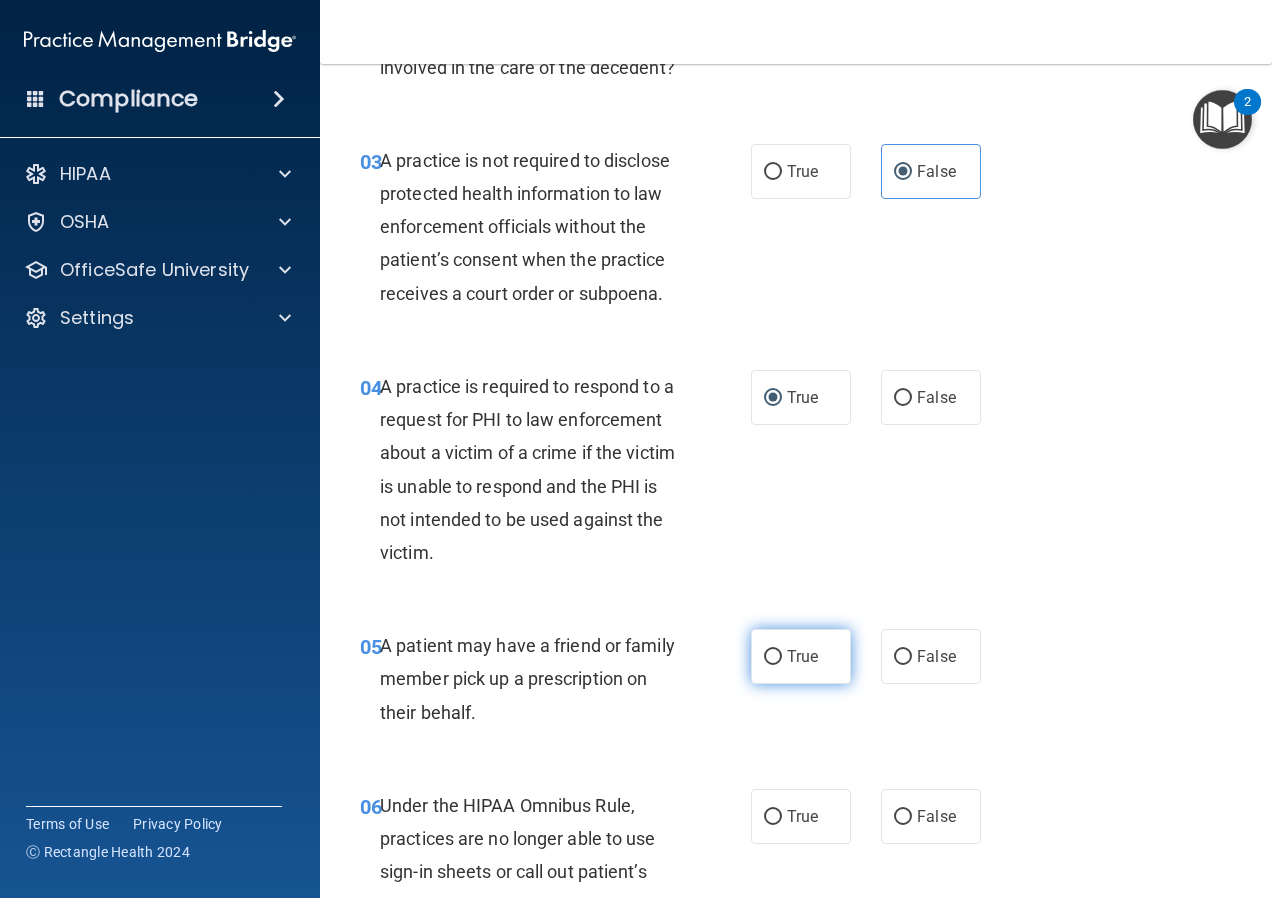 click on "True" at bounding box center [801, 656] 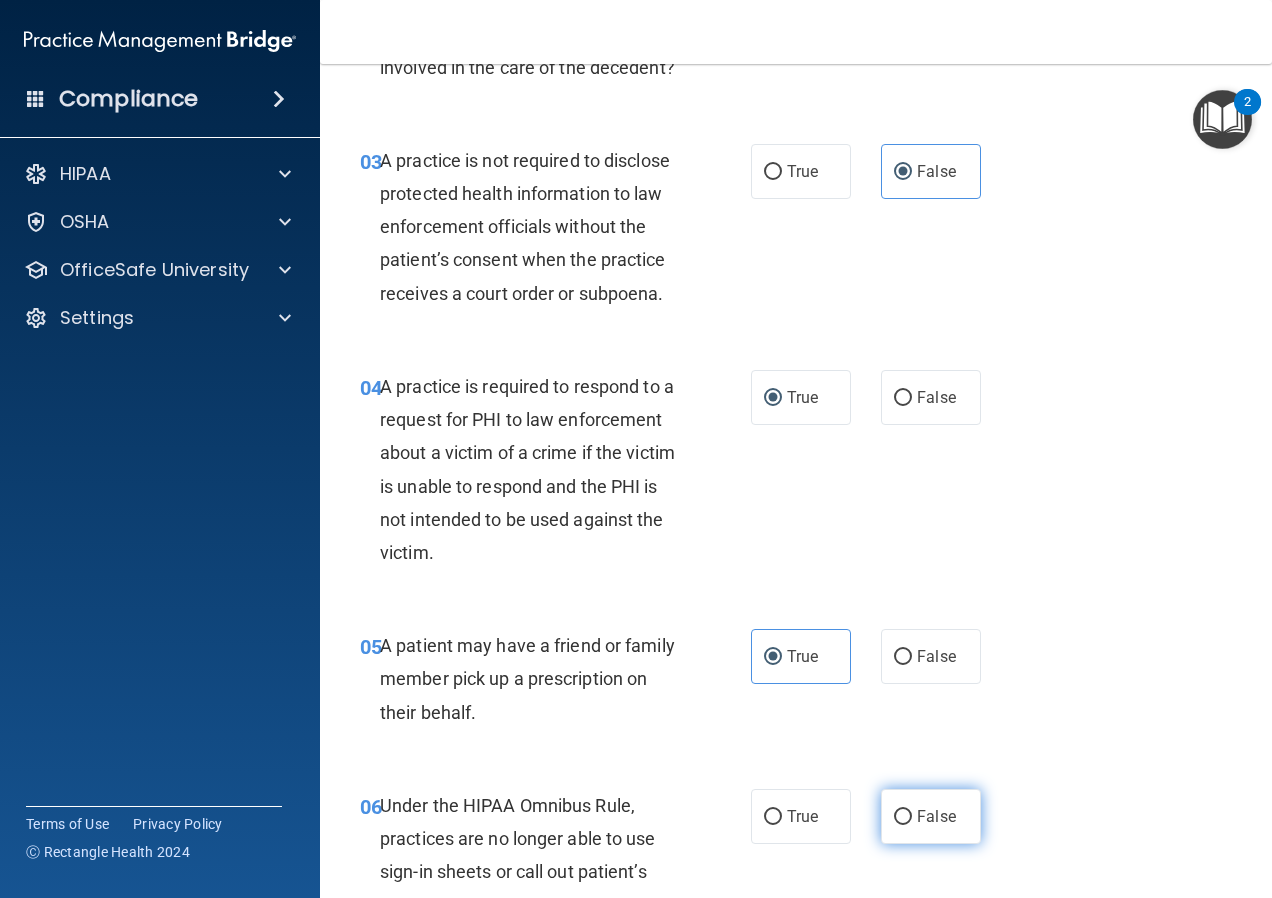 click on "False" at bounding box center (903, 817) 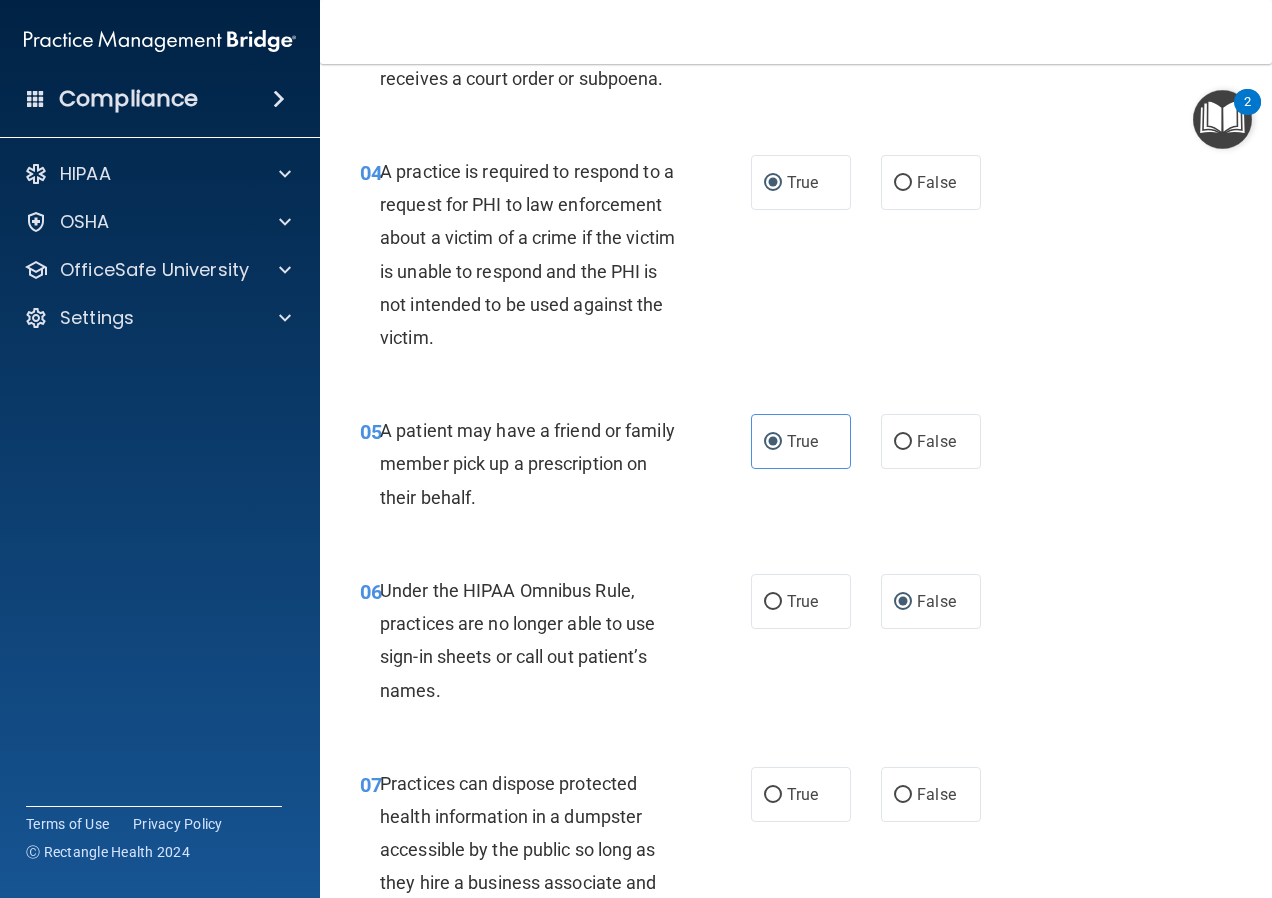 scroll, scrollTop: 800, scrollLeft: 0, axis: vertical 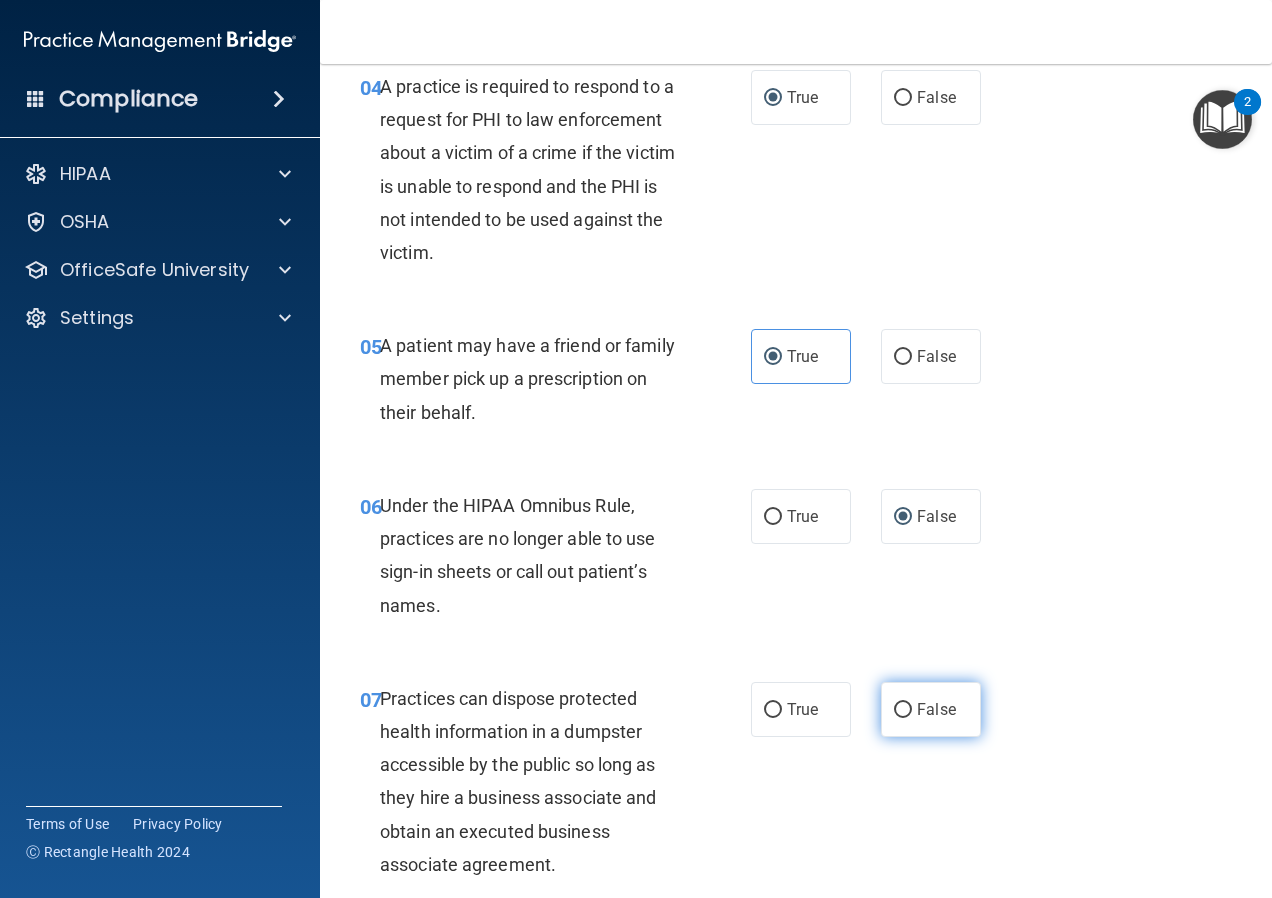 click on "False" at bounding box center [931, 709] 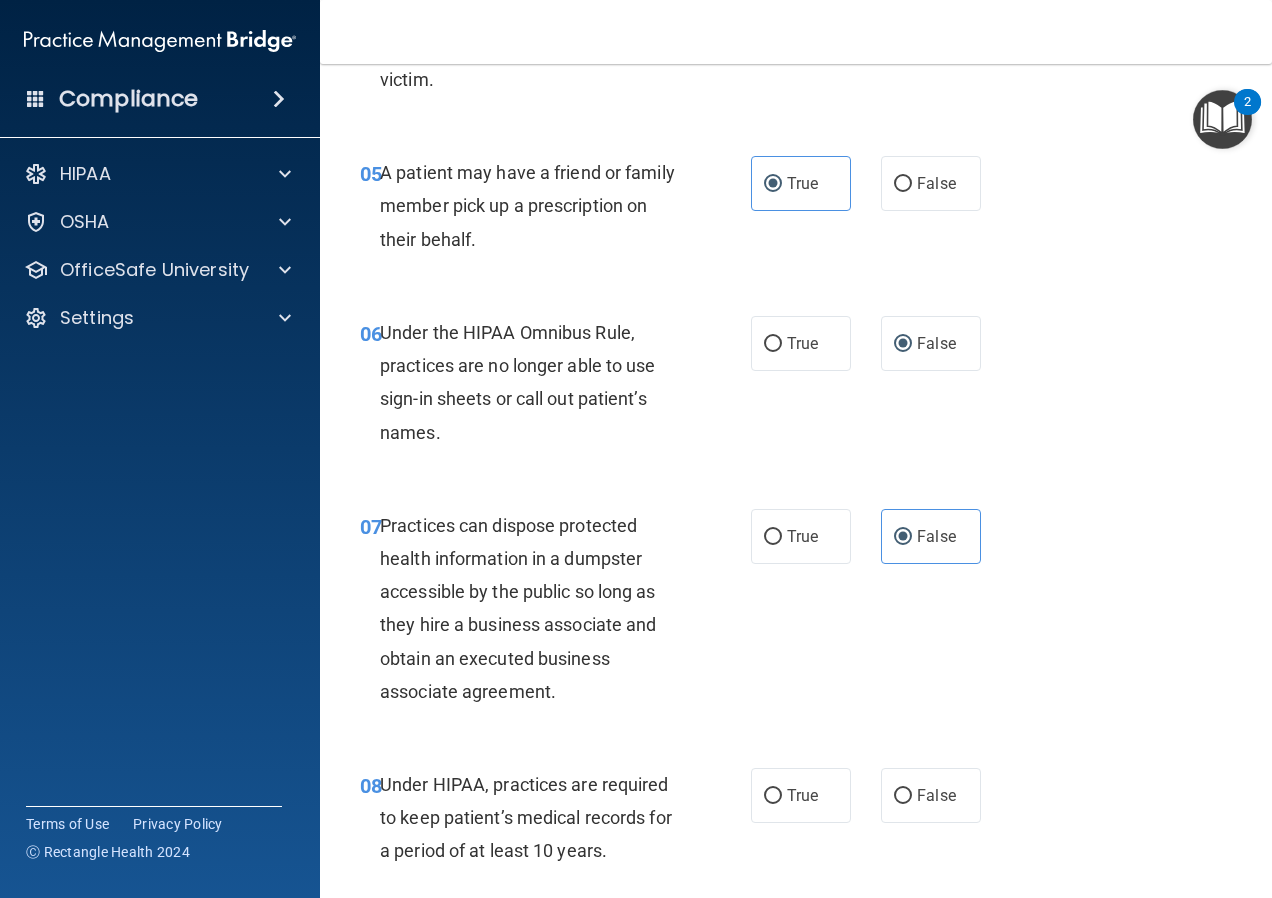 scroll, scrollTop: 1000, scrollLeft: 0, axis: vertical 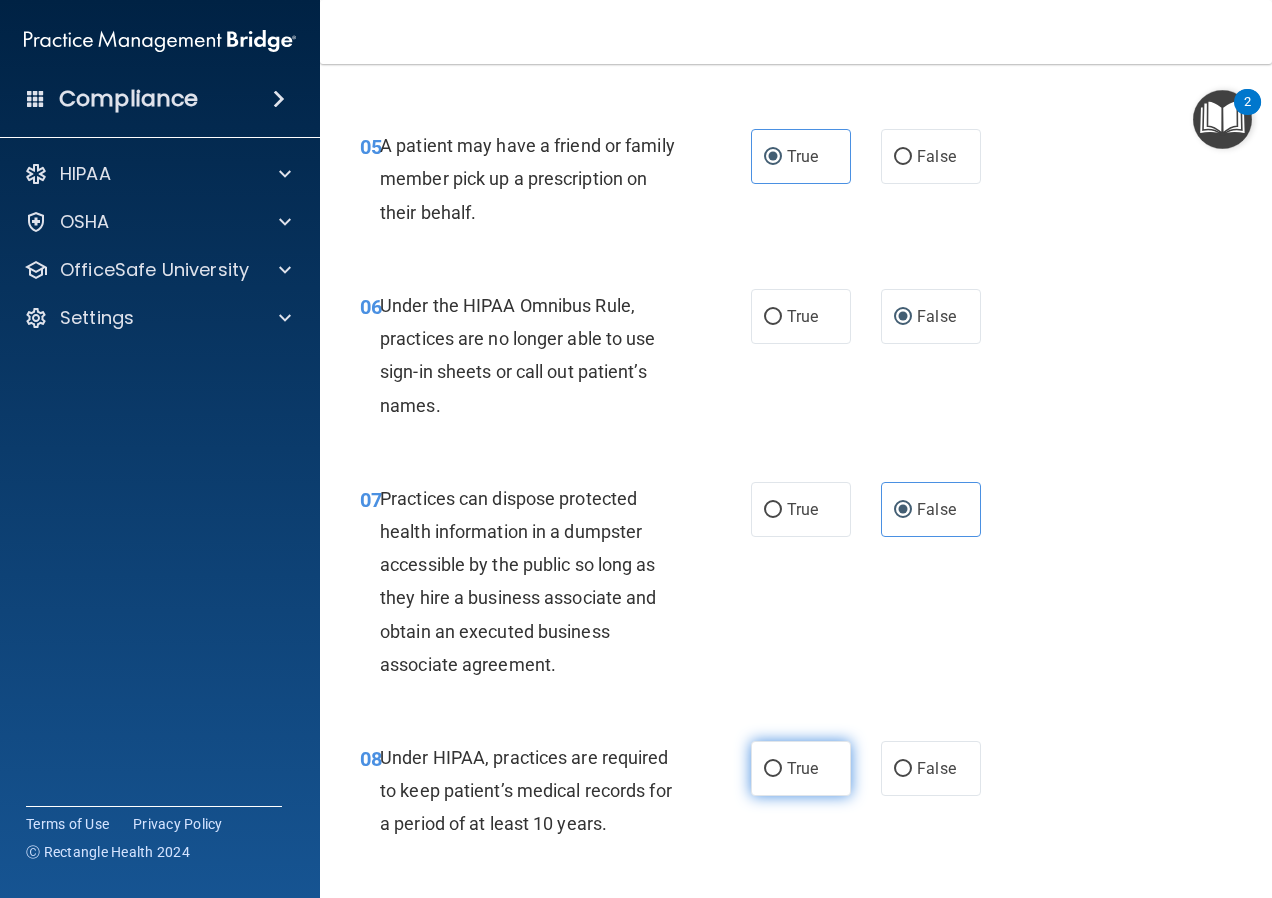 click on "True" at bounding box center (802, 768) 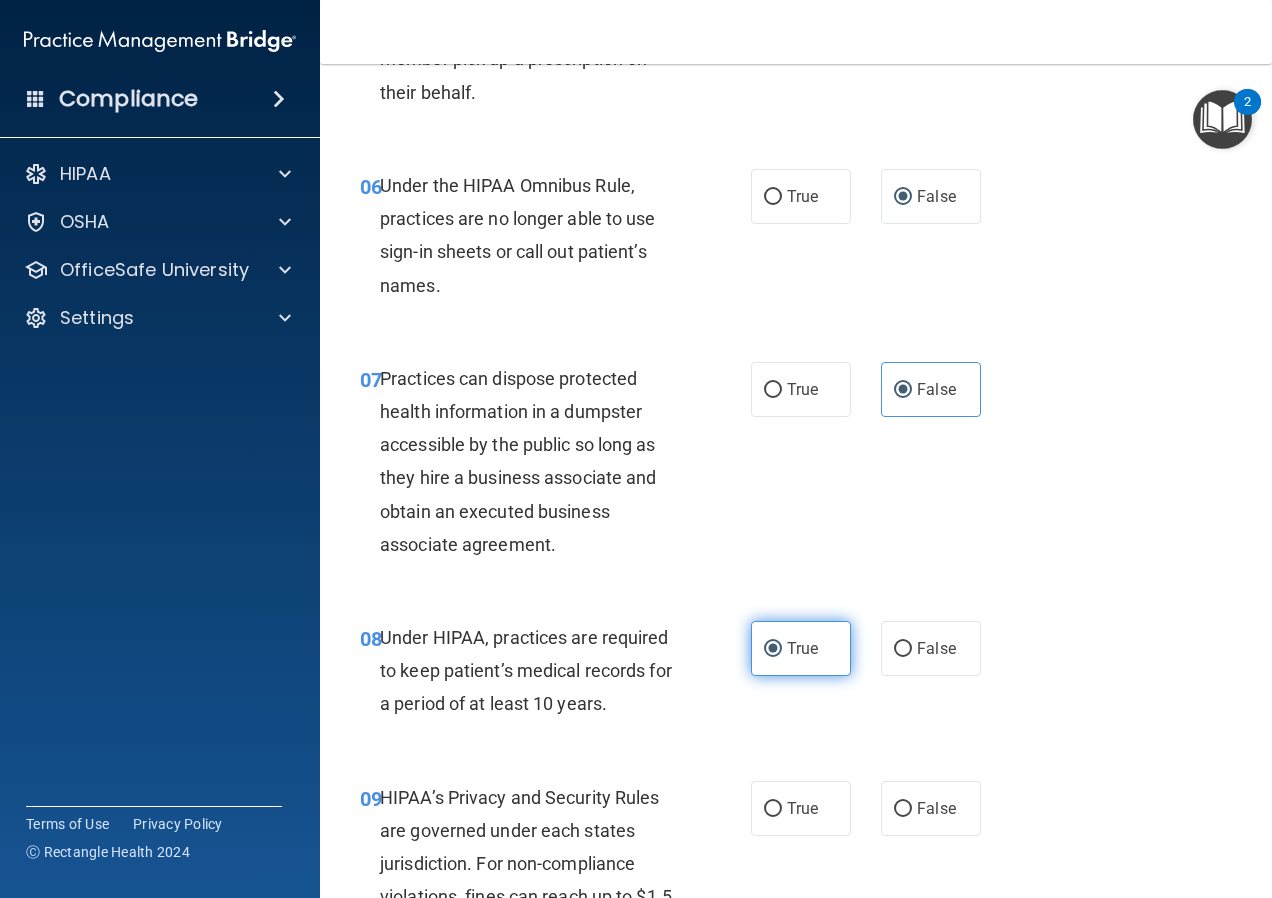 scroll, scrollTop: 1200, scrollLeft: 0, axis: vertical 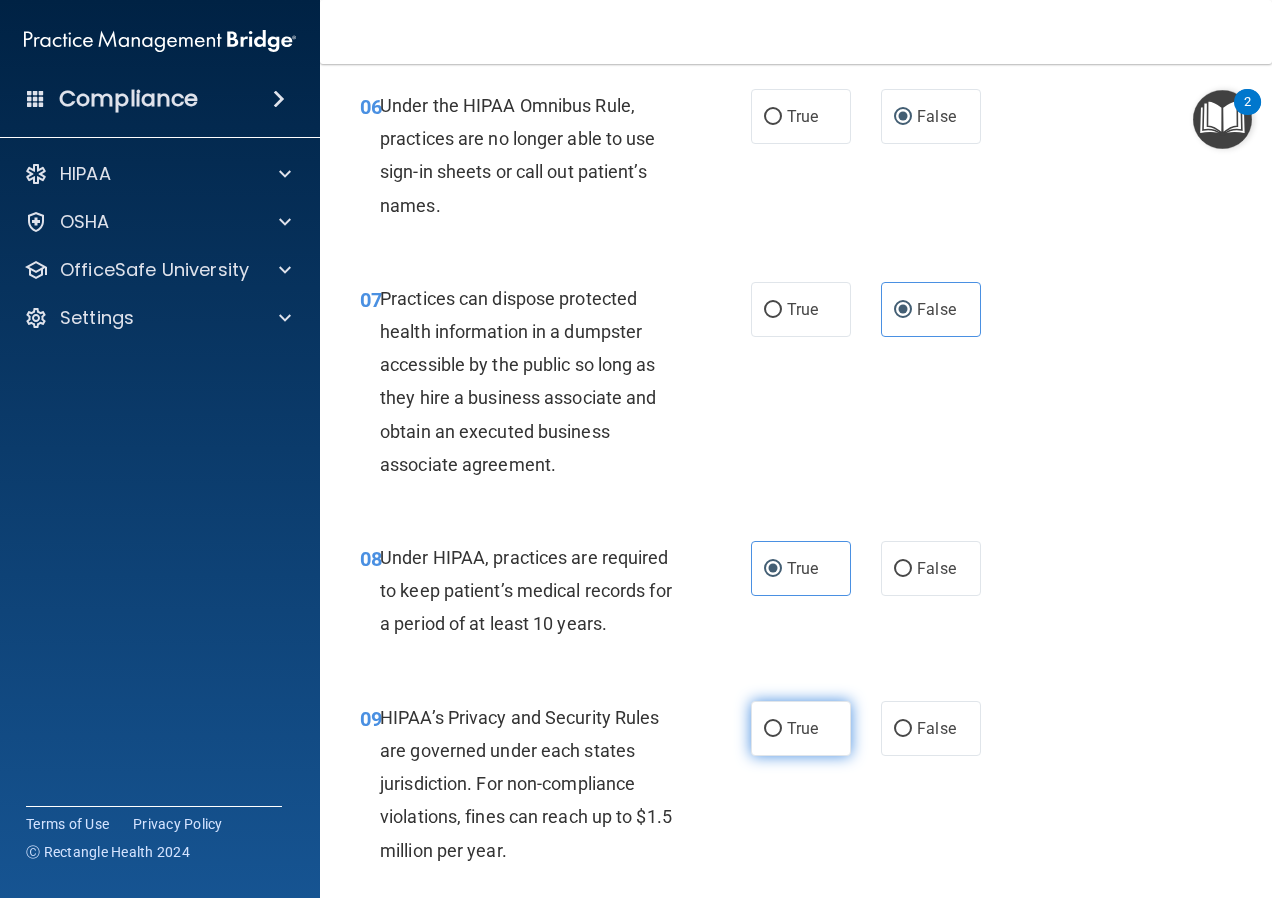 click on "True" at bounding box center (773, 729) 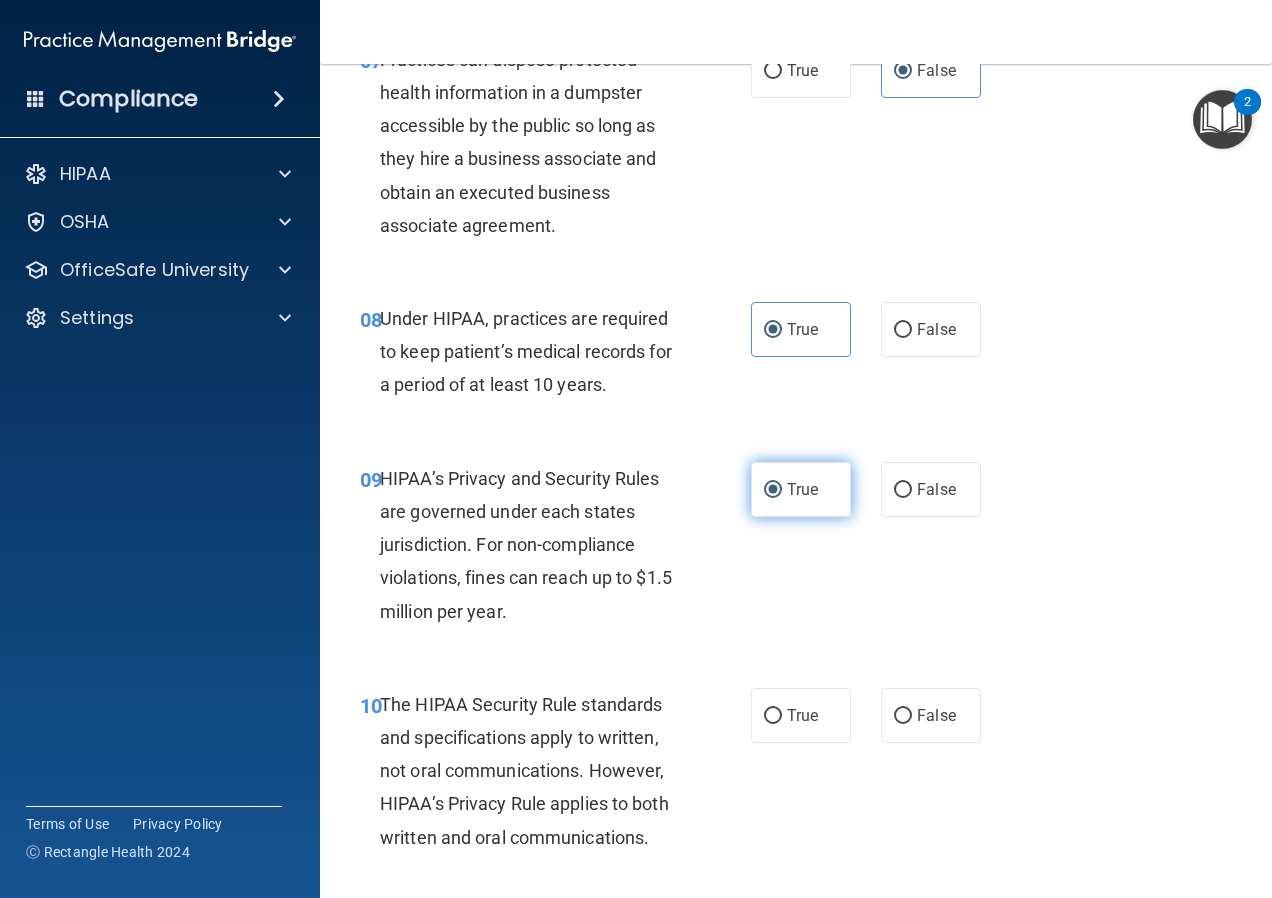 scroll, scrollTop: 1500, scrollLeft: 0, axis: vertical 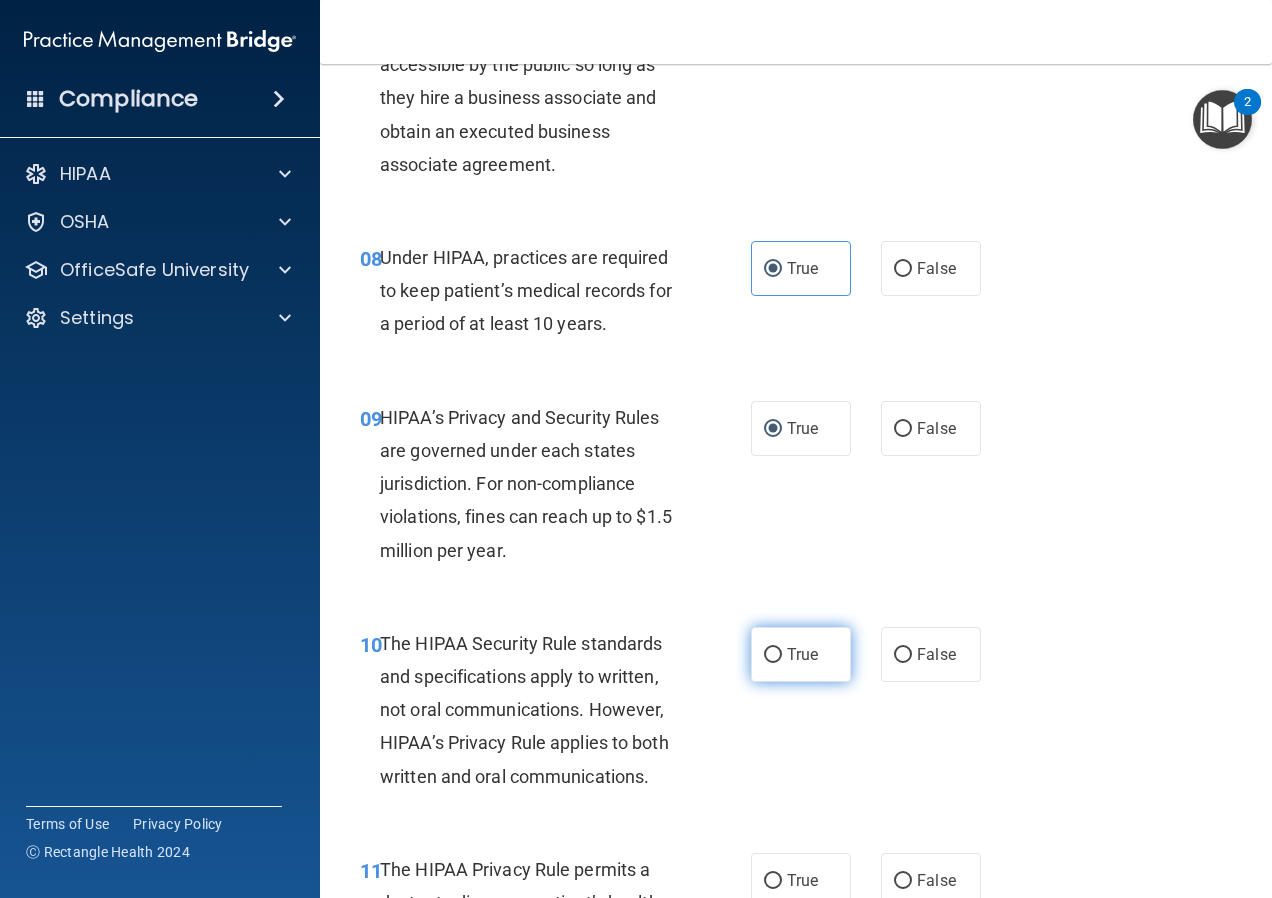 click on "True" at bounding box center (773, 655) 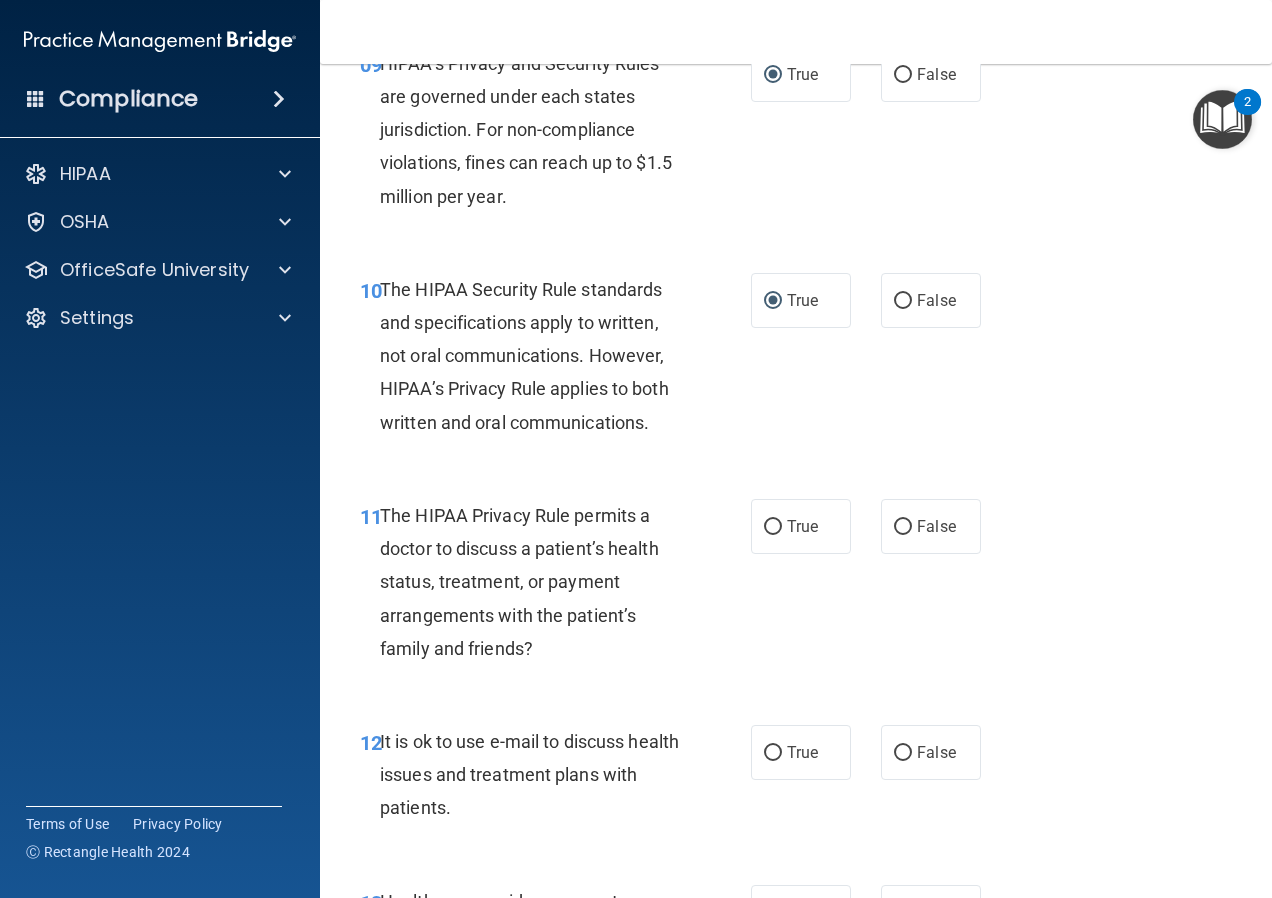 scroll, scrollTop: 1900, scrollLeft: 0, axis: vertical 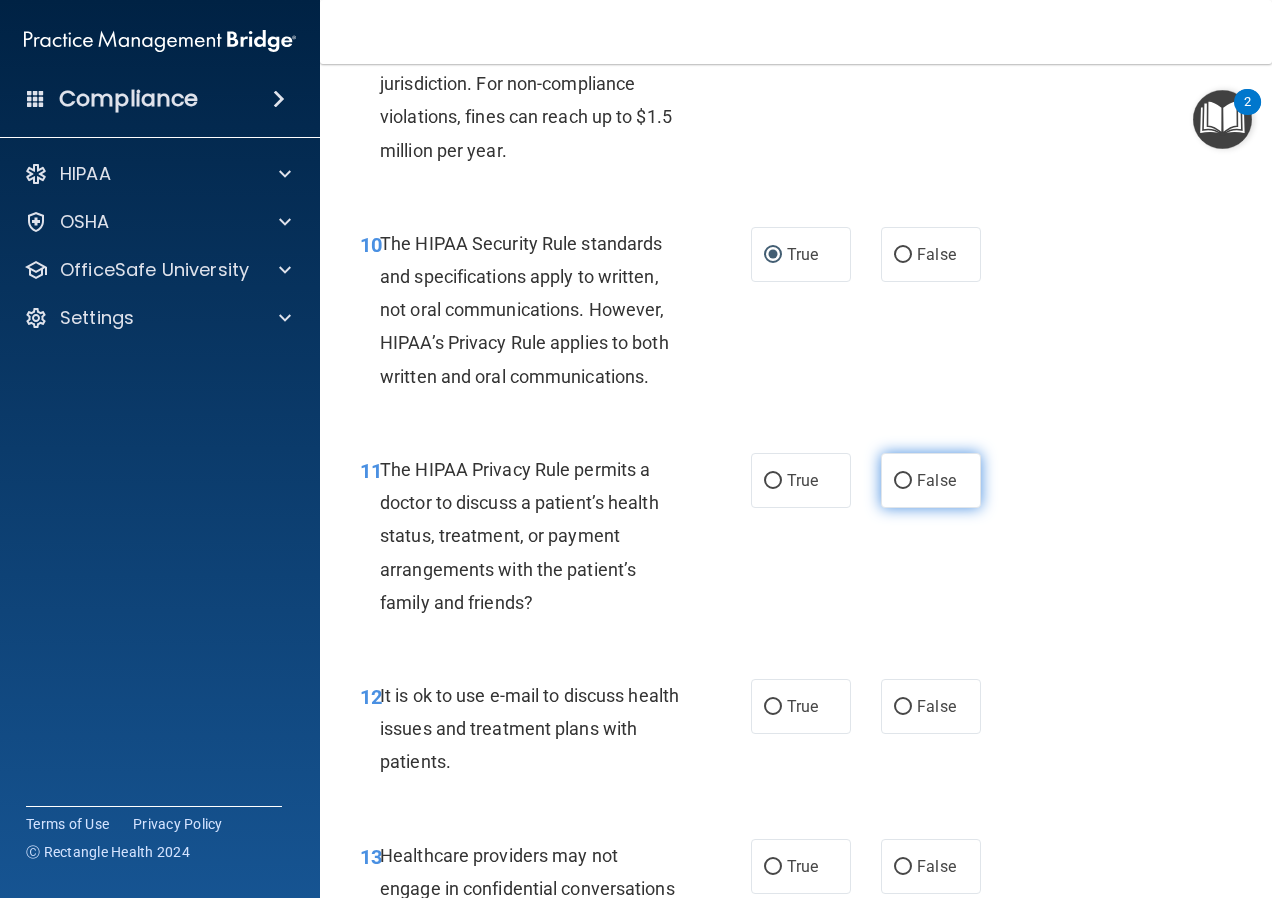 click on "False" at bounding box center (903, 481) 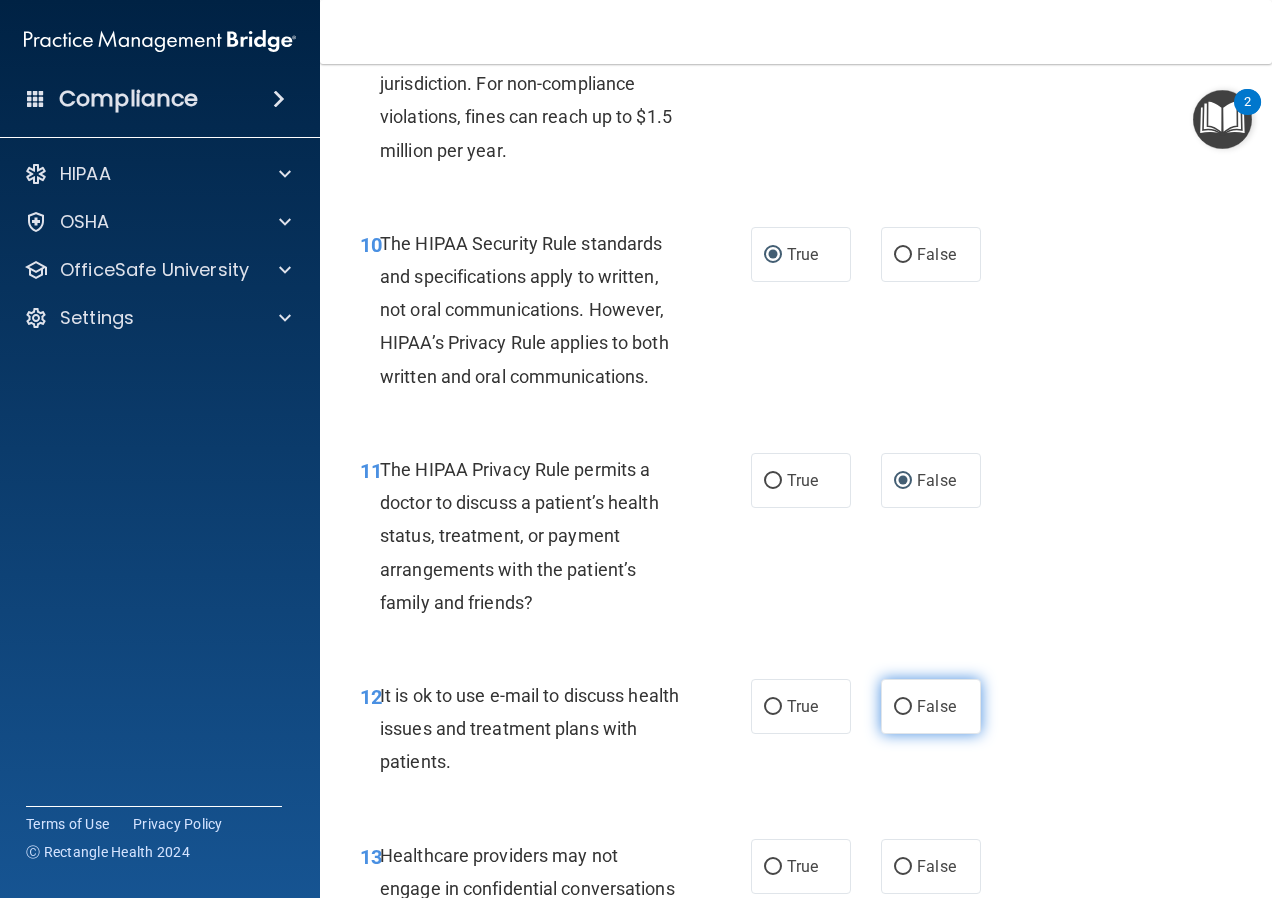 click on "False" at bounding box center (903, 707) 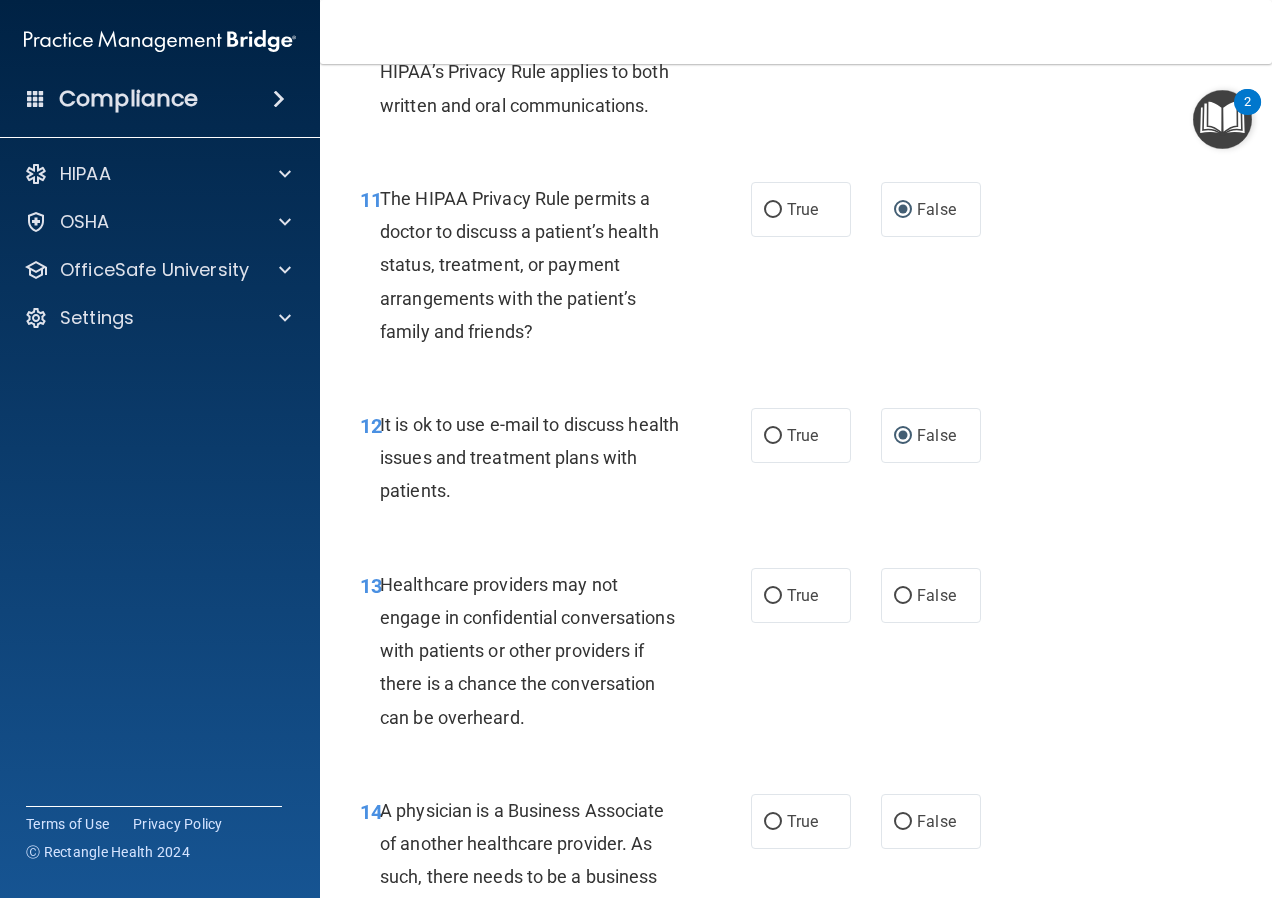 scroll, scrollTop: 2200, scrollLeft: 0, axis: vertical 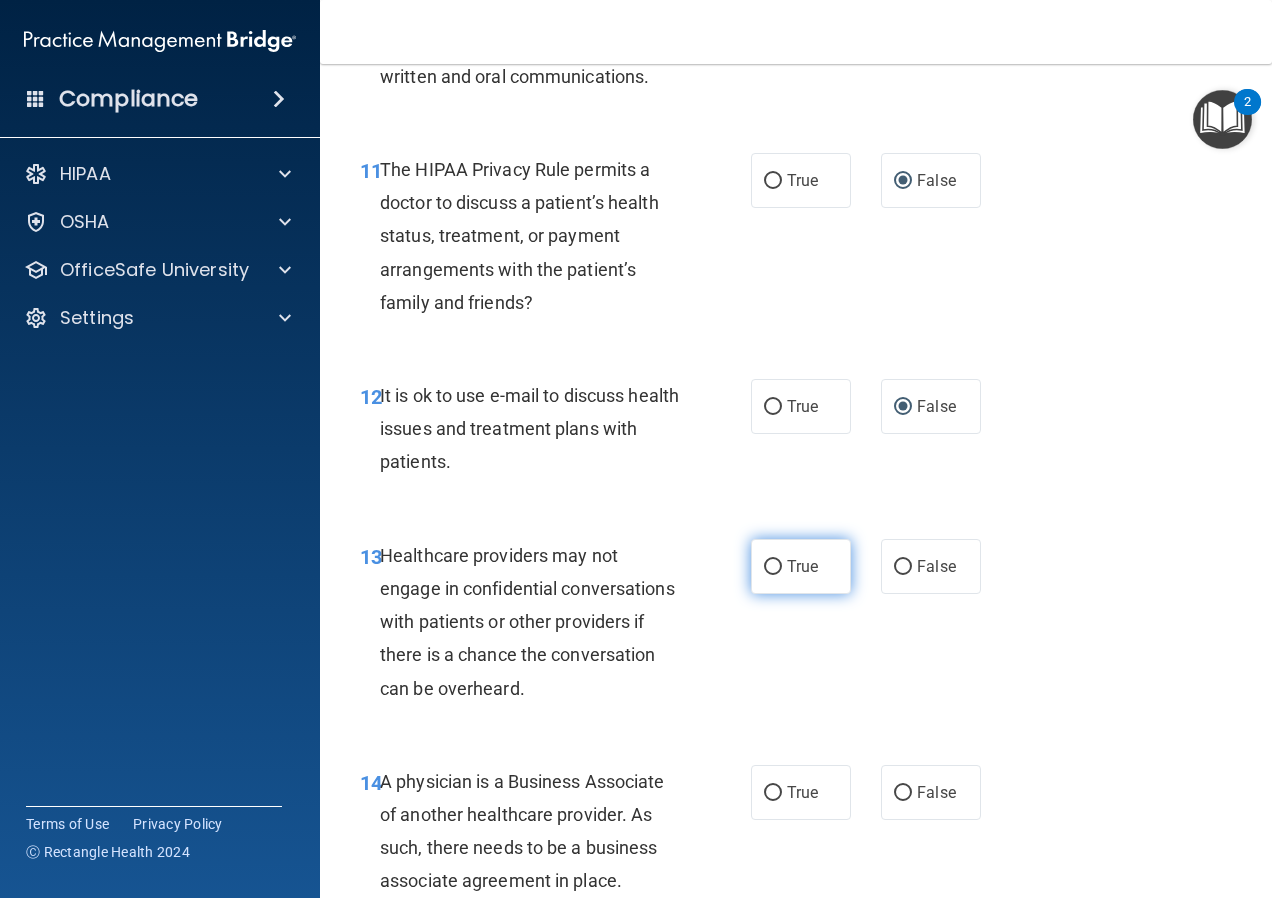 click on "True" at bounding box center [802, 566] 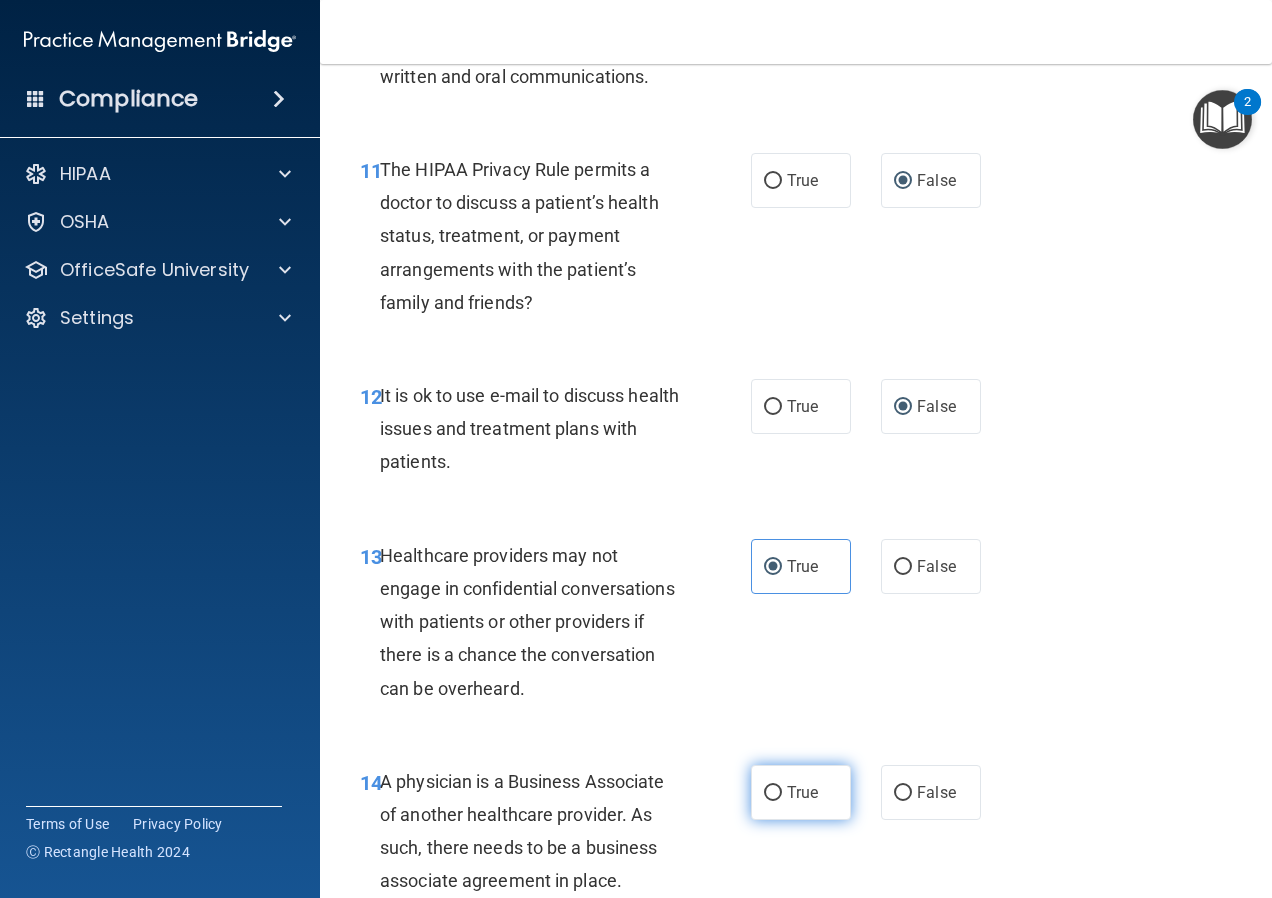 click on "True" at bounding box center (801, 792) 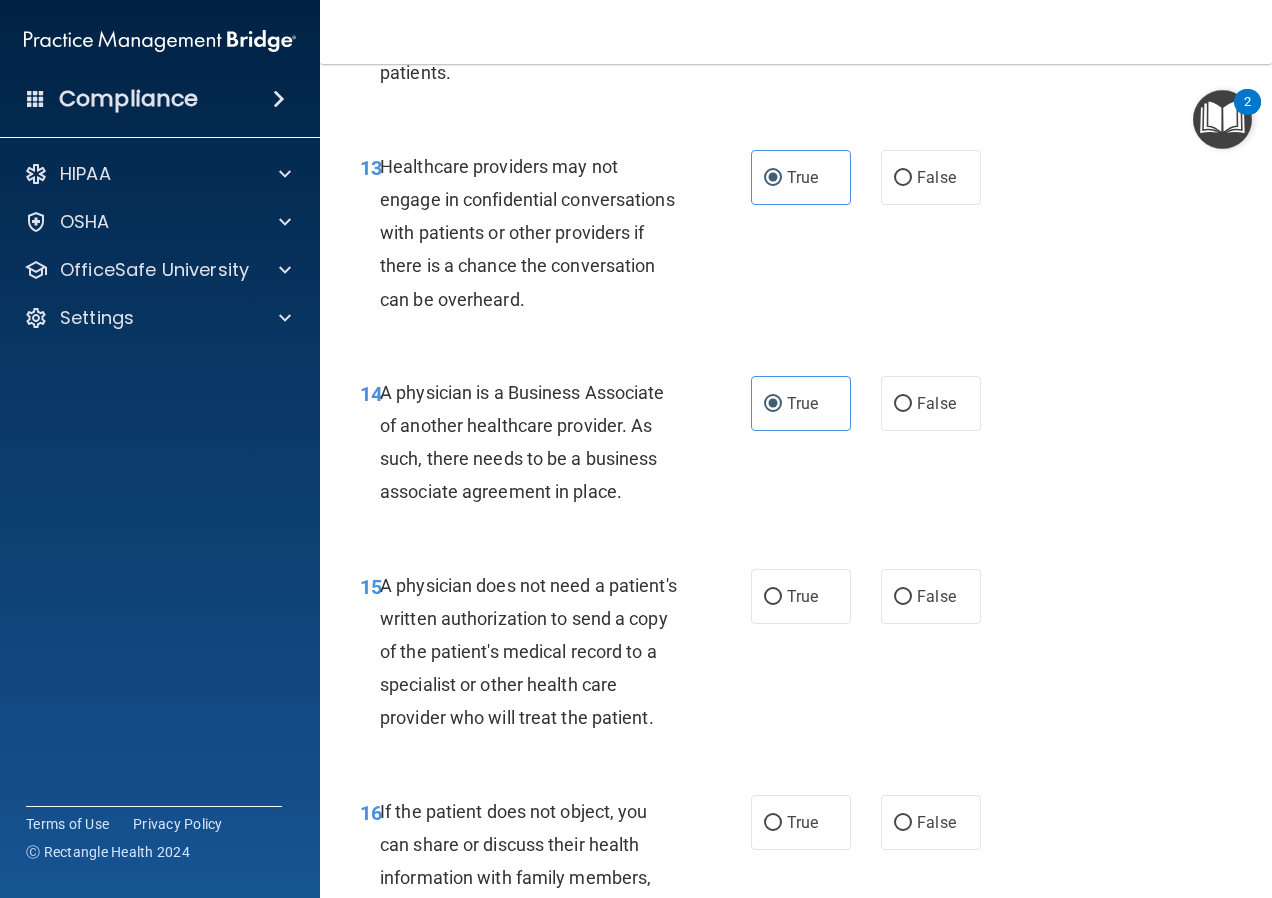 scroll, scrollTop: 2600, scrollLeft: 0, axis: vertical 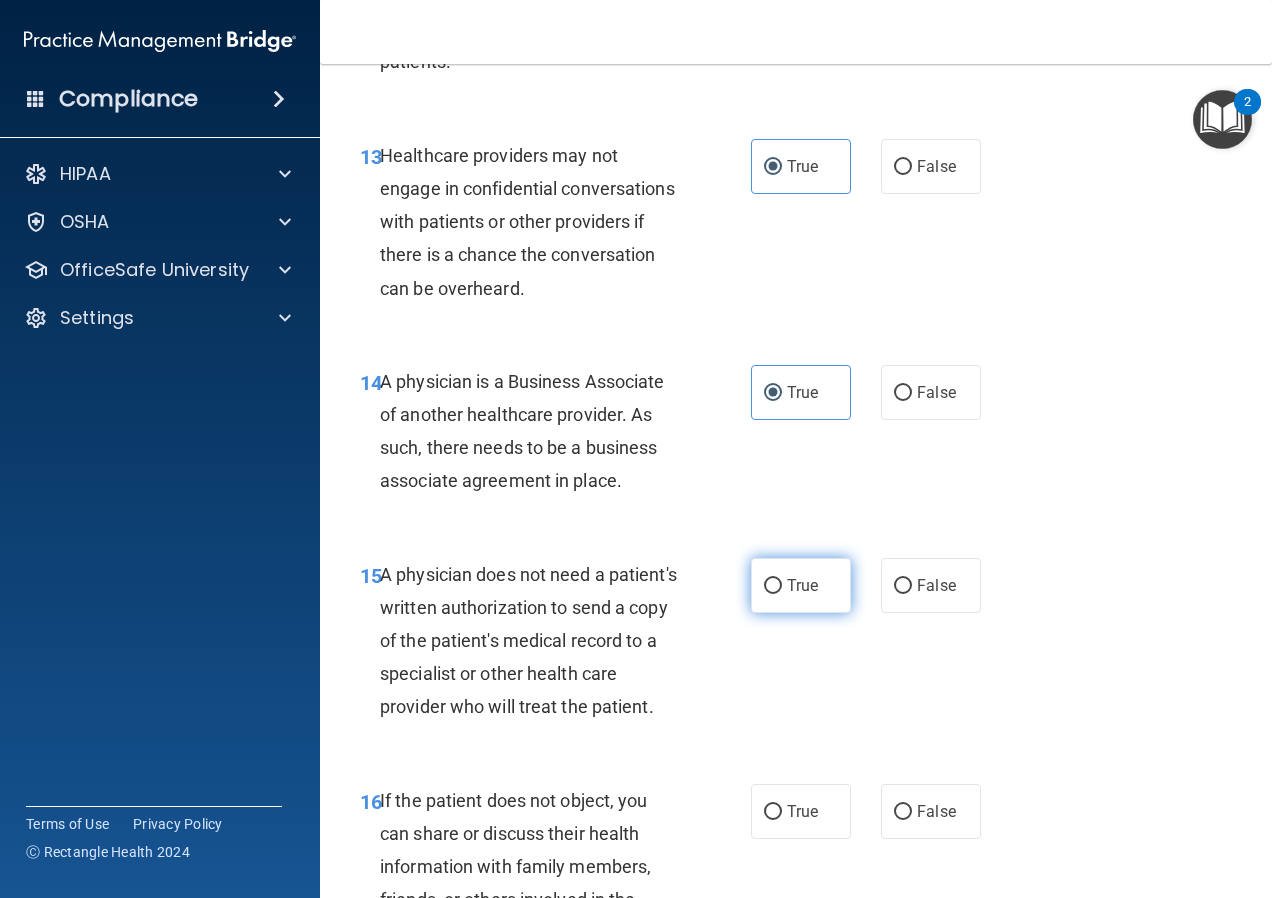 click on "True" at bounding box center (801, 585) 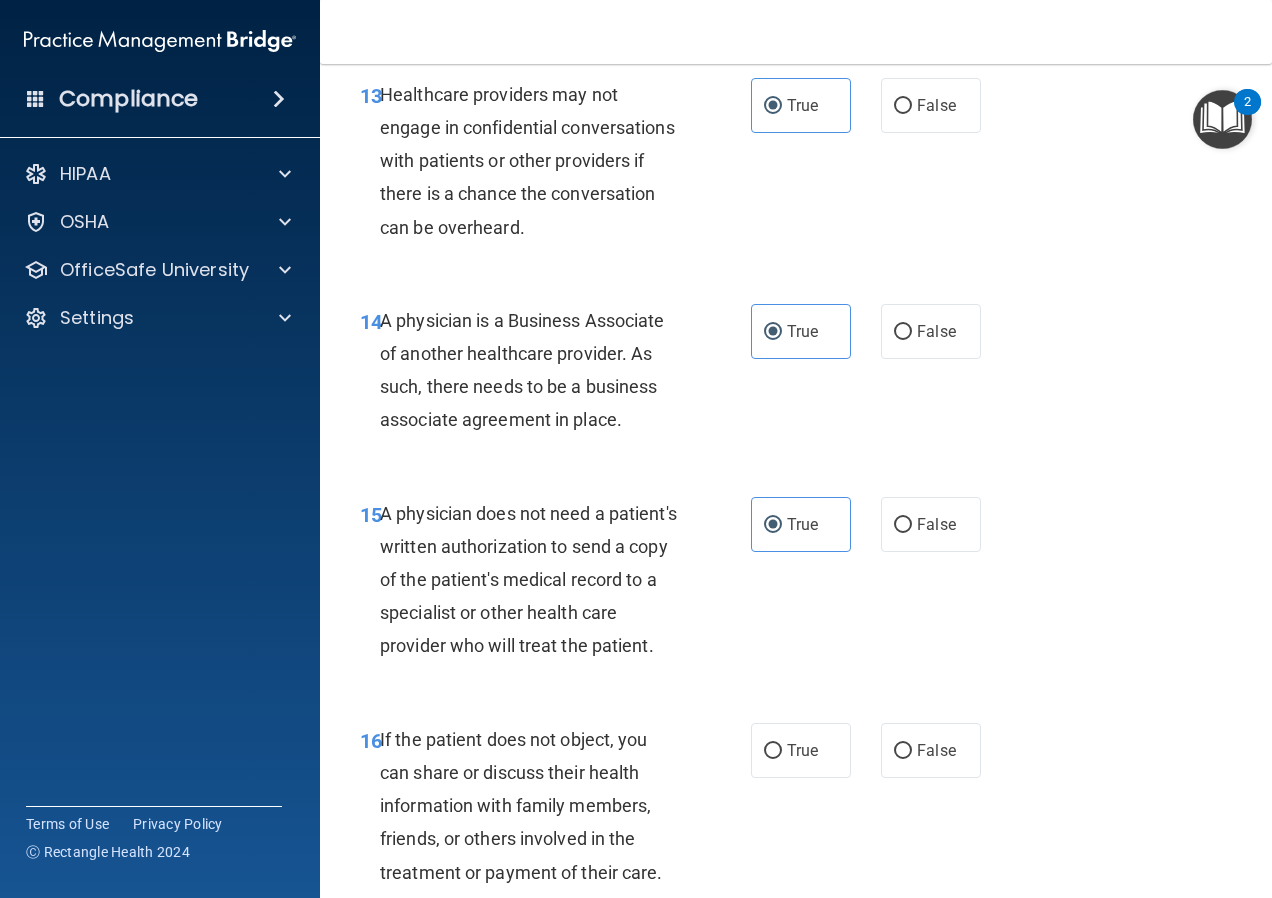 scroll, scrollTop: 2900, scrollLeft: 0, axis: vertical 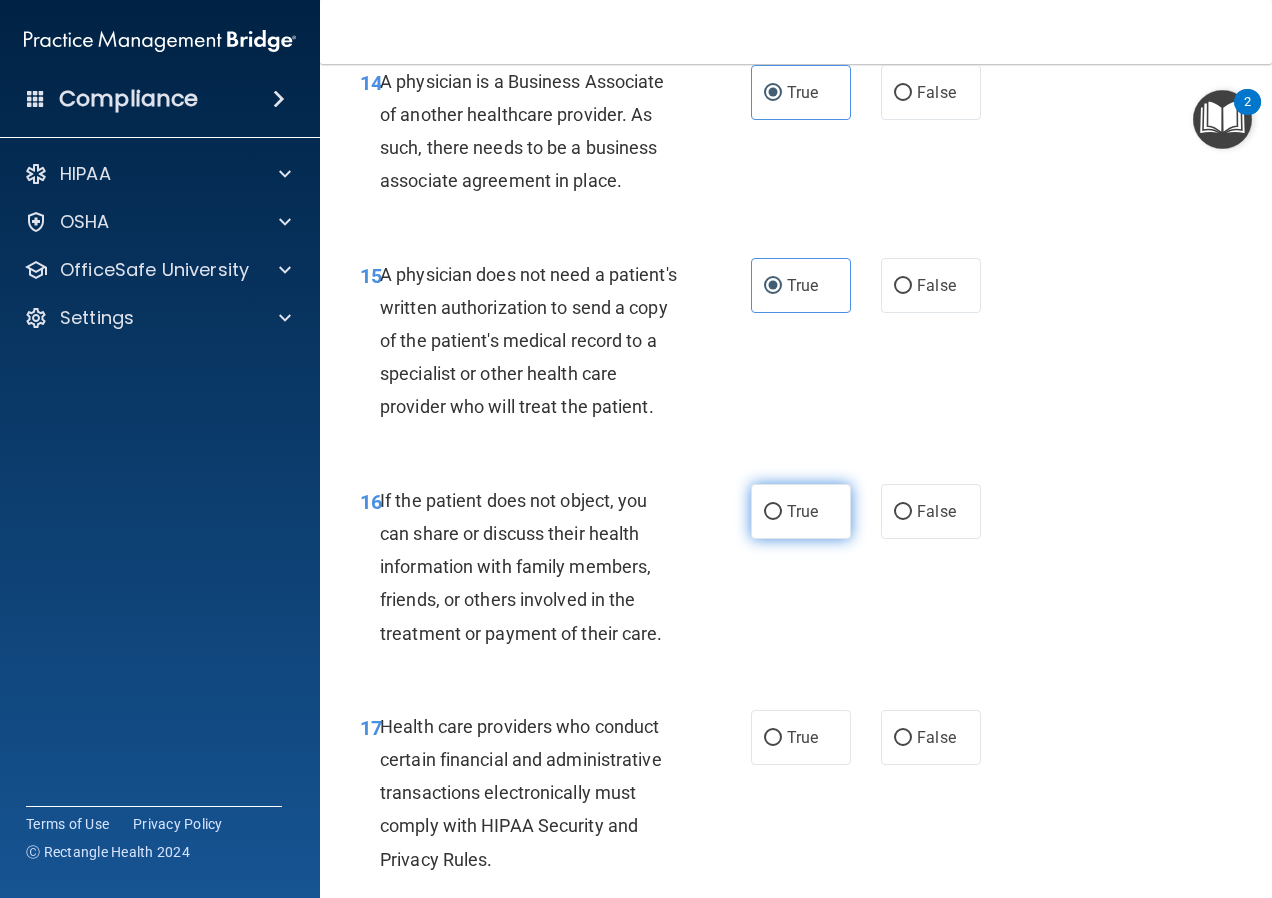 click on "True" at bounding box center (802, 511) 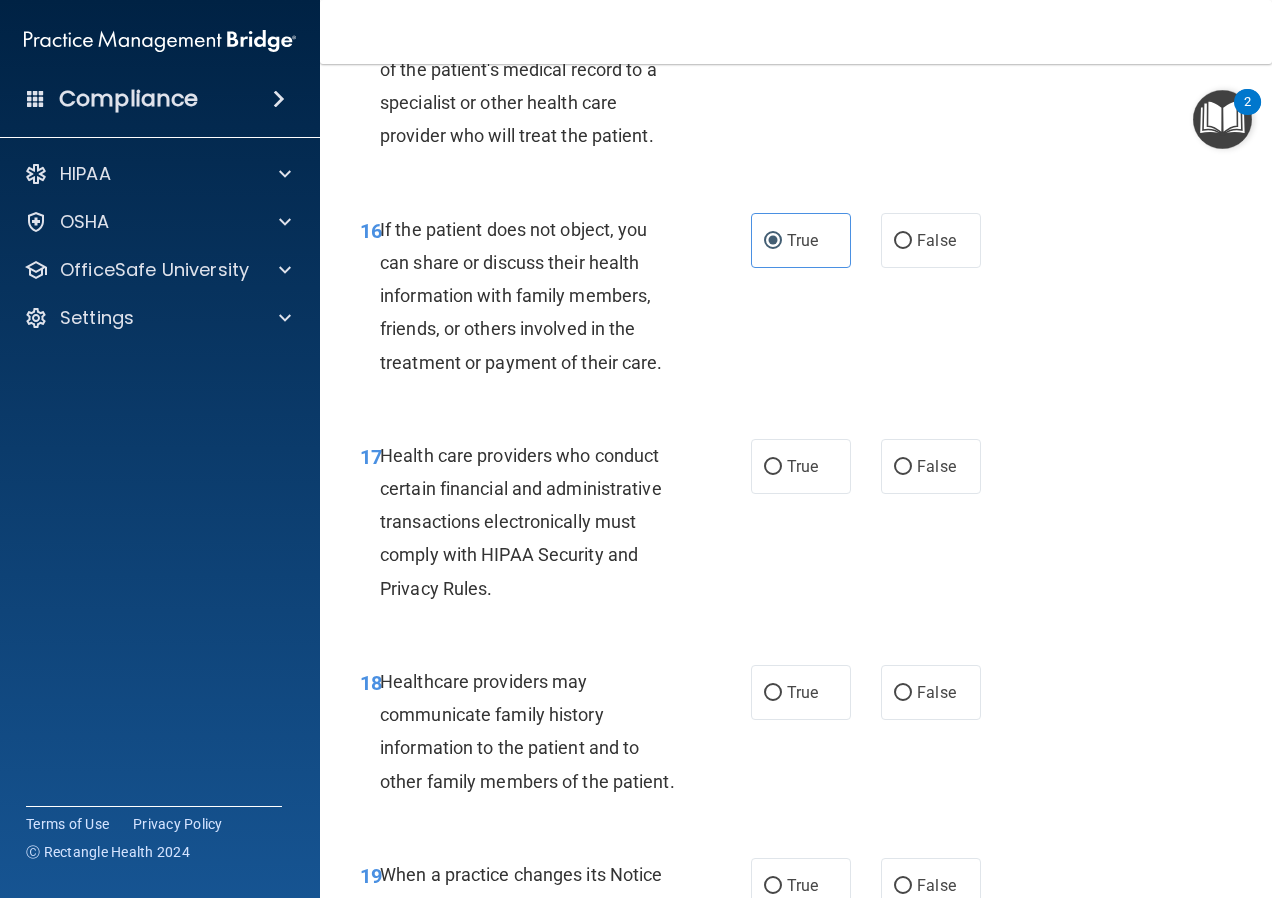 scroll, scrollTop: 3200, scrollLeft: 0, axis: vertical 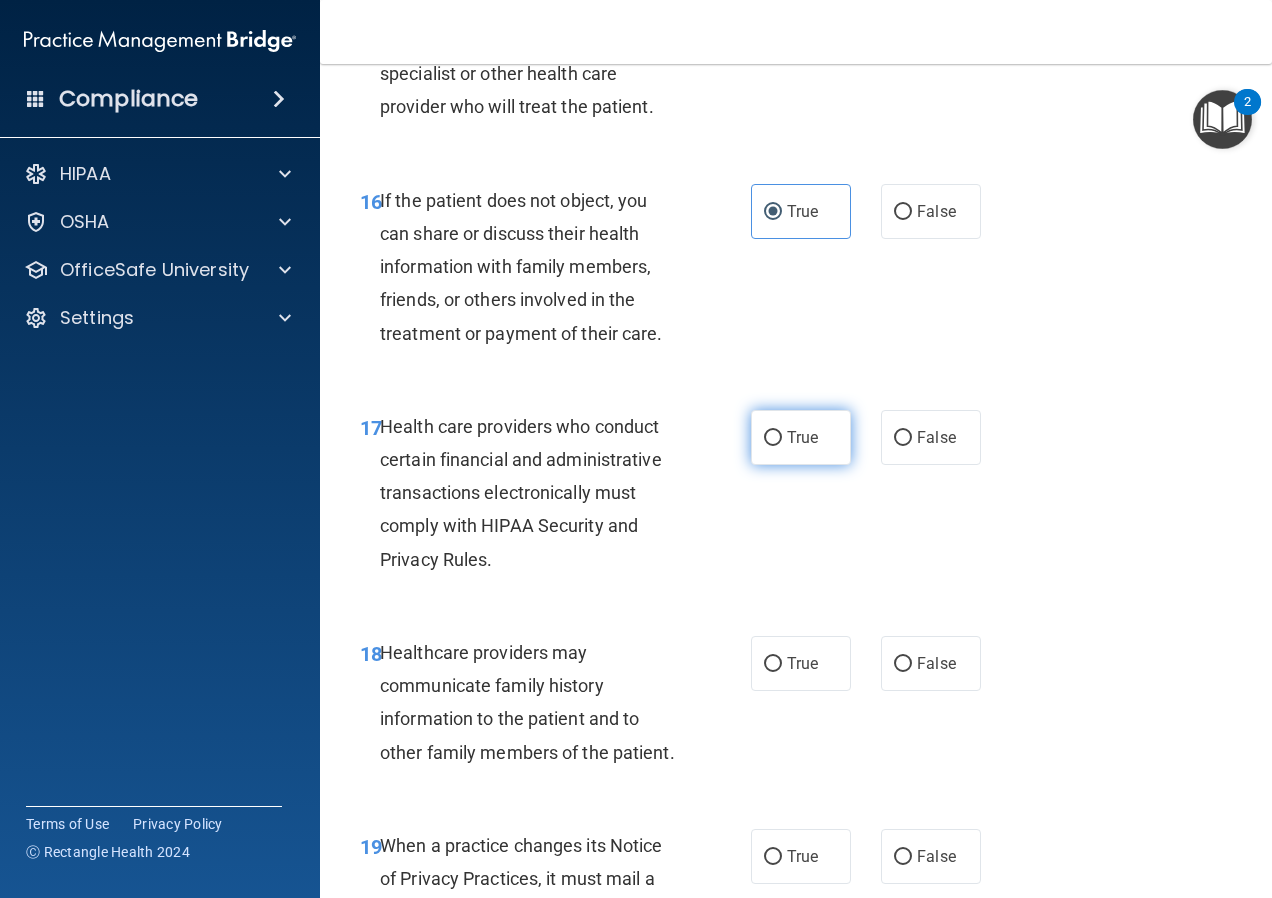click on "True" at bounding box center [773, 438] 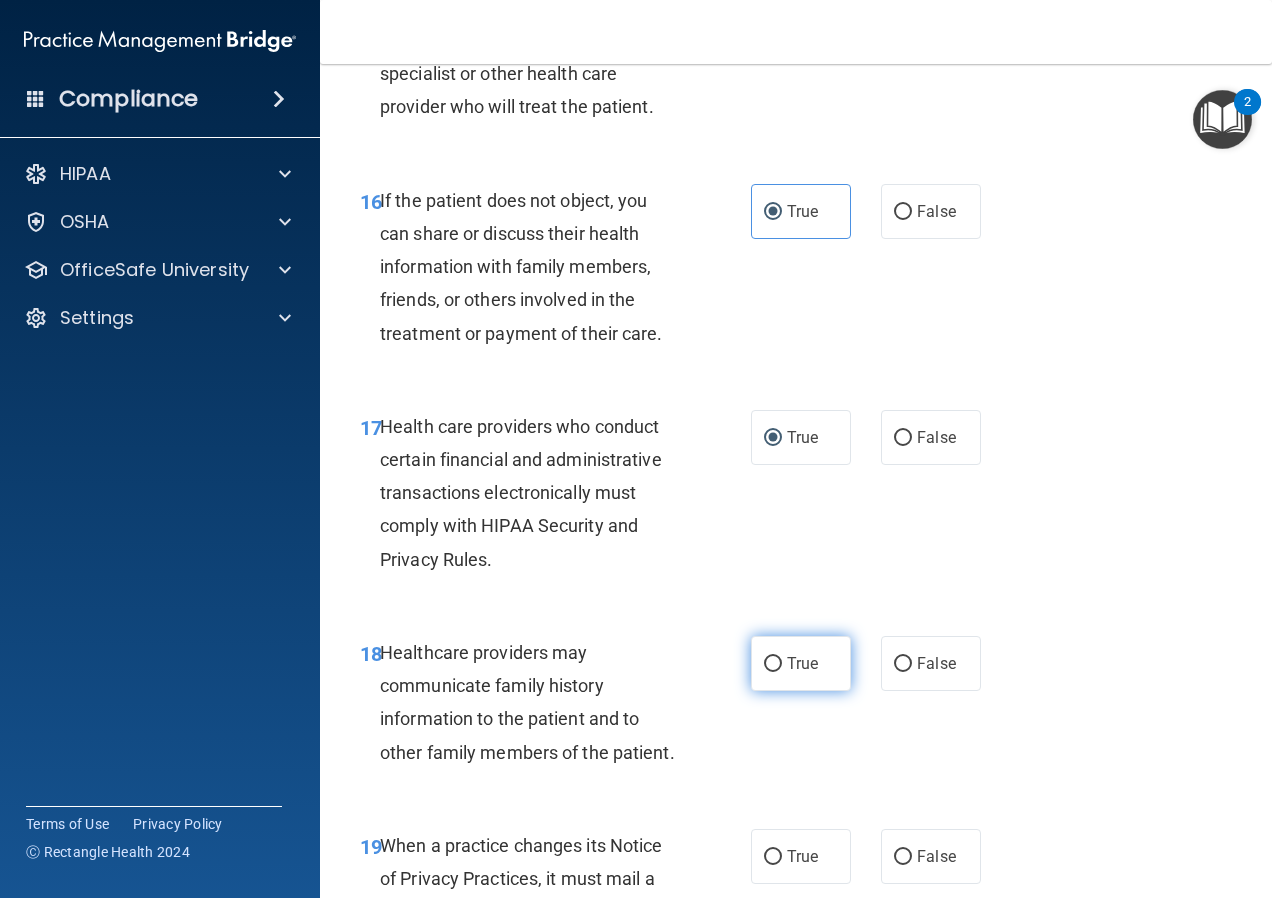 drag, startPoint x: 772, startPoint y: 731, endPoint x: 740, endPoint y: 771, distance: 51.224995 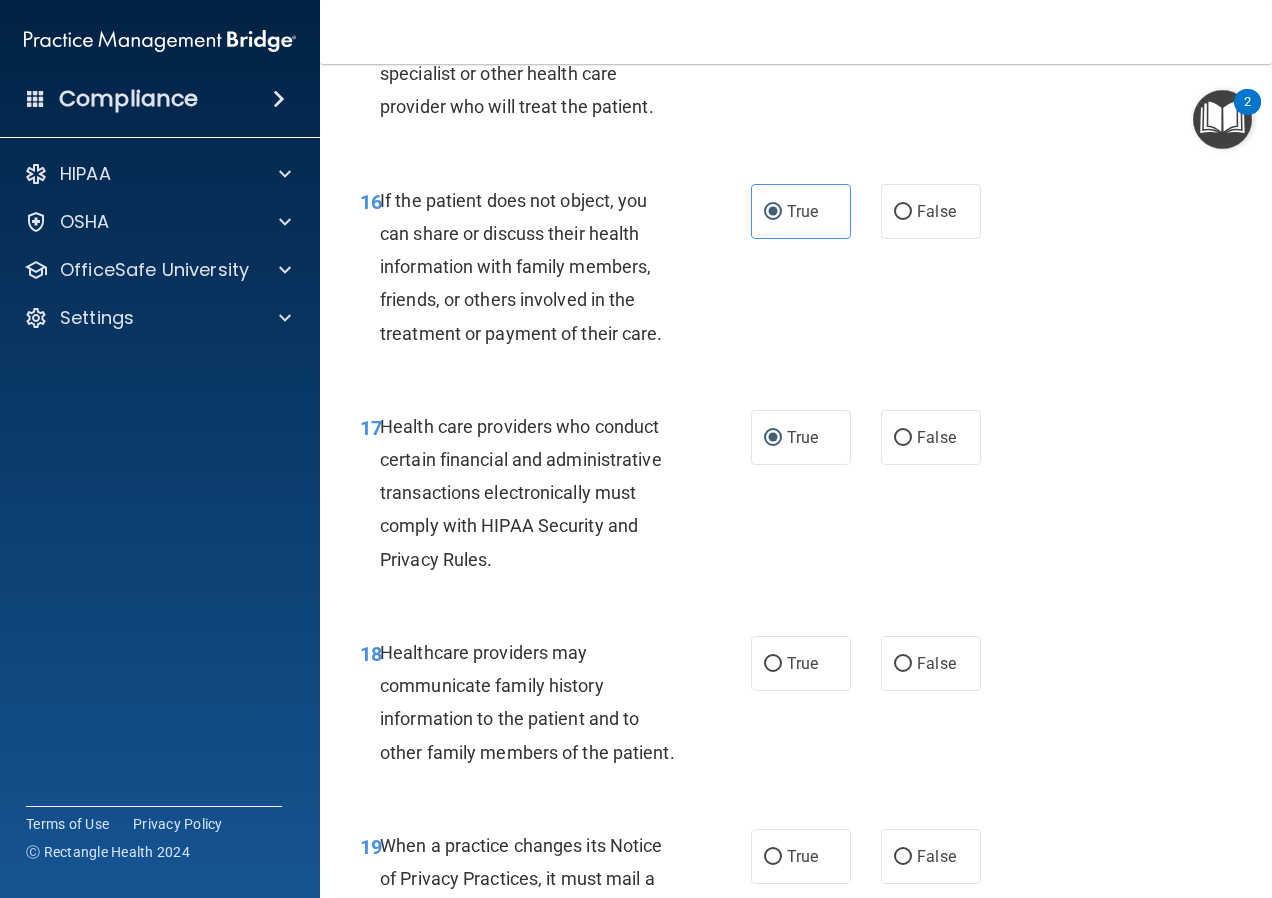 click on "True" at bounding box center (773, 664) 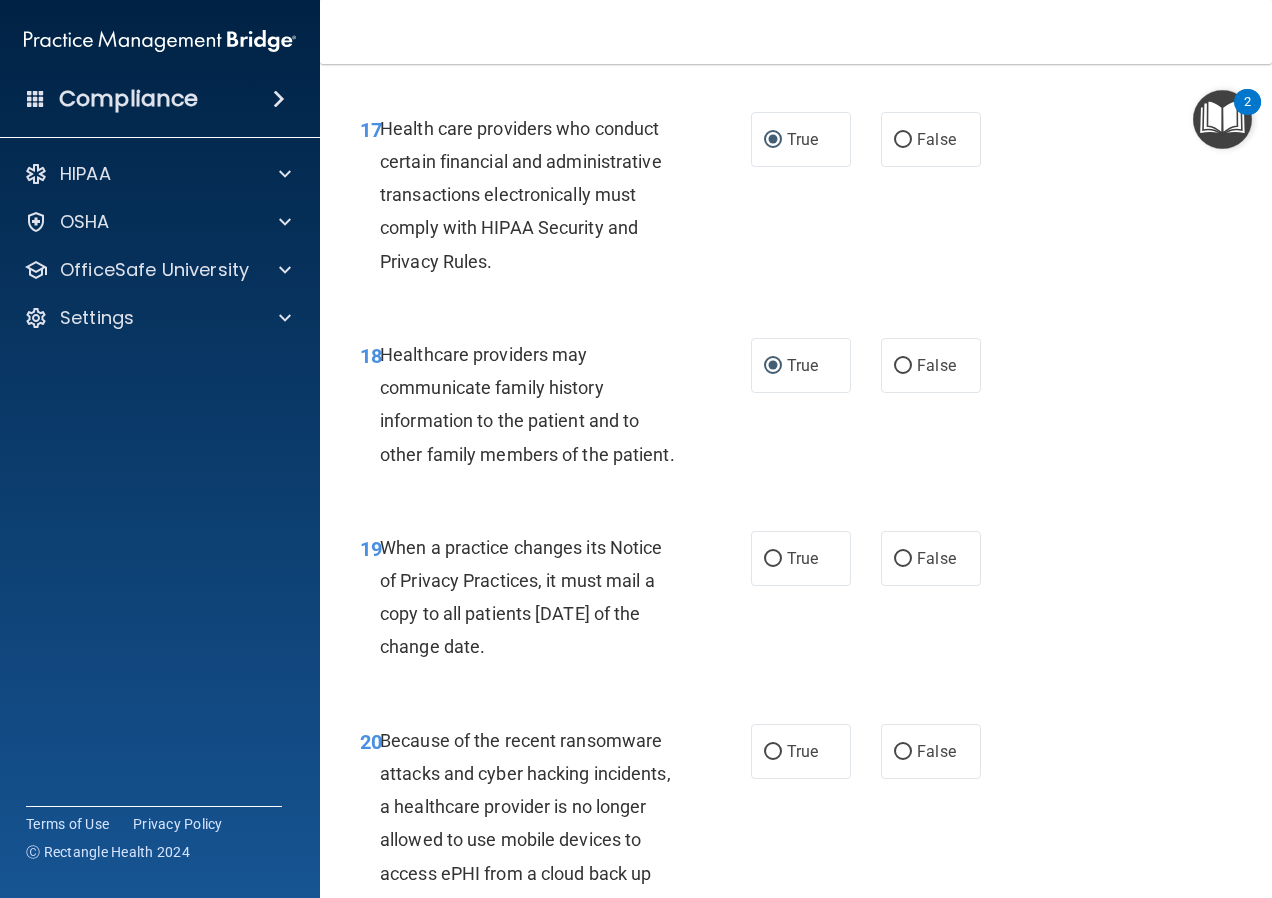 scroll, scrollTop: 3500, scrollLeft: 0, axis: vertical 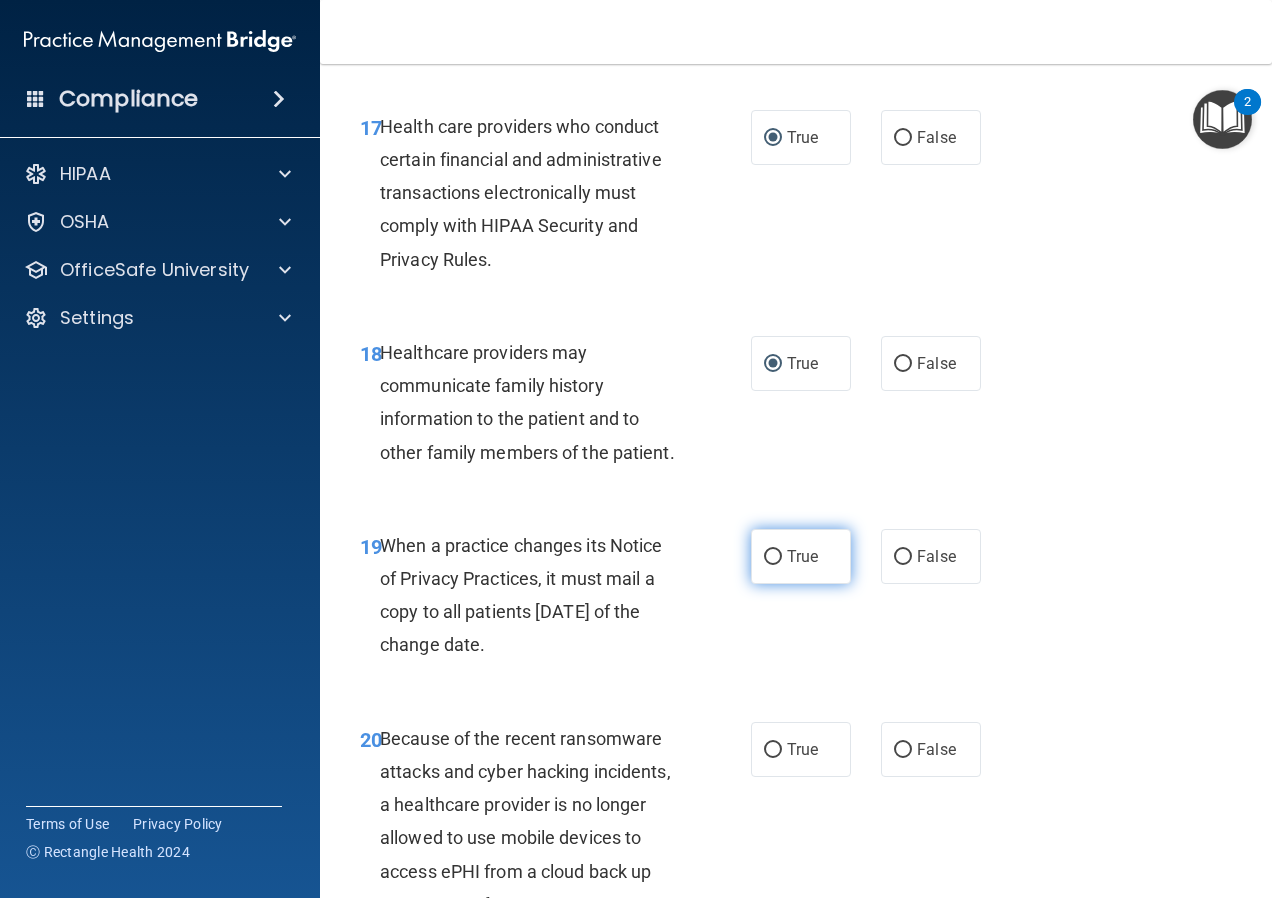 click on "True" at bounding box center (802, 556) 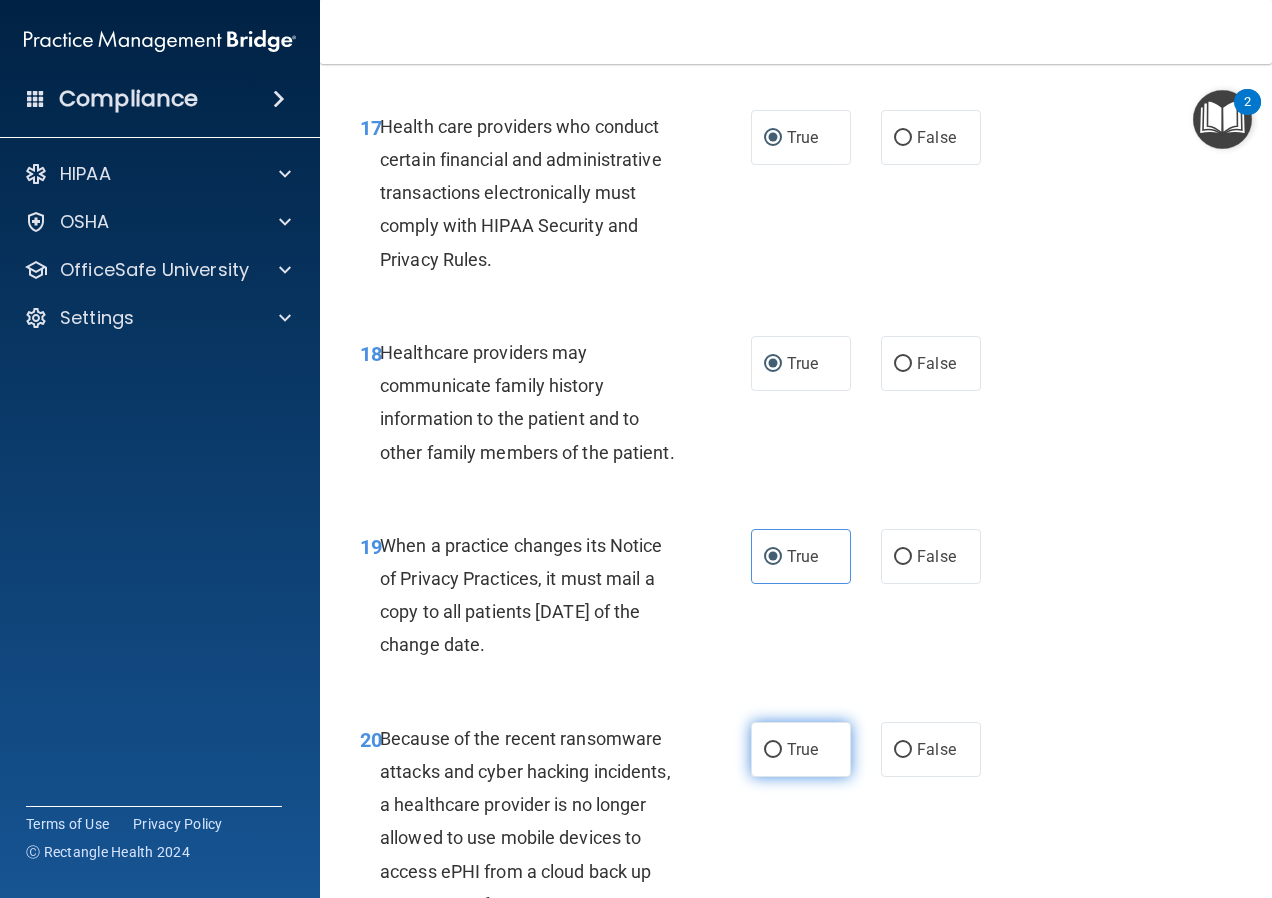click on "True" at bounding box center (802, 749) 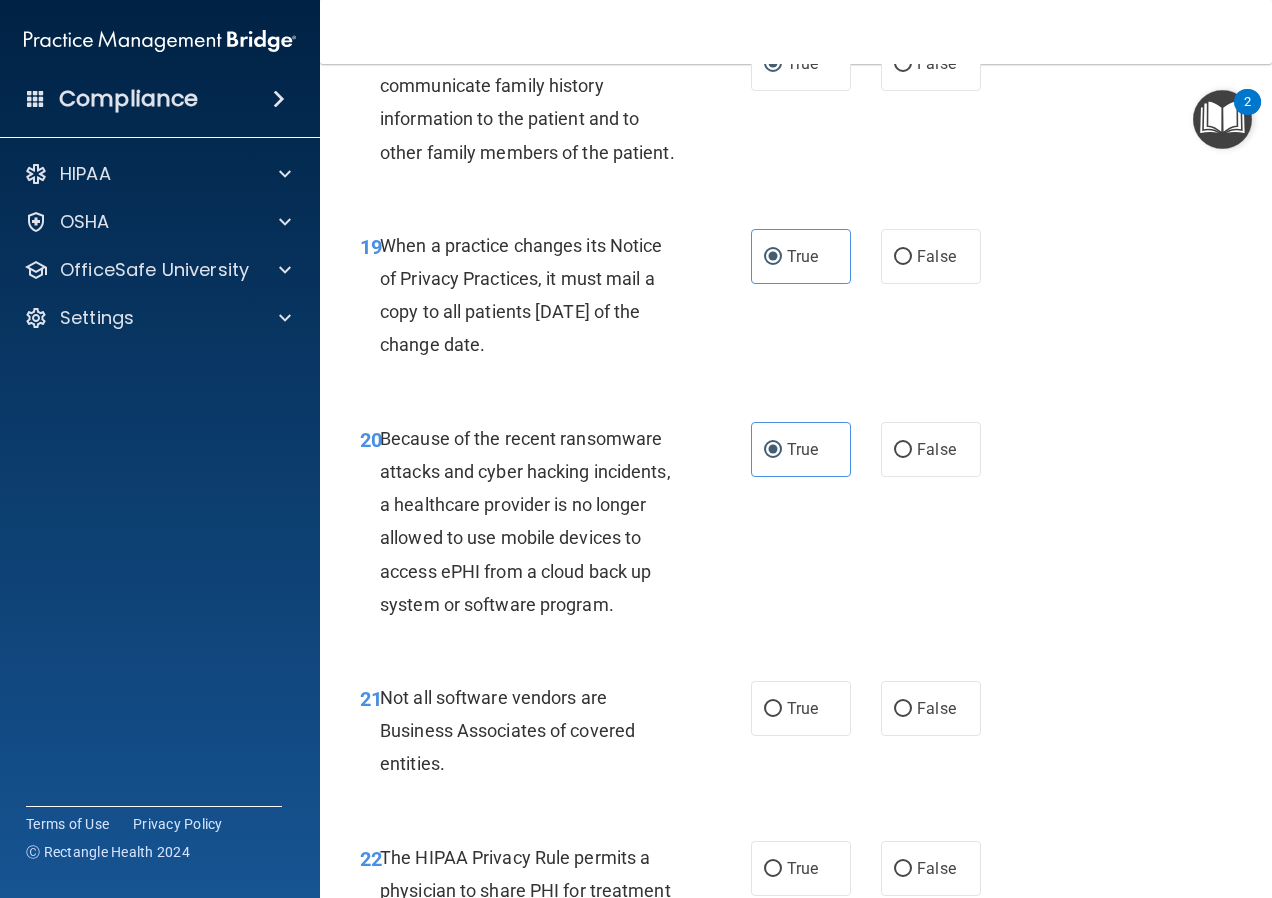 scroll, scrollTop: 3900, scrollLeft: 0, axis: vertical 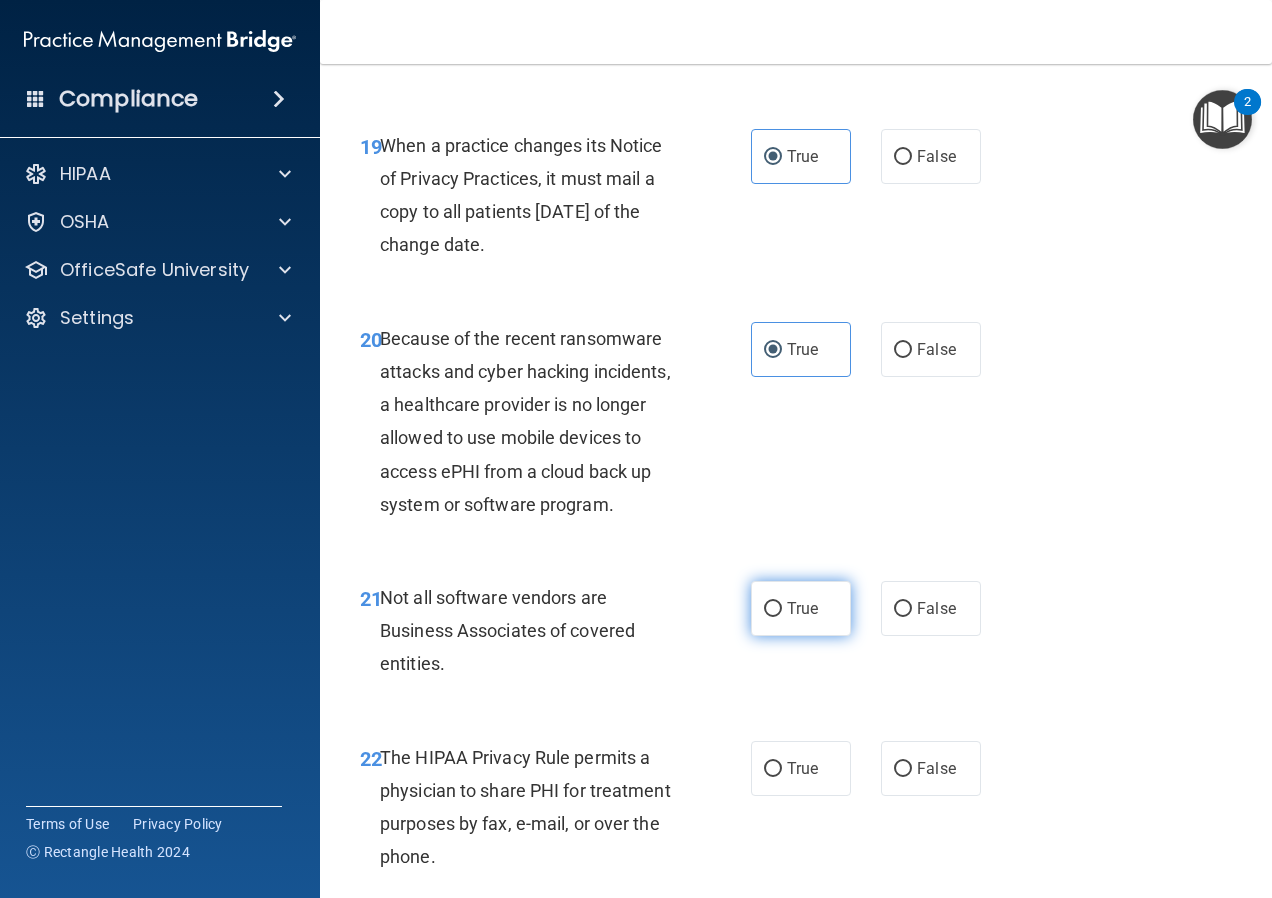 click on "True" at bounding box center (802, 608) 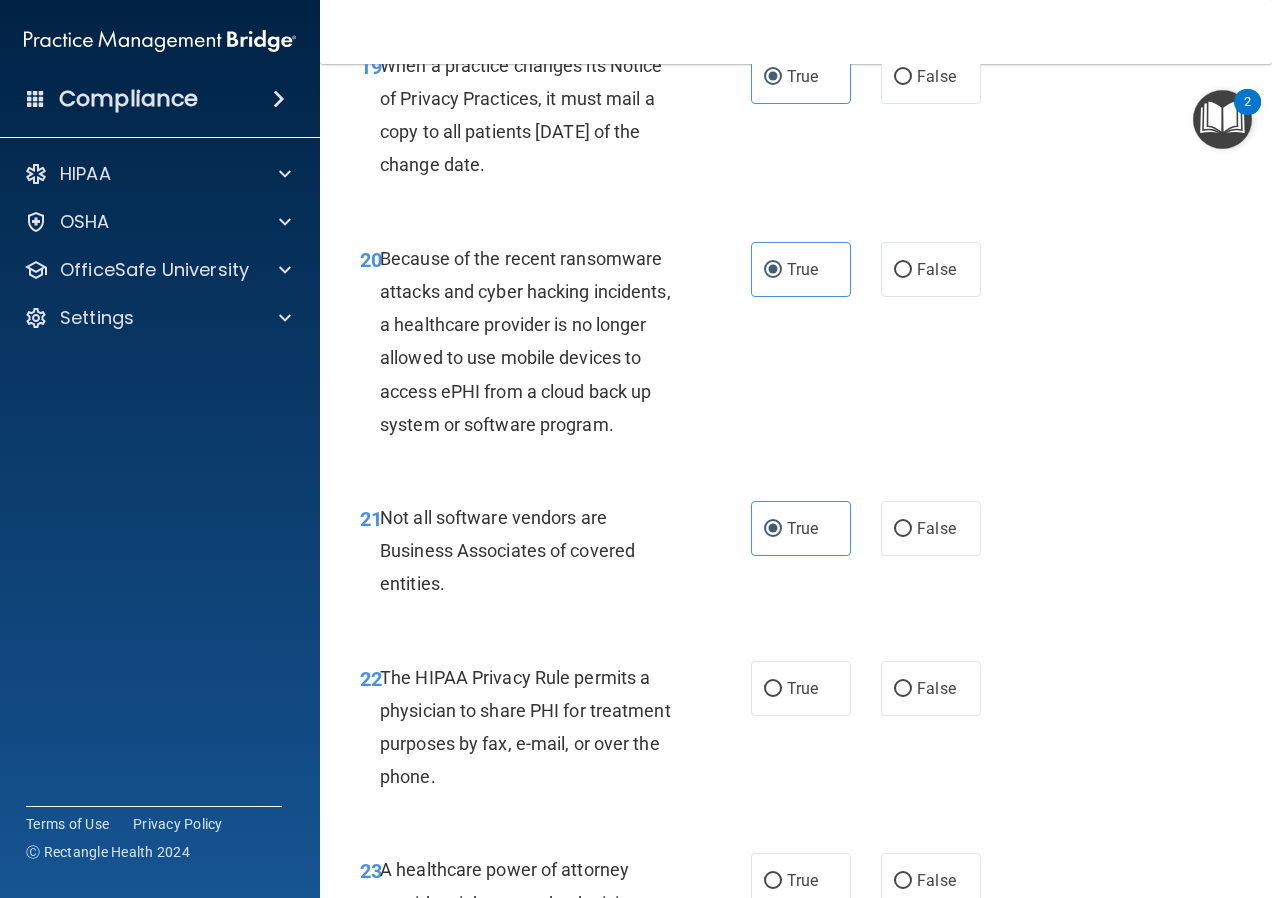 scroll, scrollTop: 4200, scrollLeft: 0, axis: vertical 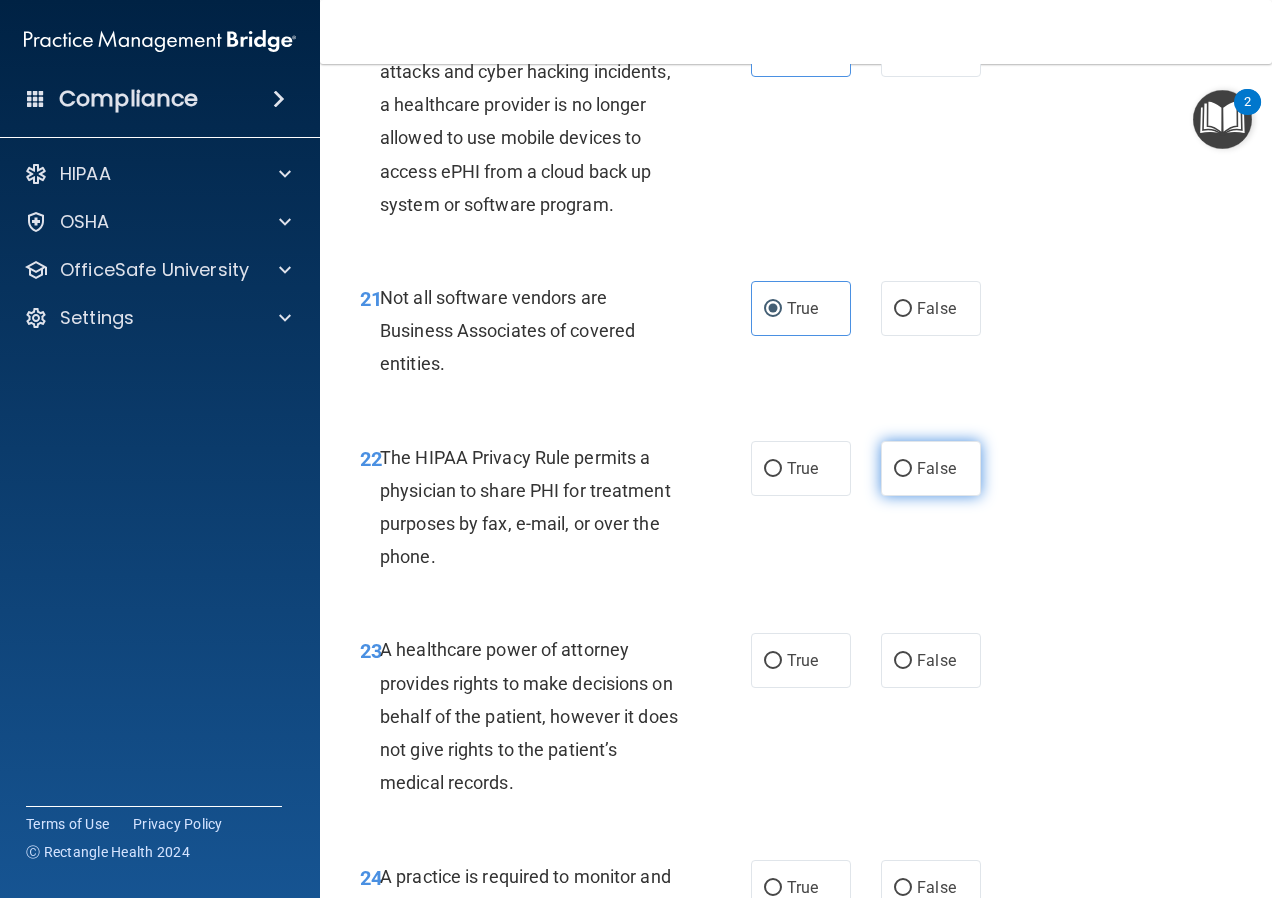click on "False" at bounding box center (936, 468) 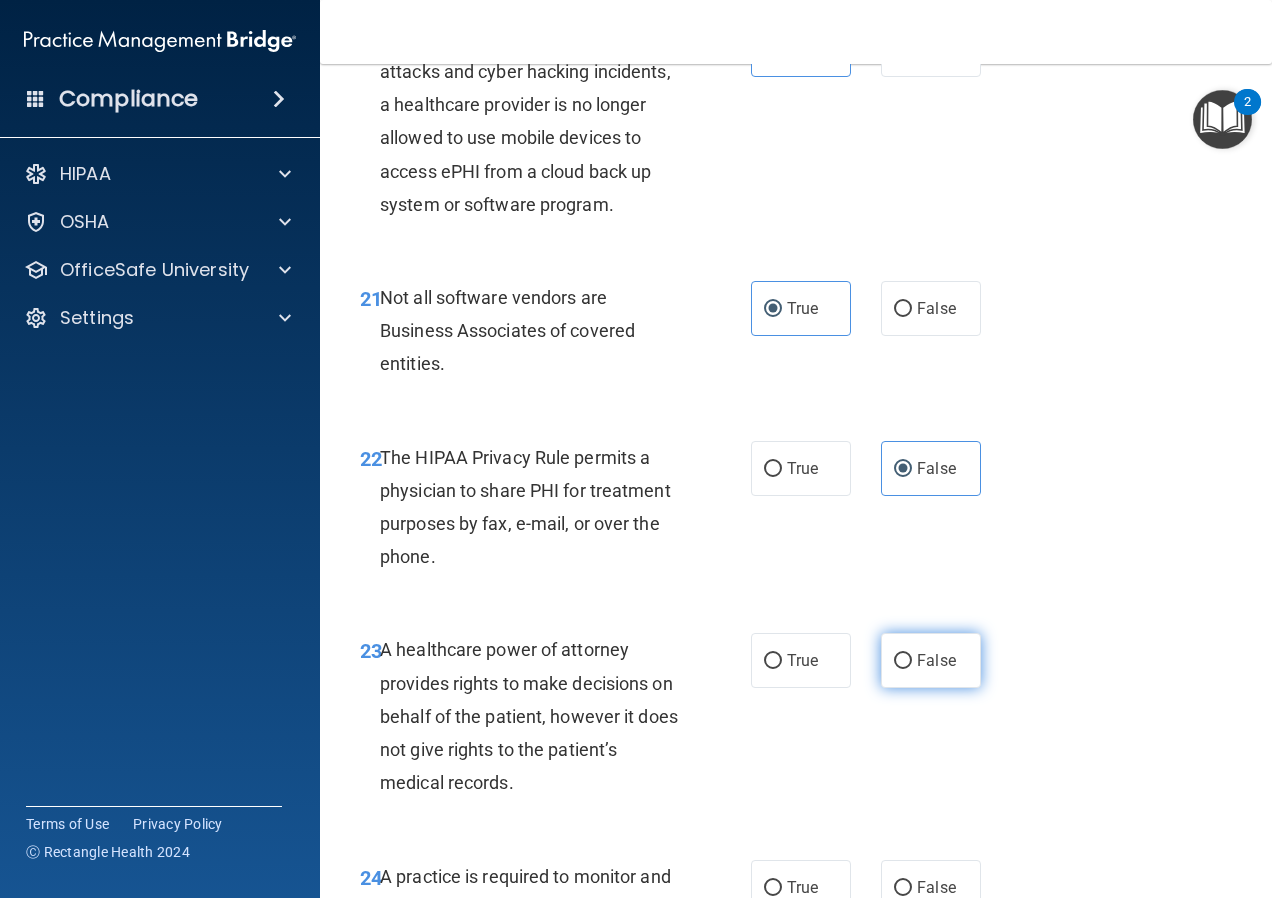 click on "False" at bounding box center (903, 661) 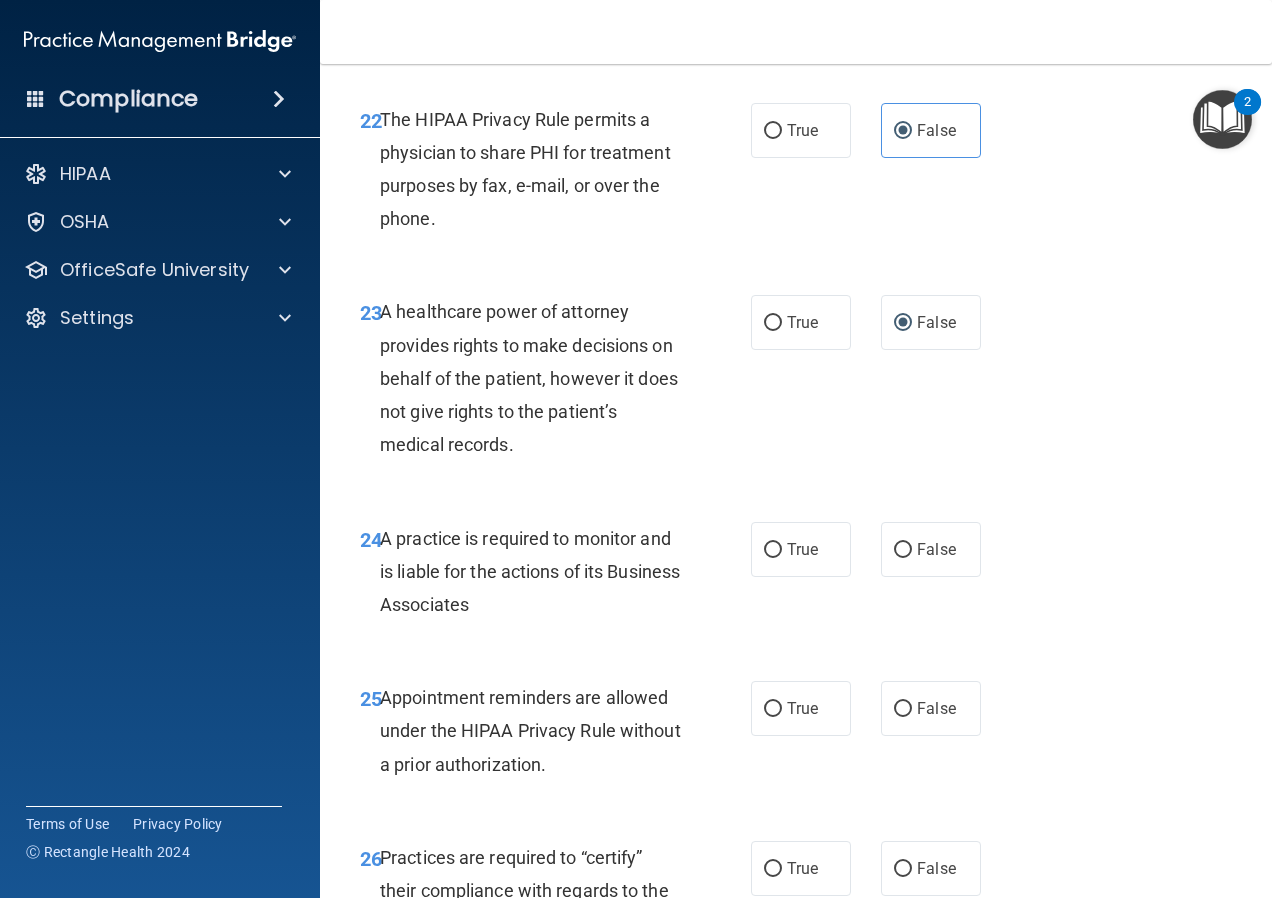 scroll, scrollTop: 4600, scrollLeft: 0, axis: vertical 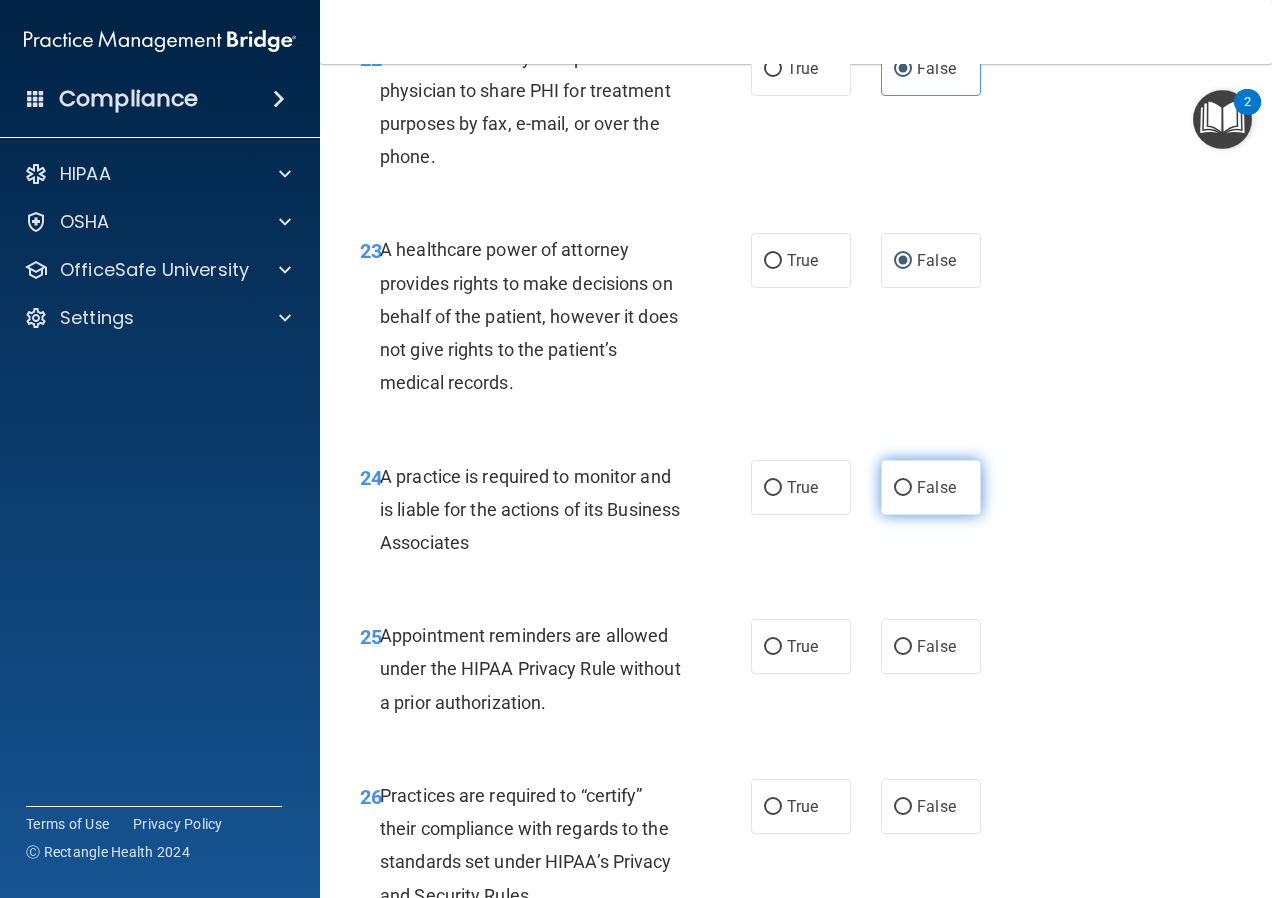 click on "False" at bounding box center (903, 488) 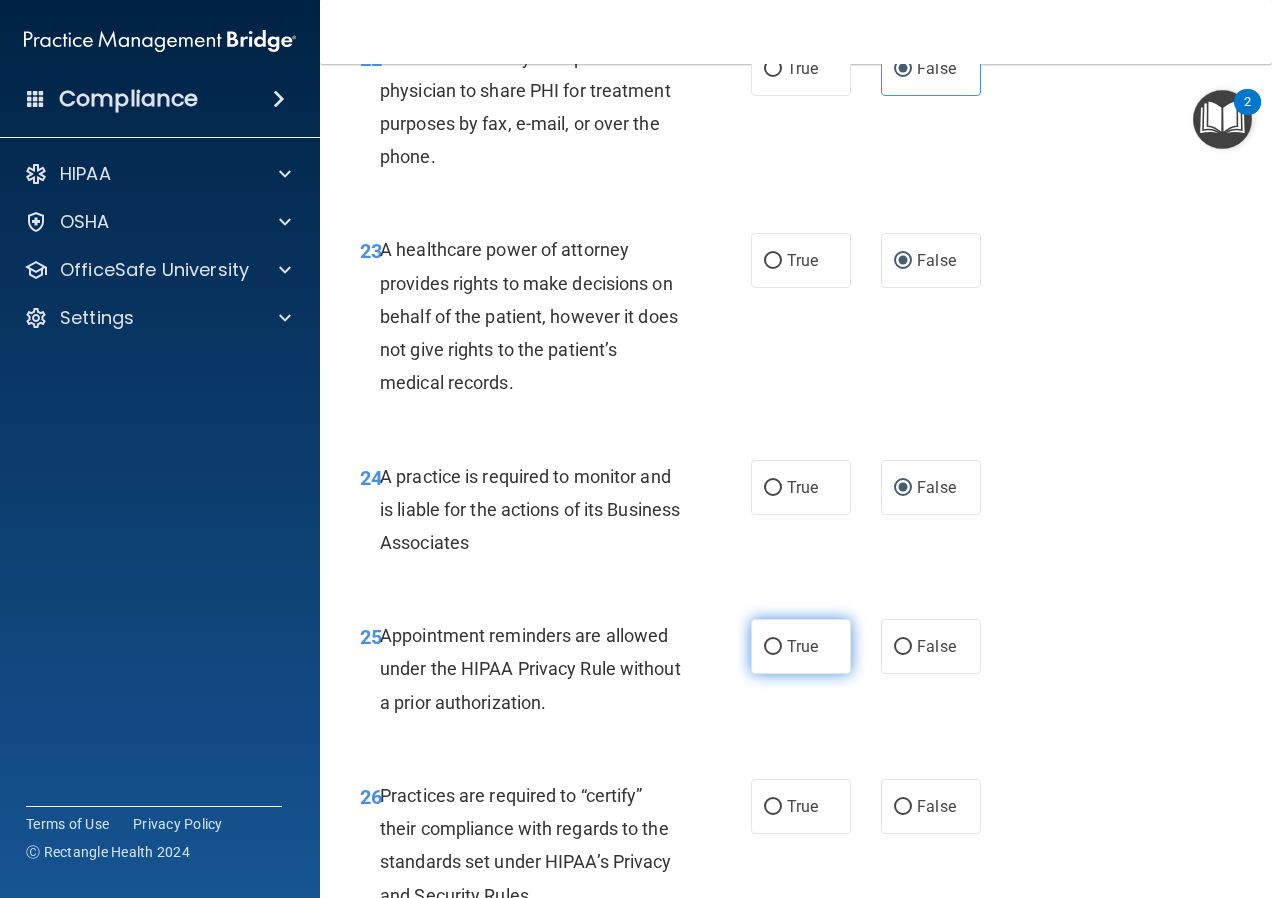 click on "True" at bounding box center (801, 646) 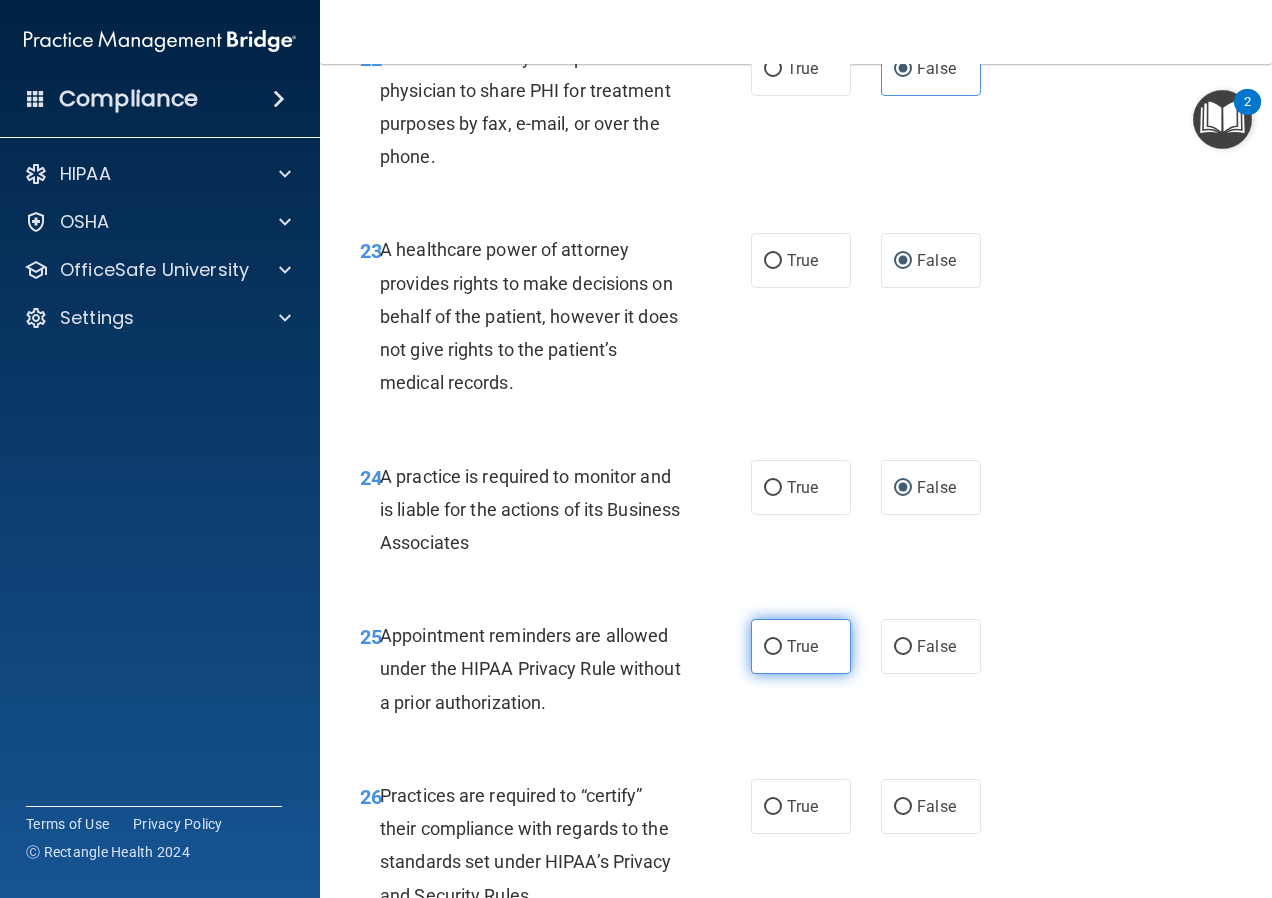 click on "True" at bounding box center [773, 647] 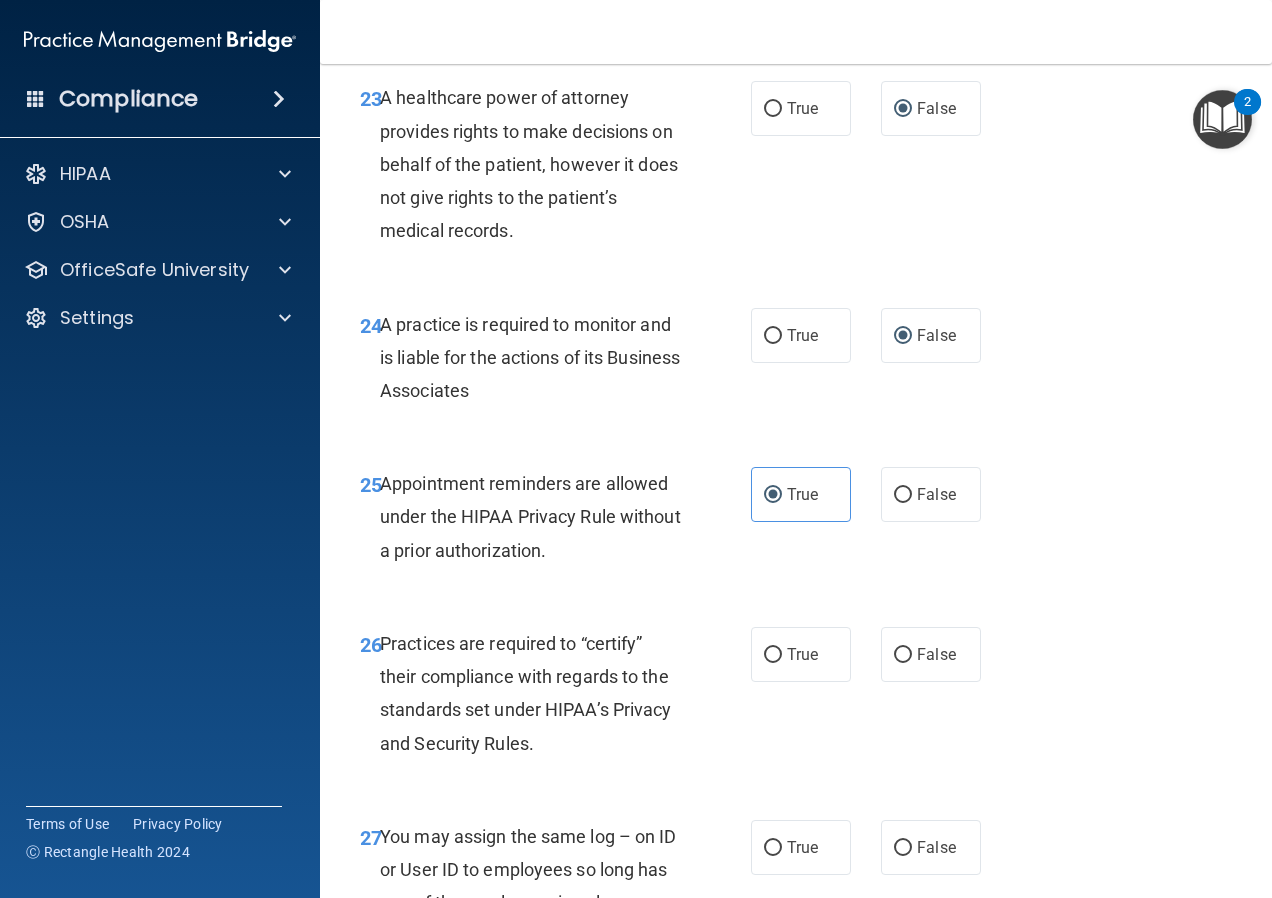 scroll, scrollTop: 4900, scrollLeft: 0, axis: vertical 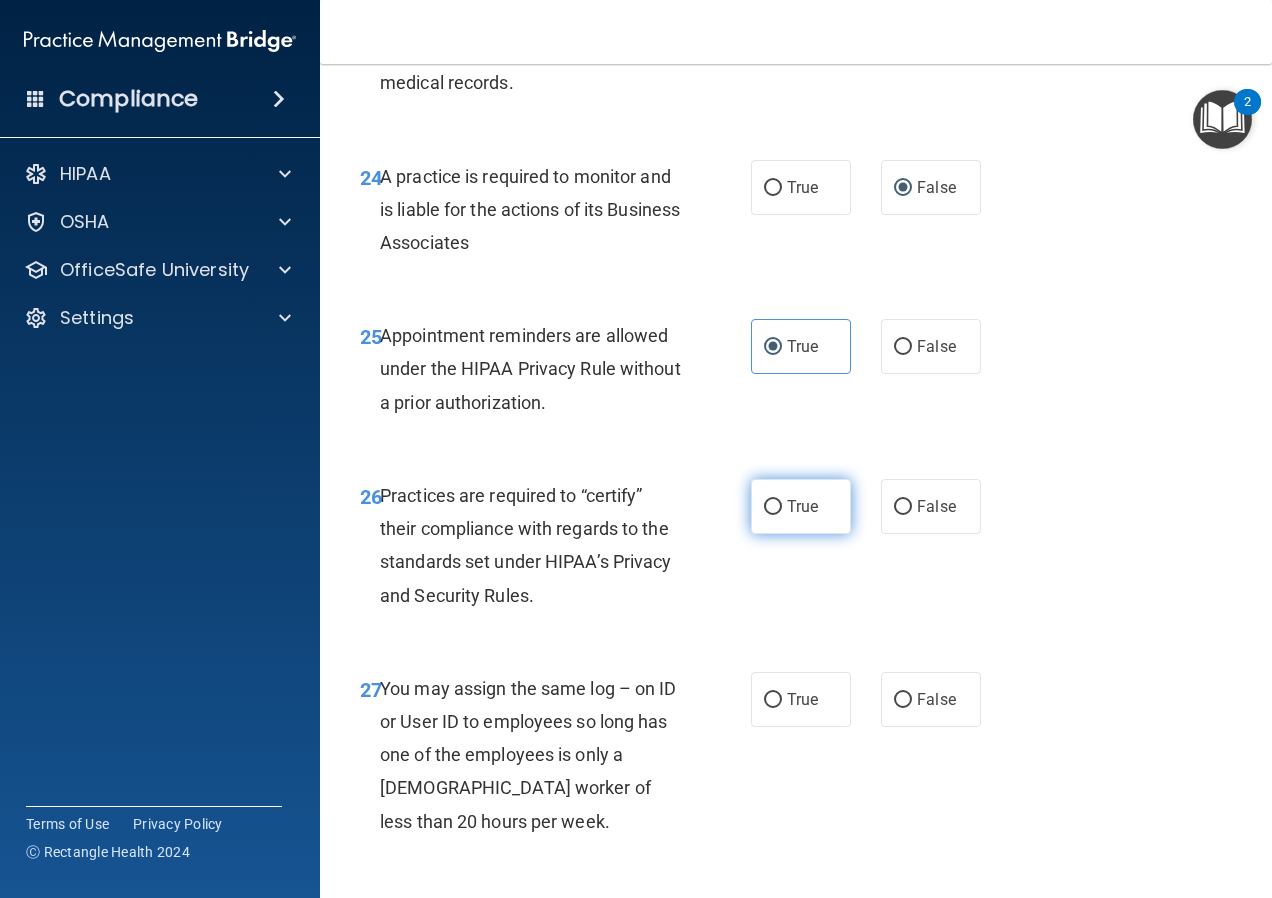 click on "True" at bounding box center [773, 507] 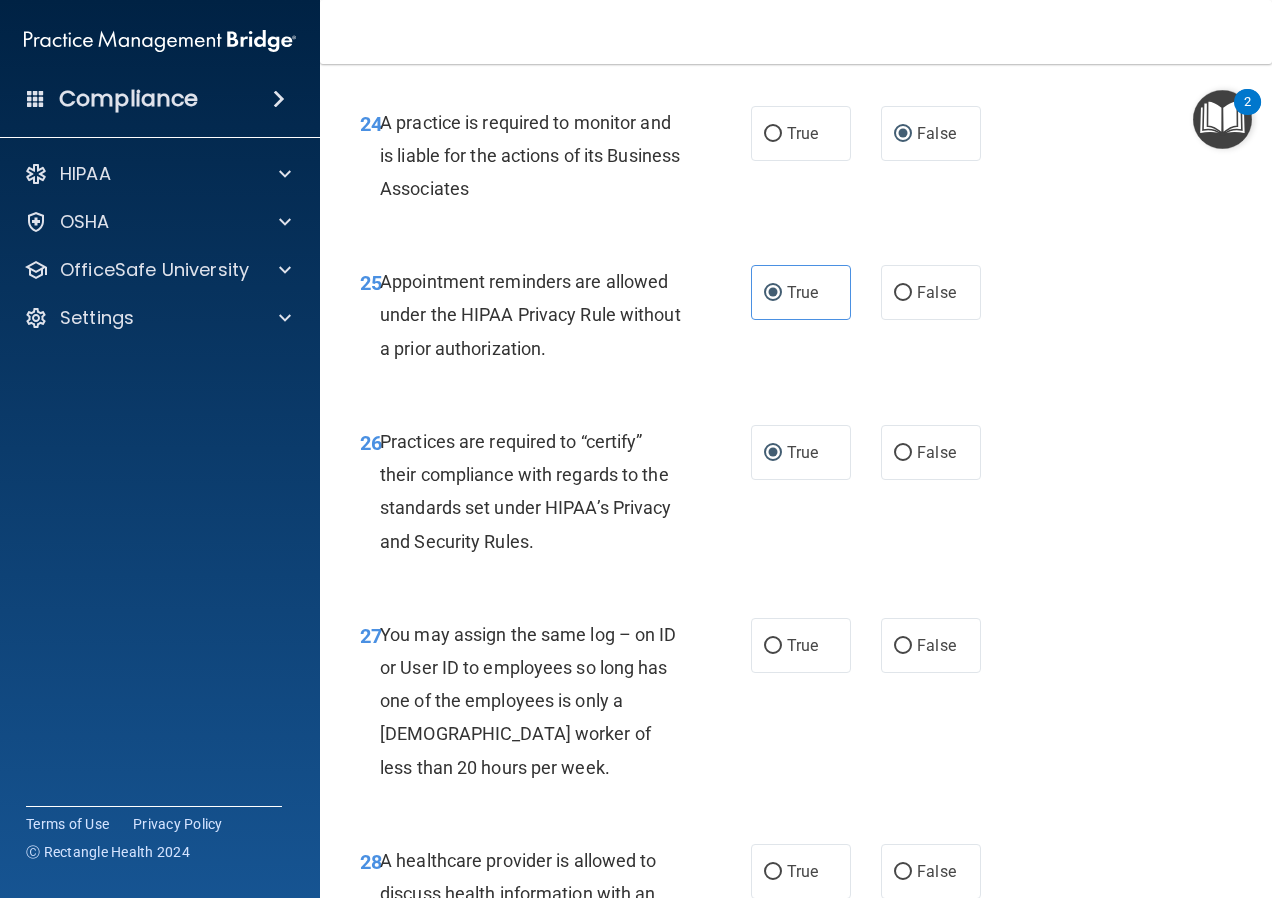 scroll, scrollTop: 5000, scrollLeft: 0, axis: vertical 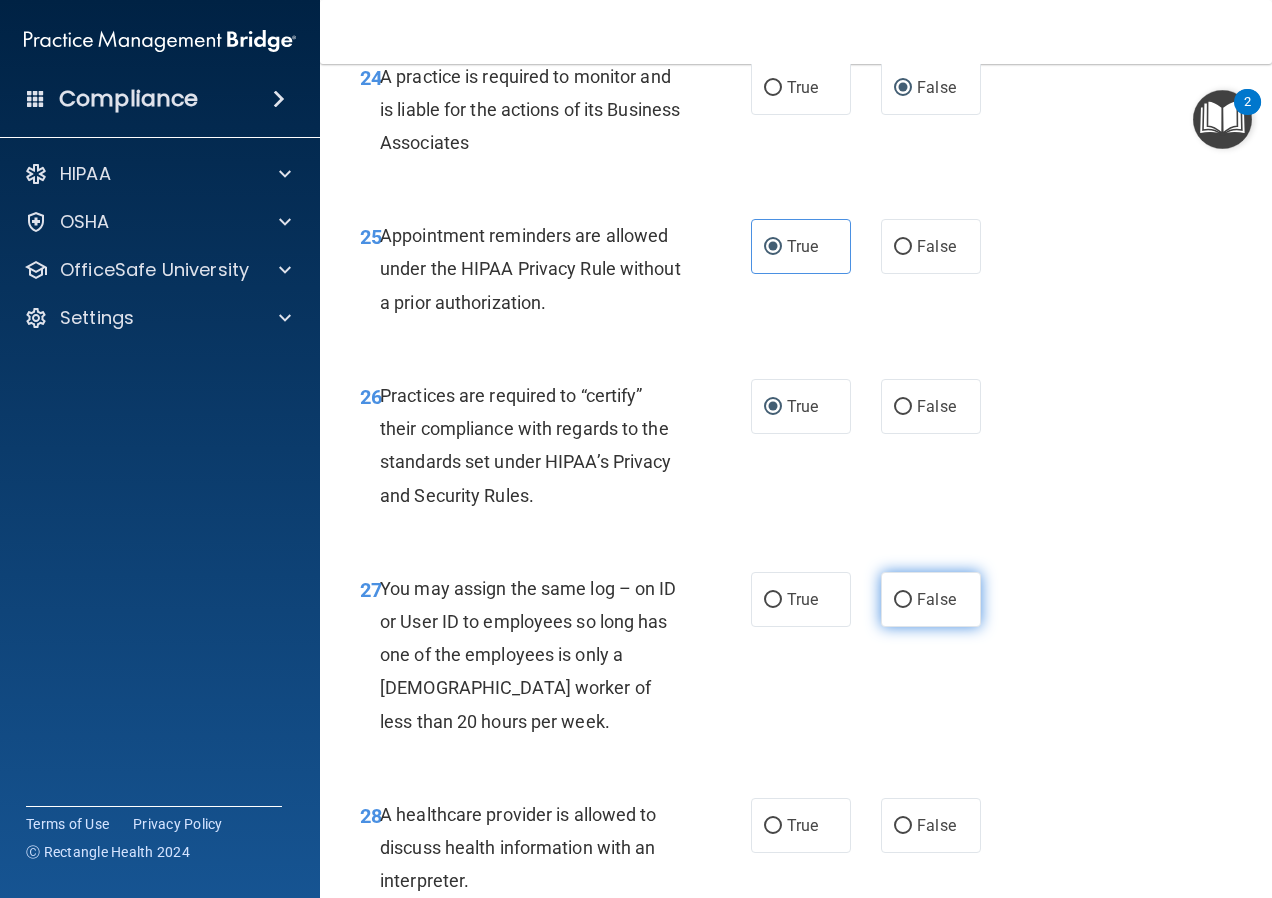 click on "False" at bounding box center [936, 599] 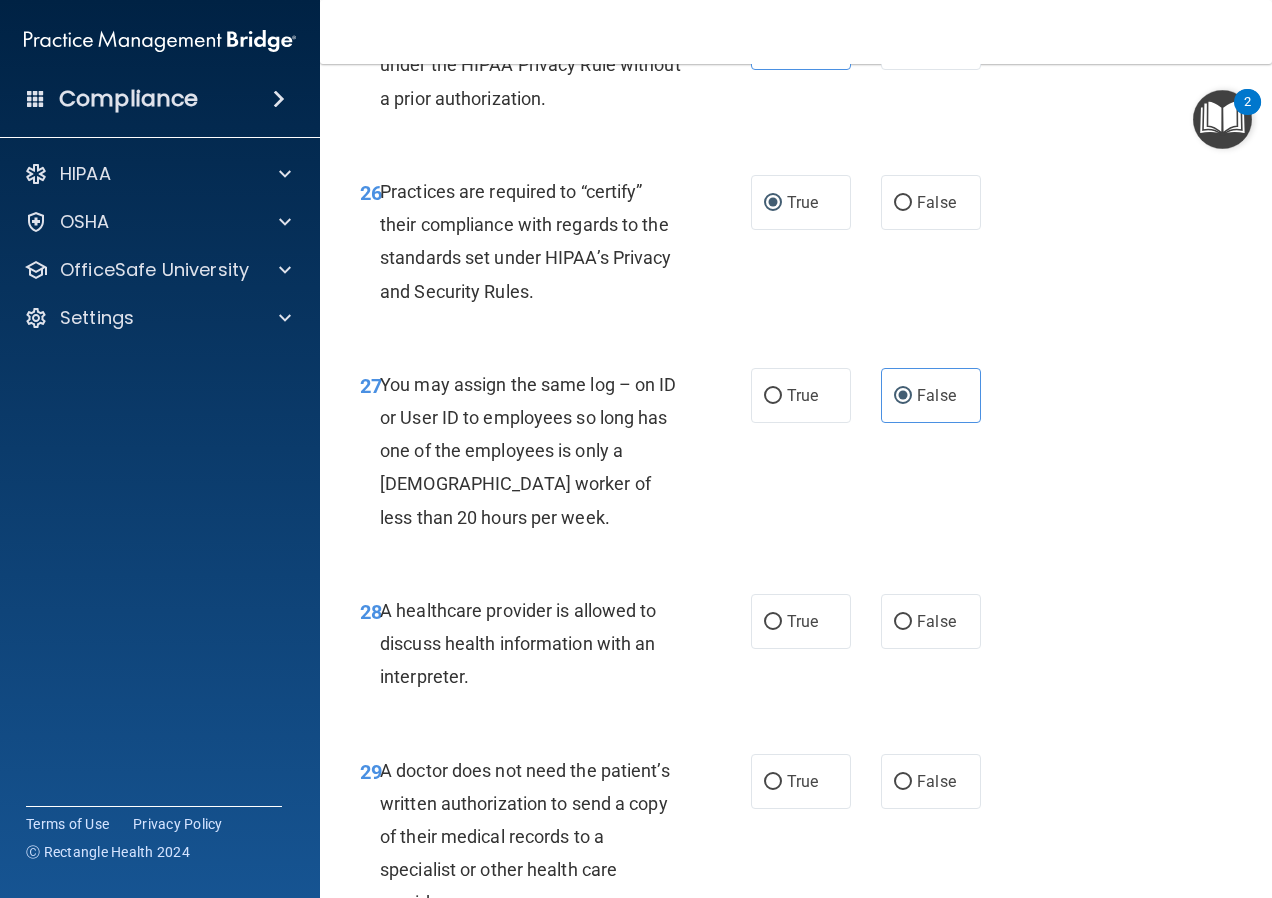 scroll, scrollTop: 5300, scrollLeft: 0, axis: vertical 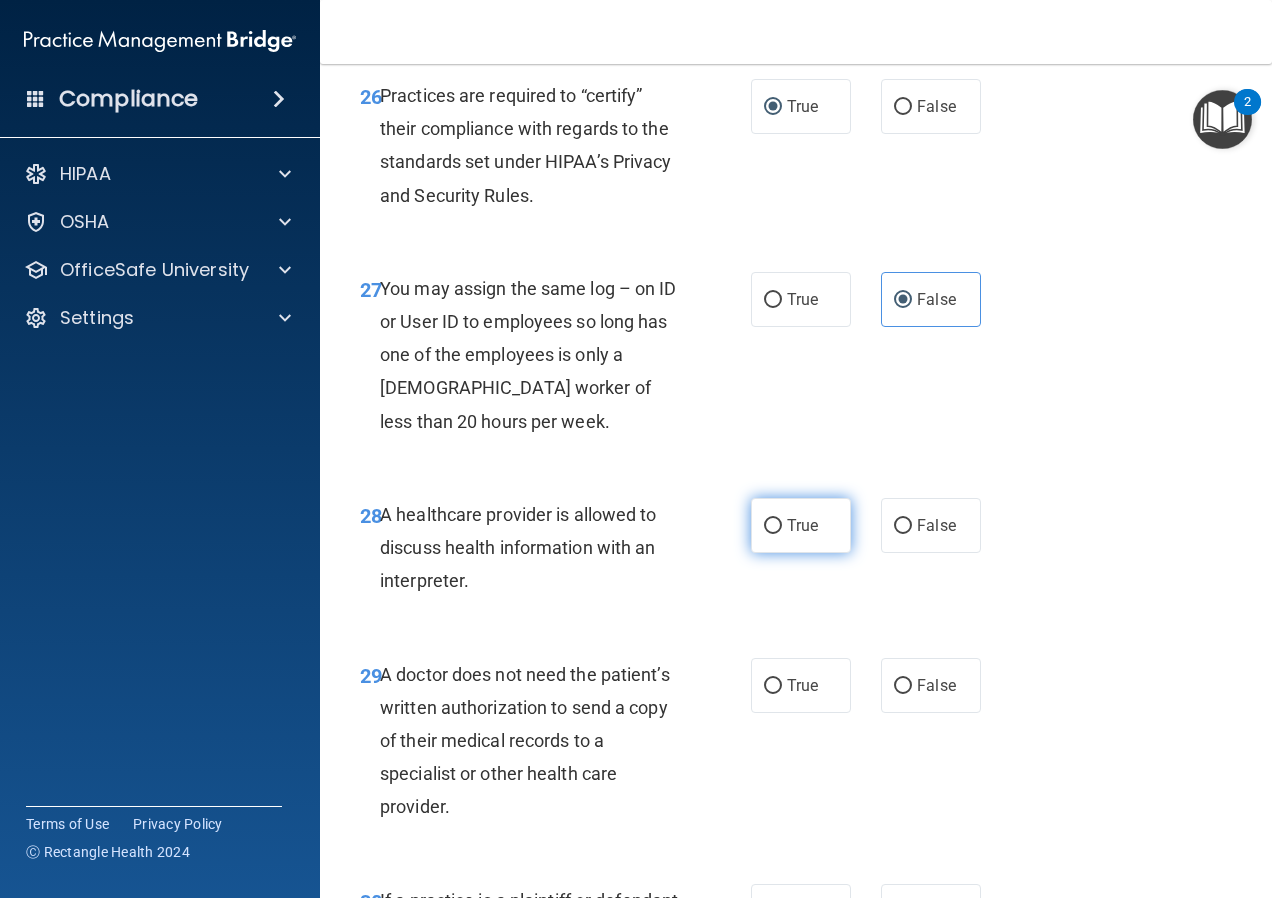 click on "True" at bounding box center [801, 525] 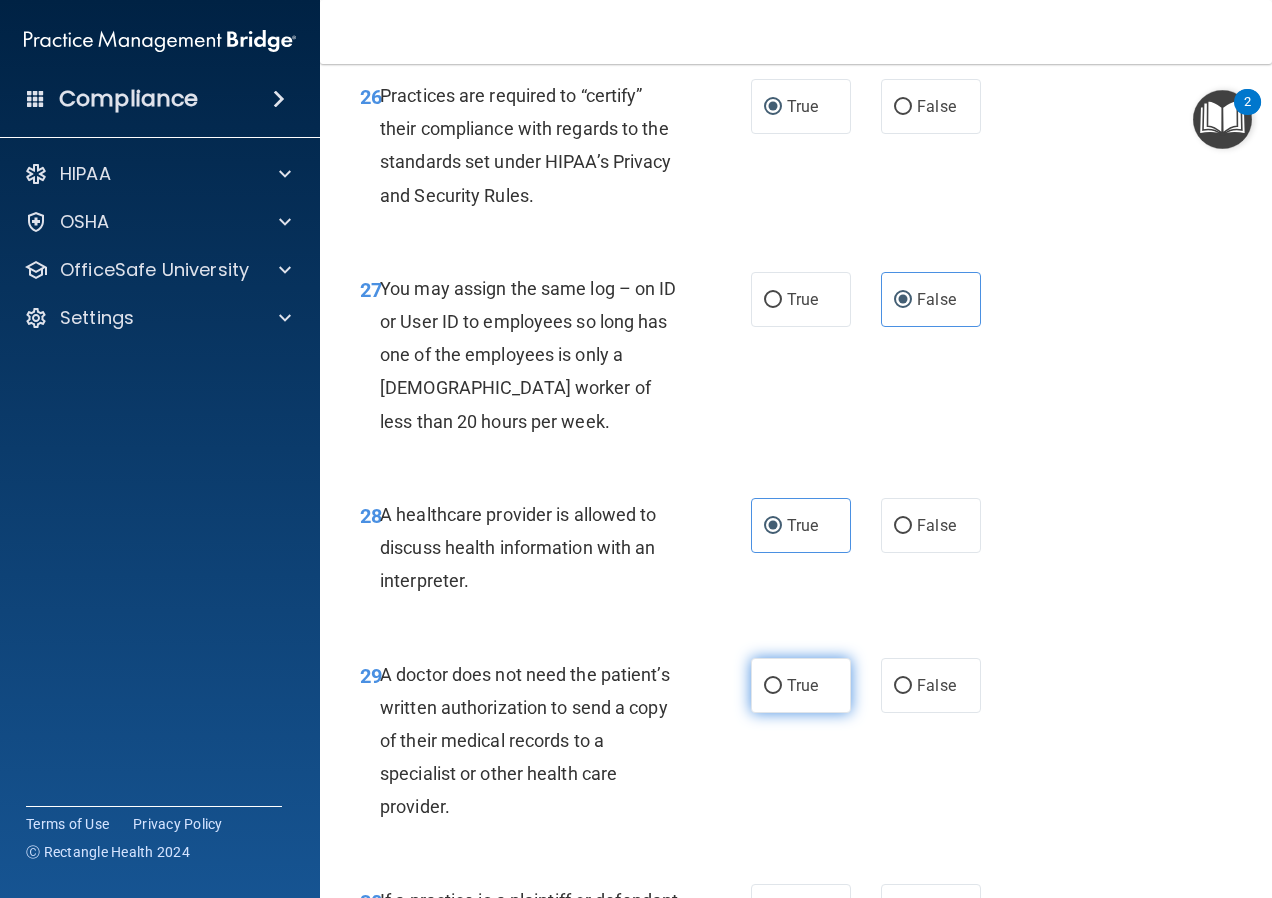 click on "True" at bounding box center (802, 685) 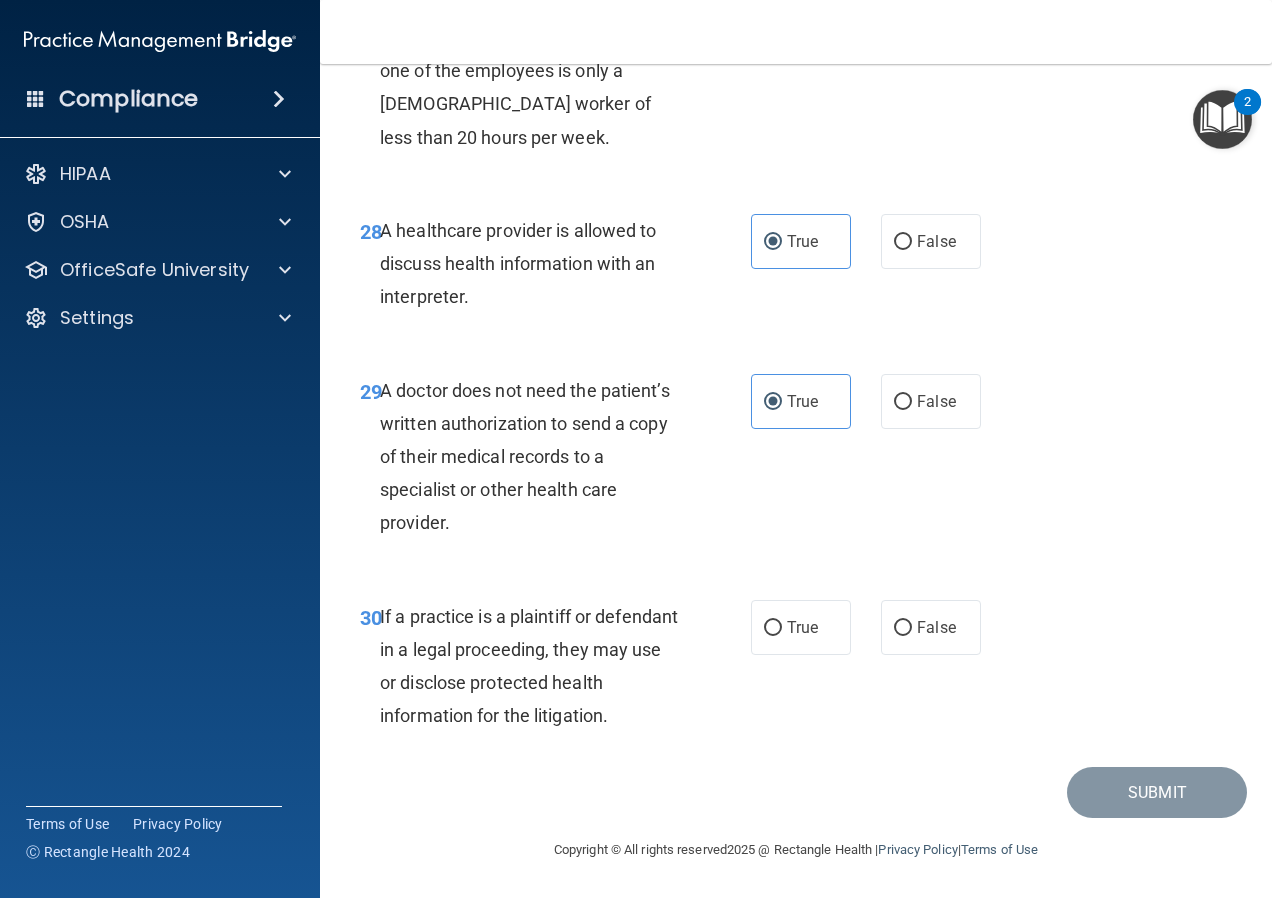 scroll, scrollTop: 5650, scrollLeft: 0, axis: vertical 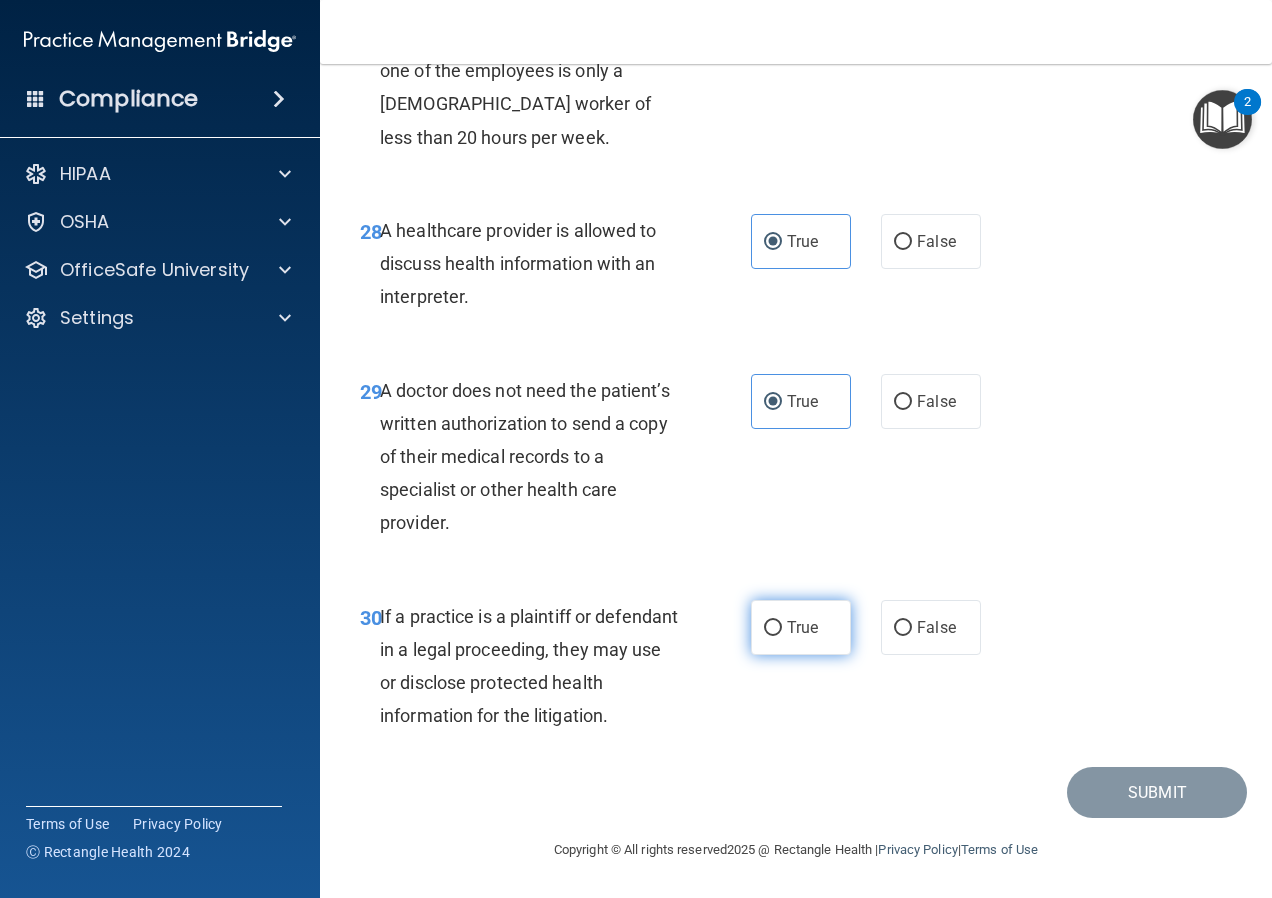 click on "True" at bounding box center [773, 628] 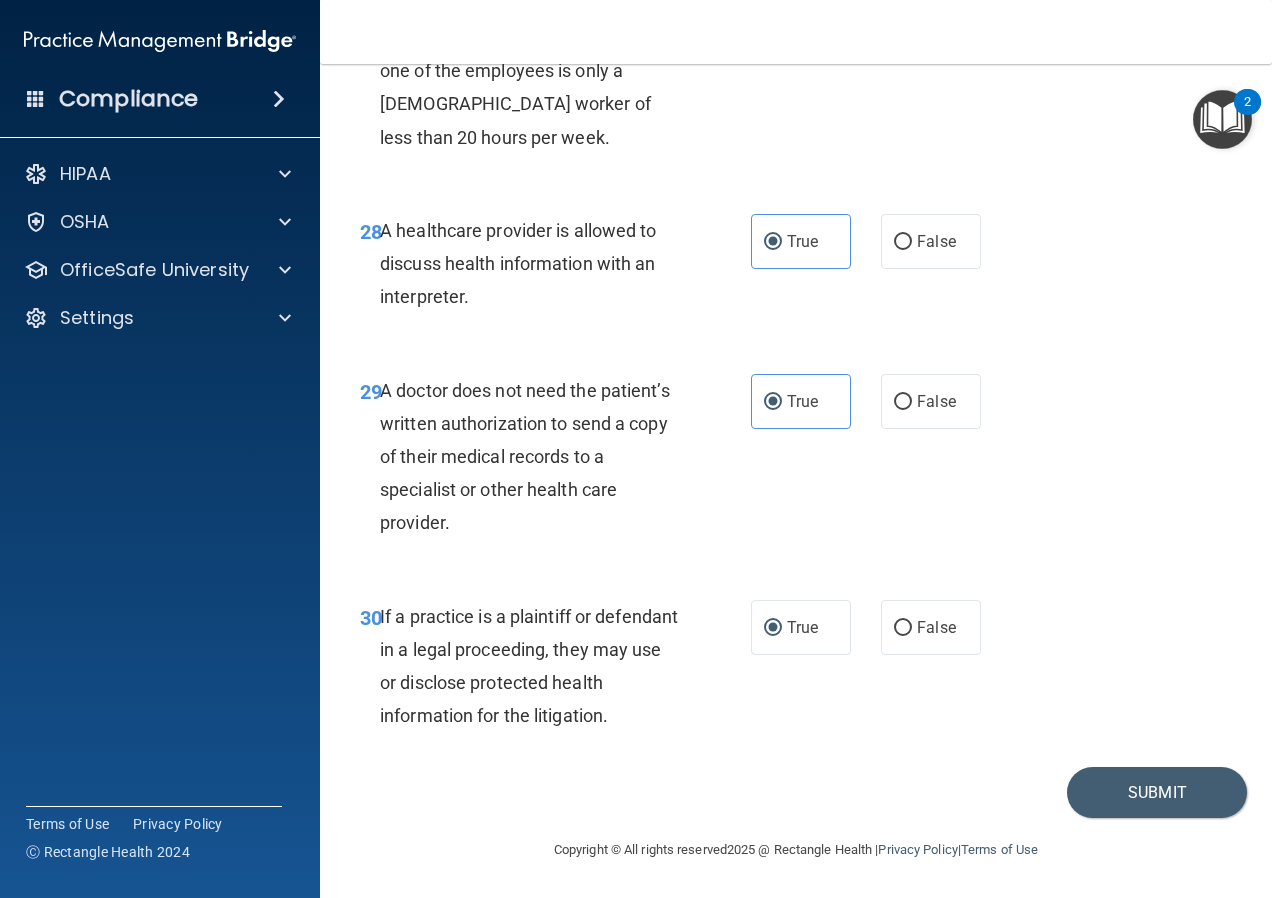 scroll, scrollTop: 5550, scrollLeft: 0, axis: vertical 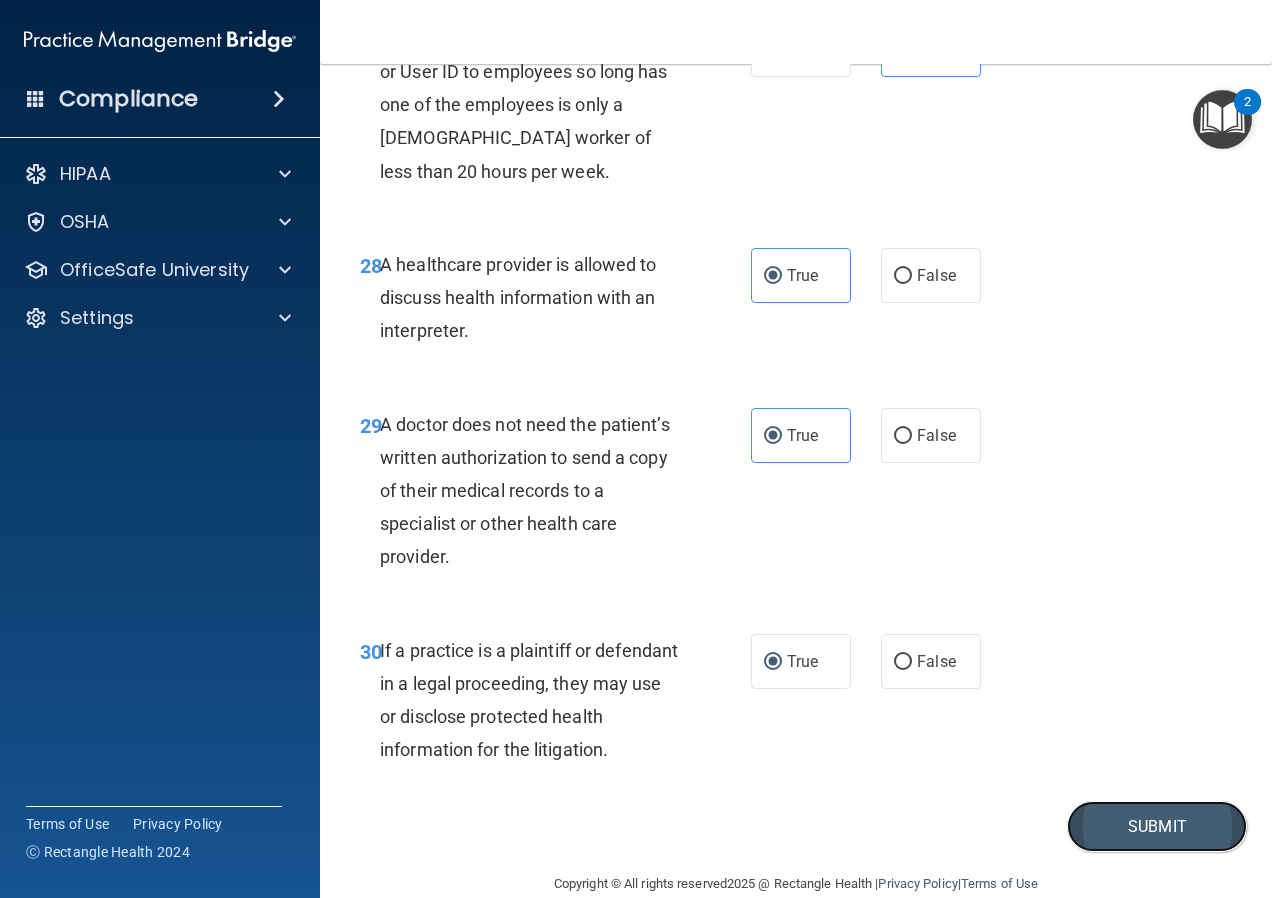 click on "Submit" at bounding box center (1157, 826) 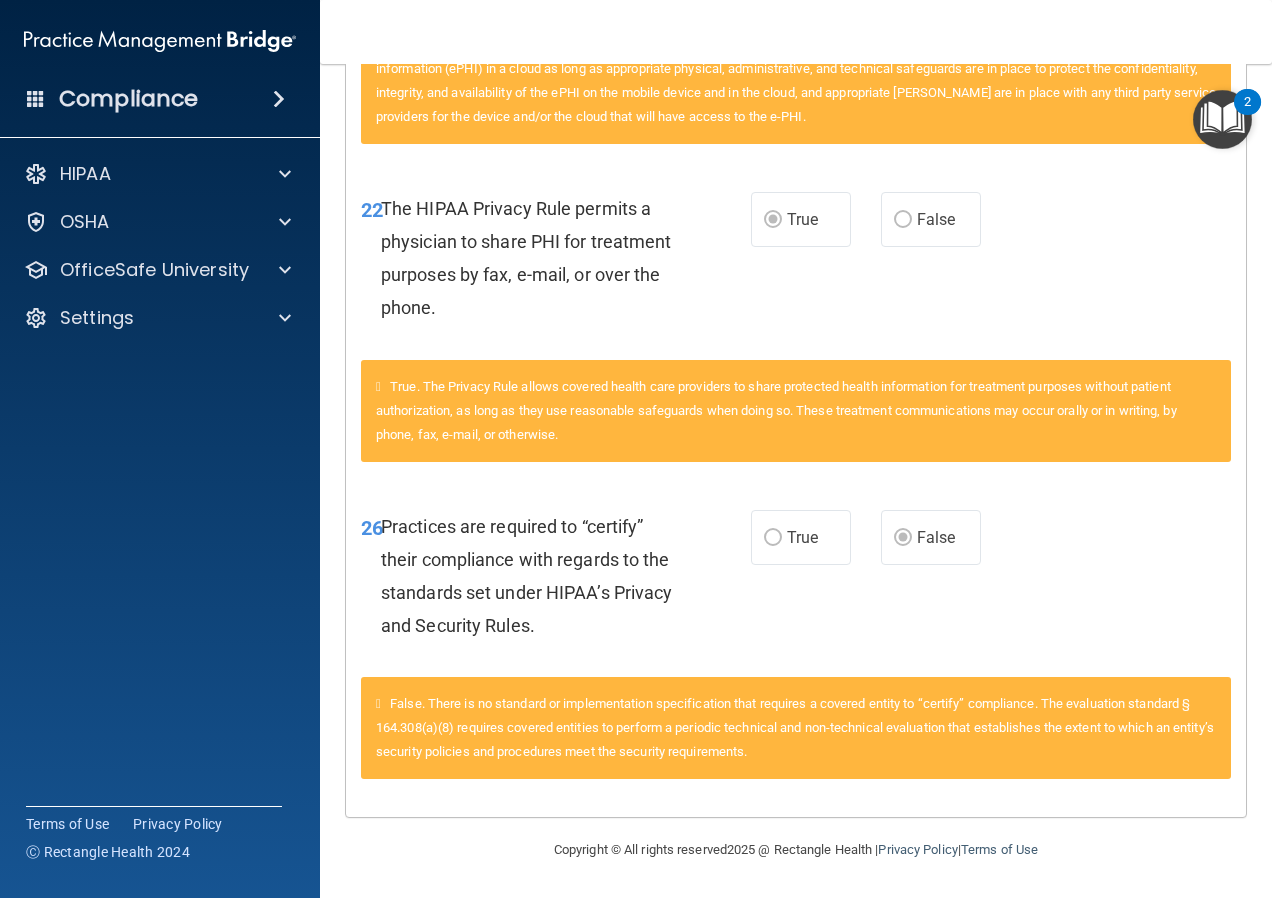 scroll, scrollTop: 3412, scrollLeft: 0, axis: vertical 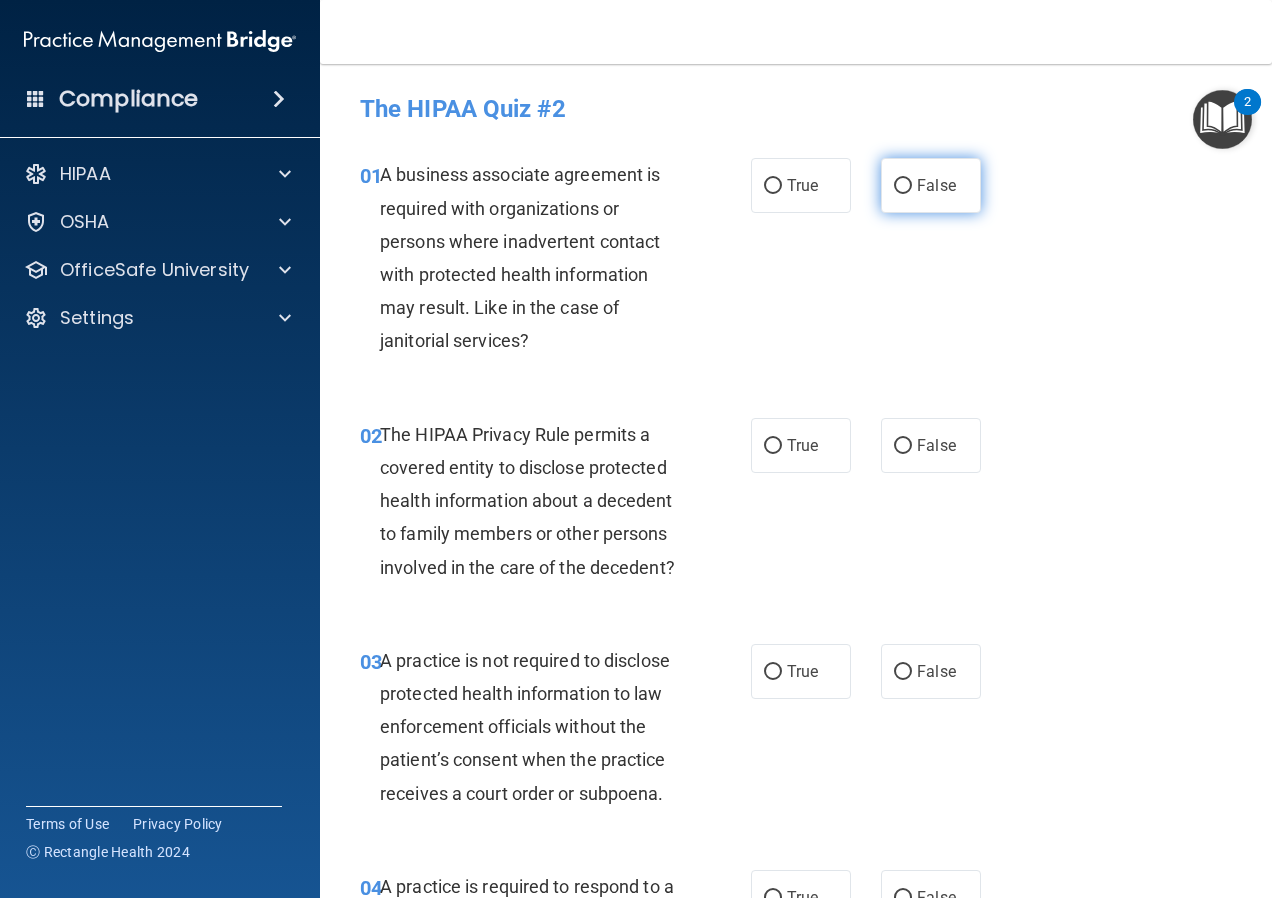 click on "False" at bounding box center (903, 186) 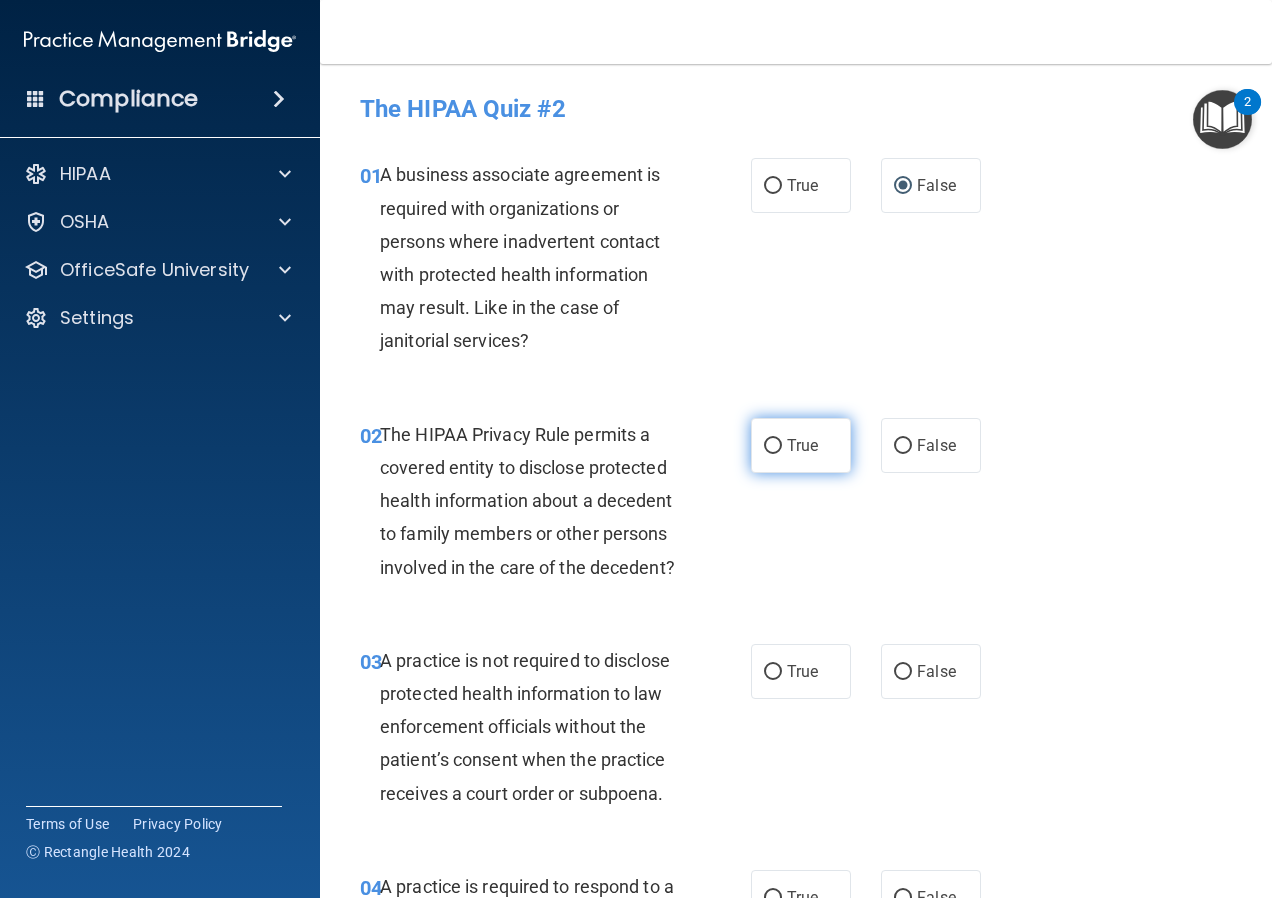 click on "True" at bounding box center (802, 445) 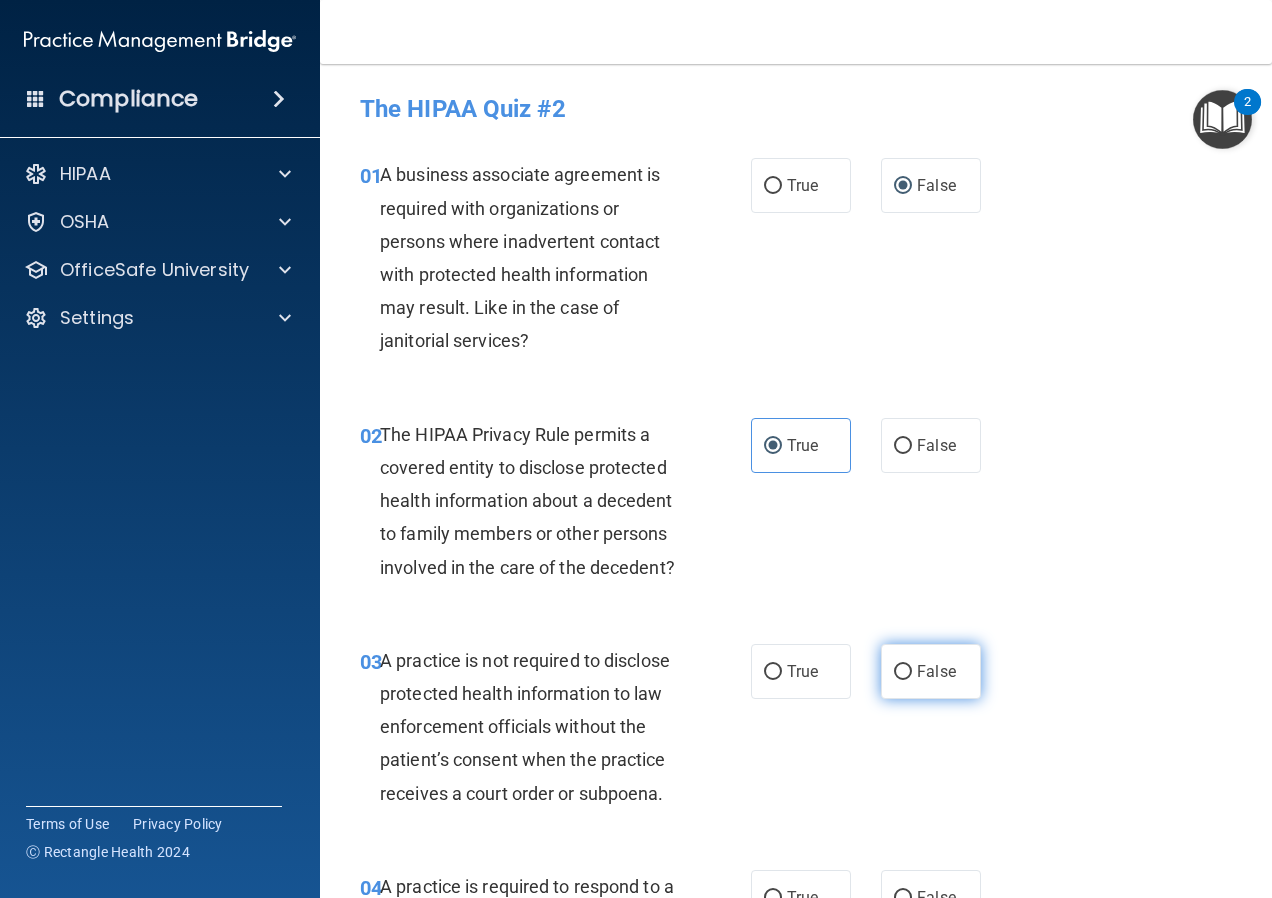 click on "False" at bounding box center [903, 672] 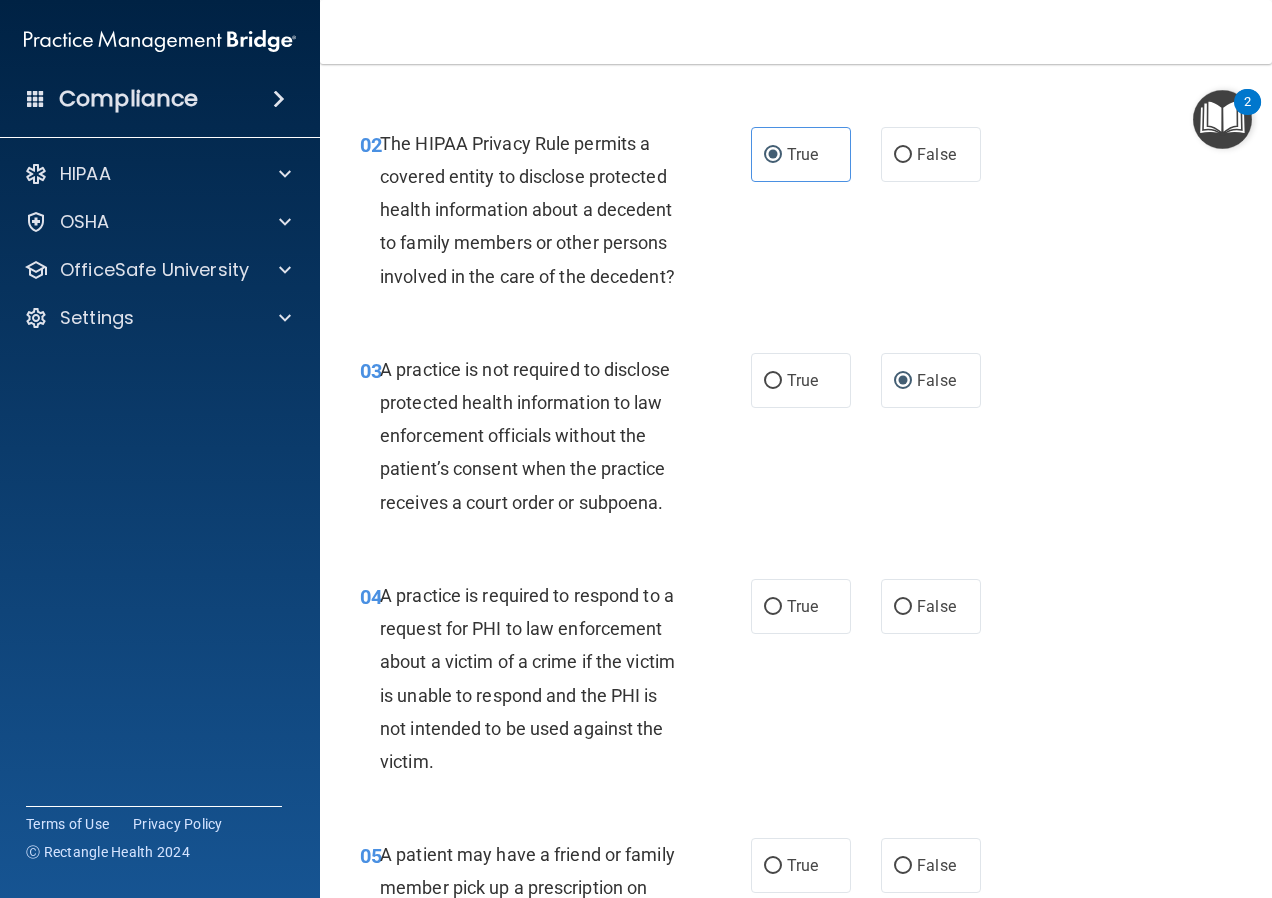 scroll, scrollTop: 300, scrollLeft: 0, axis: vertical 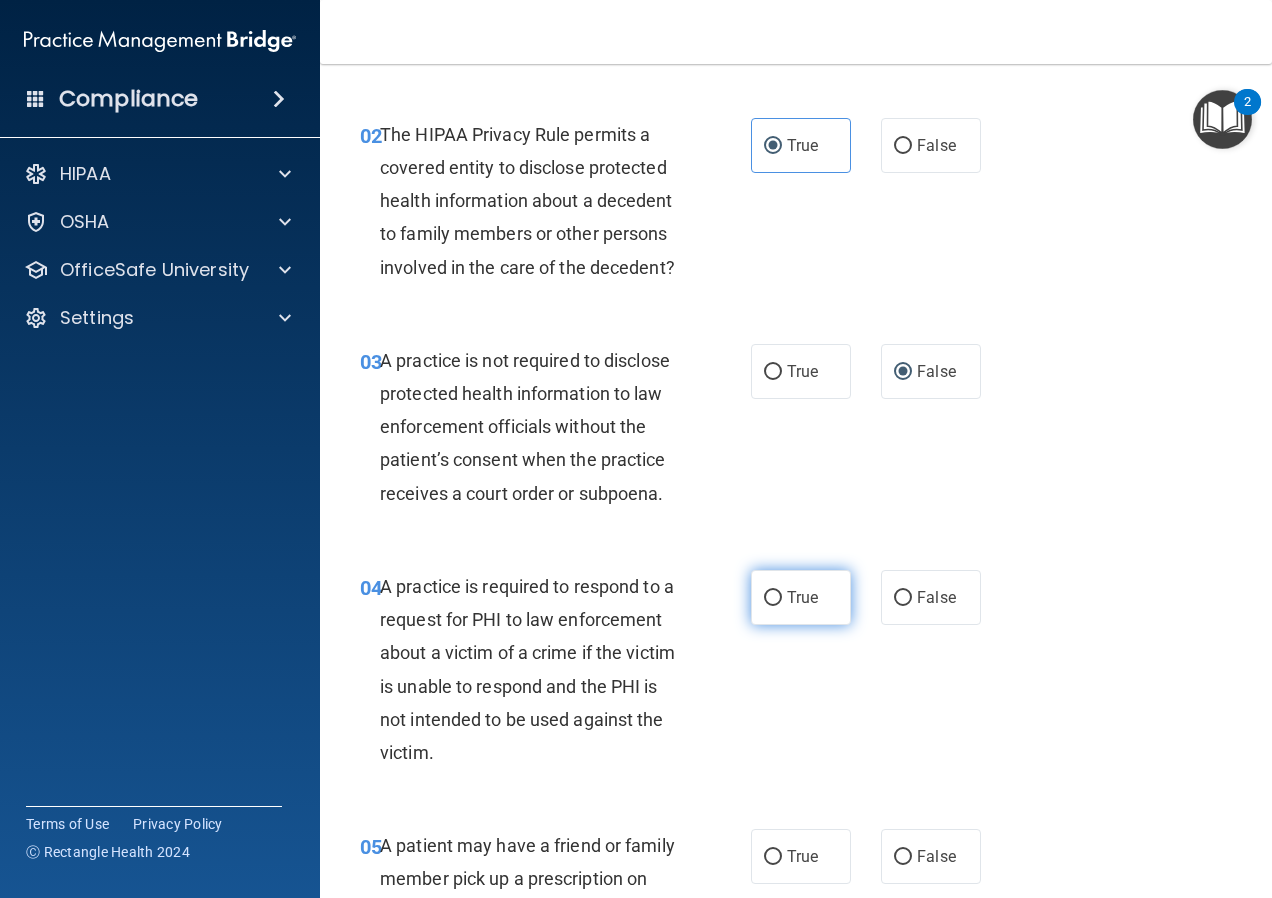 click on "True" at bounding box center [773, 598] 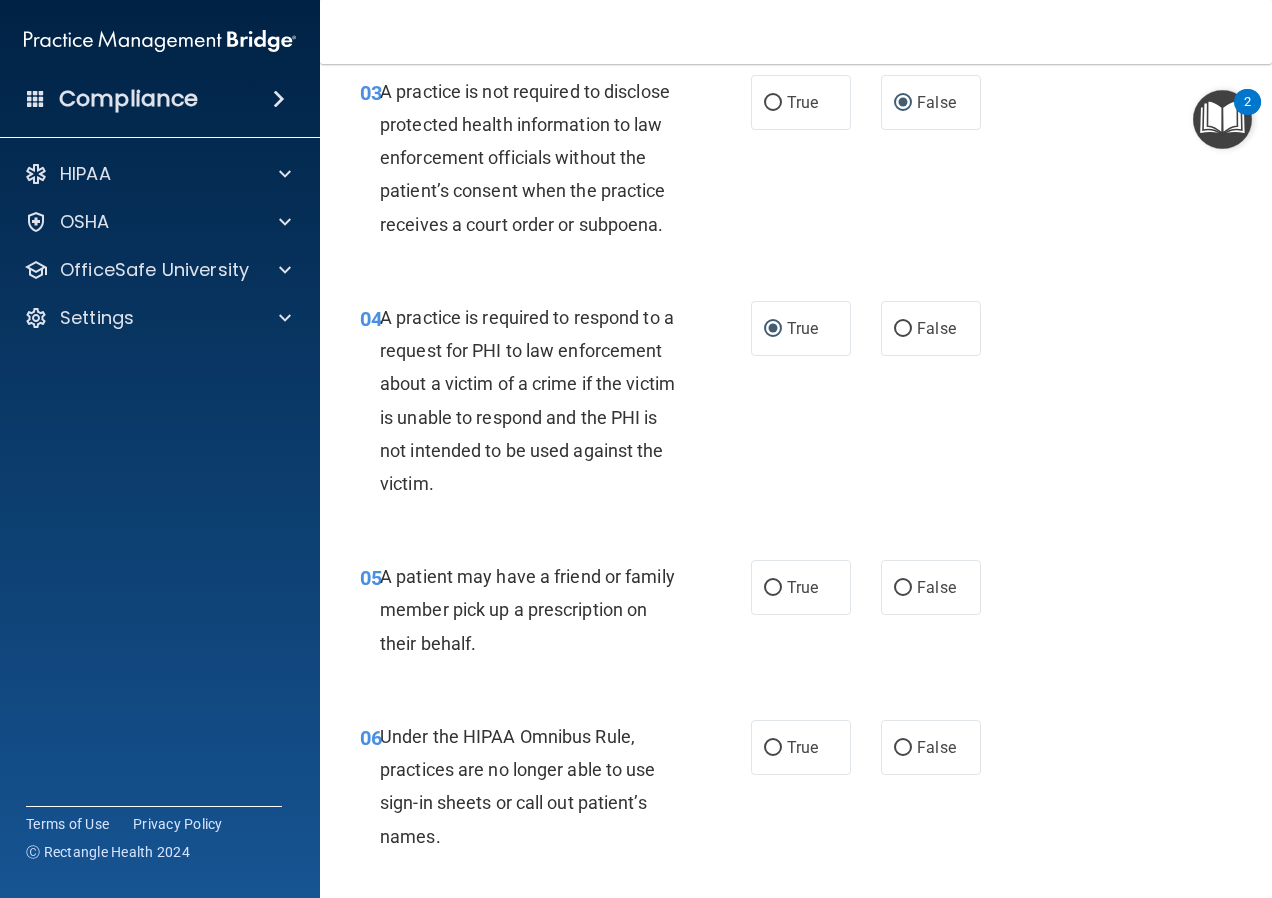 scroll, scrollTop: 600, scrollLeft: 0, axis: vertical 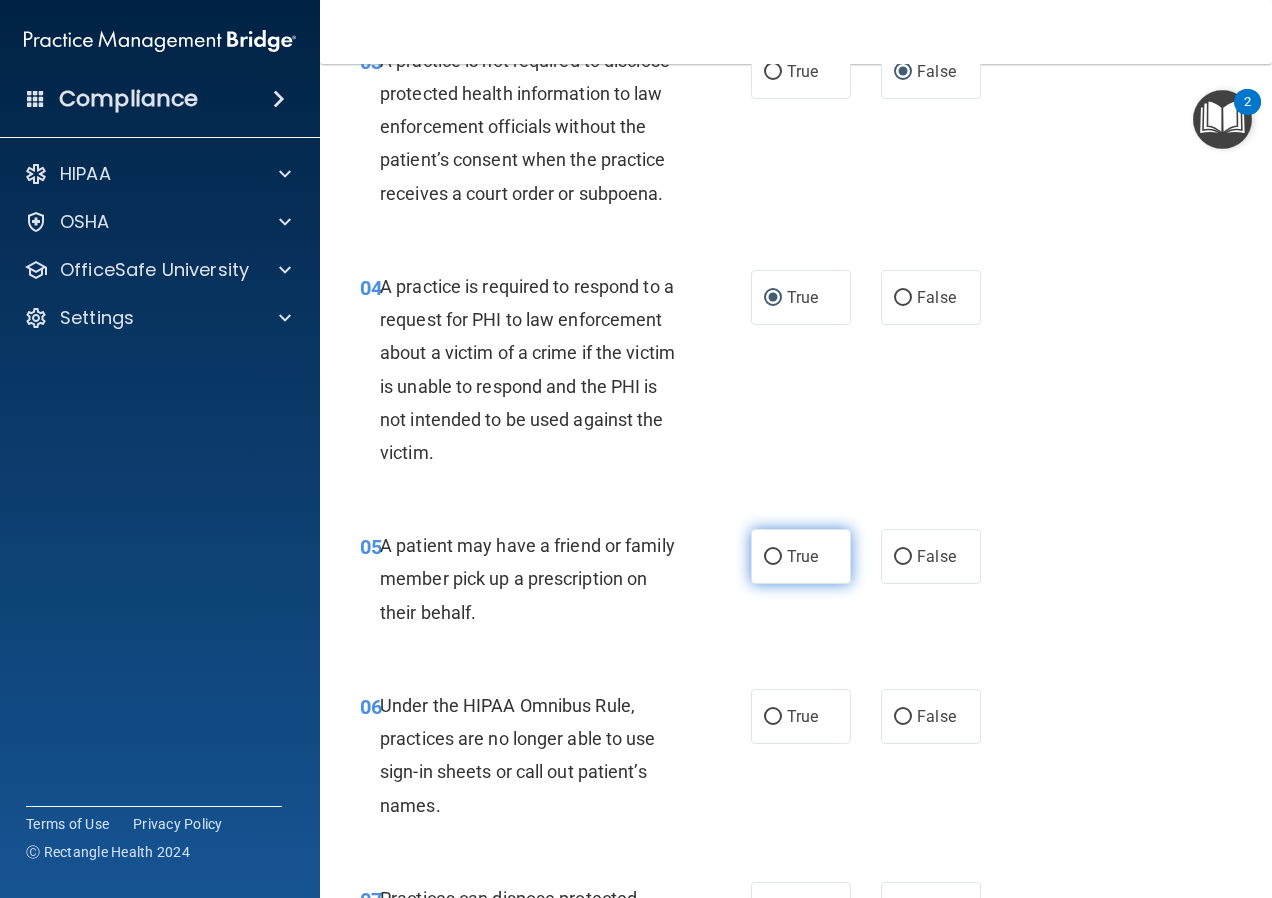 click on "True" at bounding box center [801, 556] 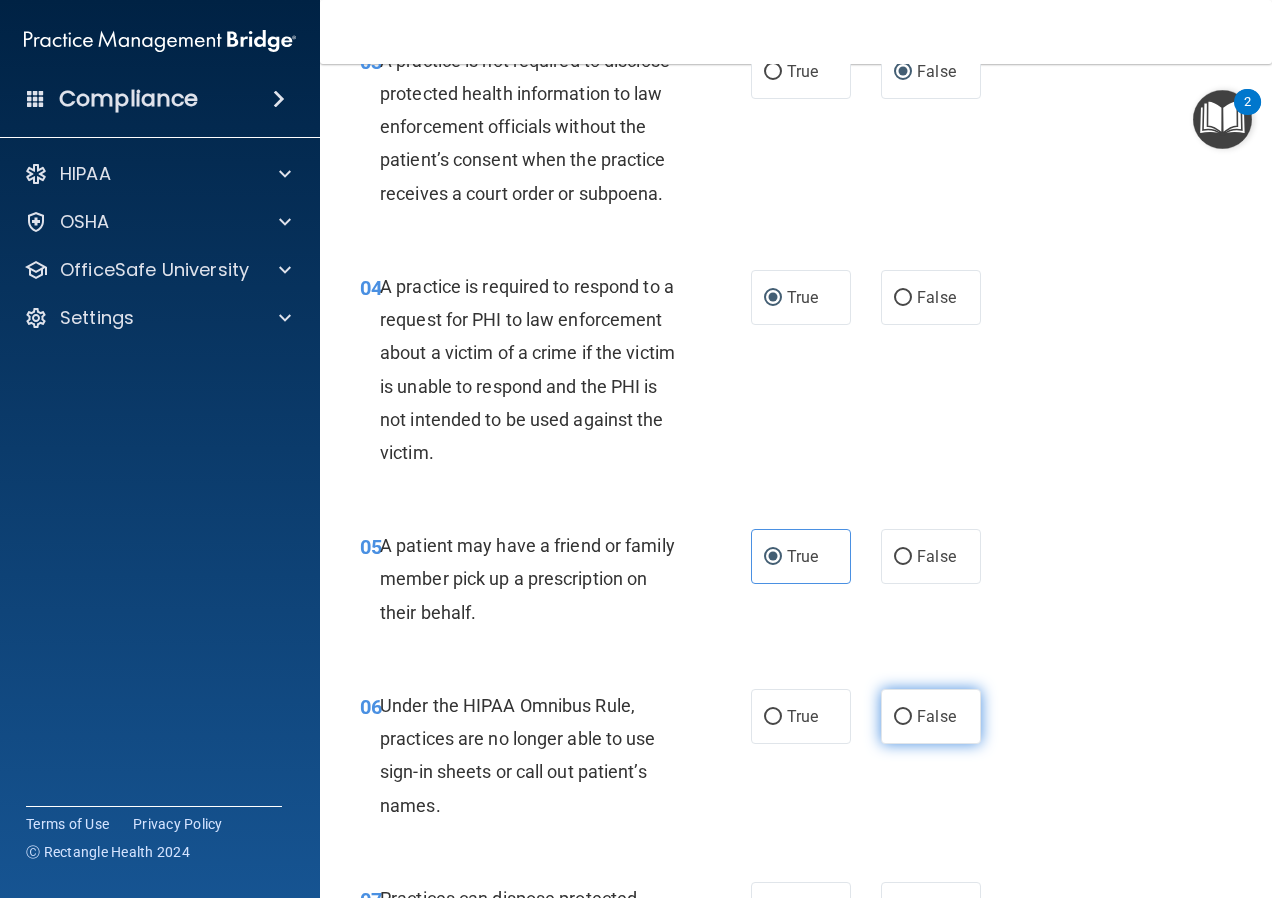 click on "False" at bounding box center [931, 716] 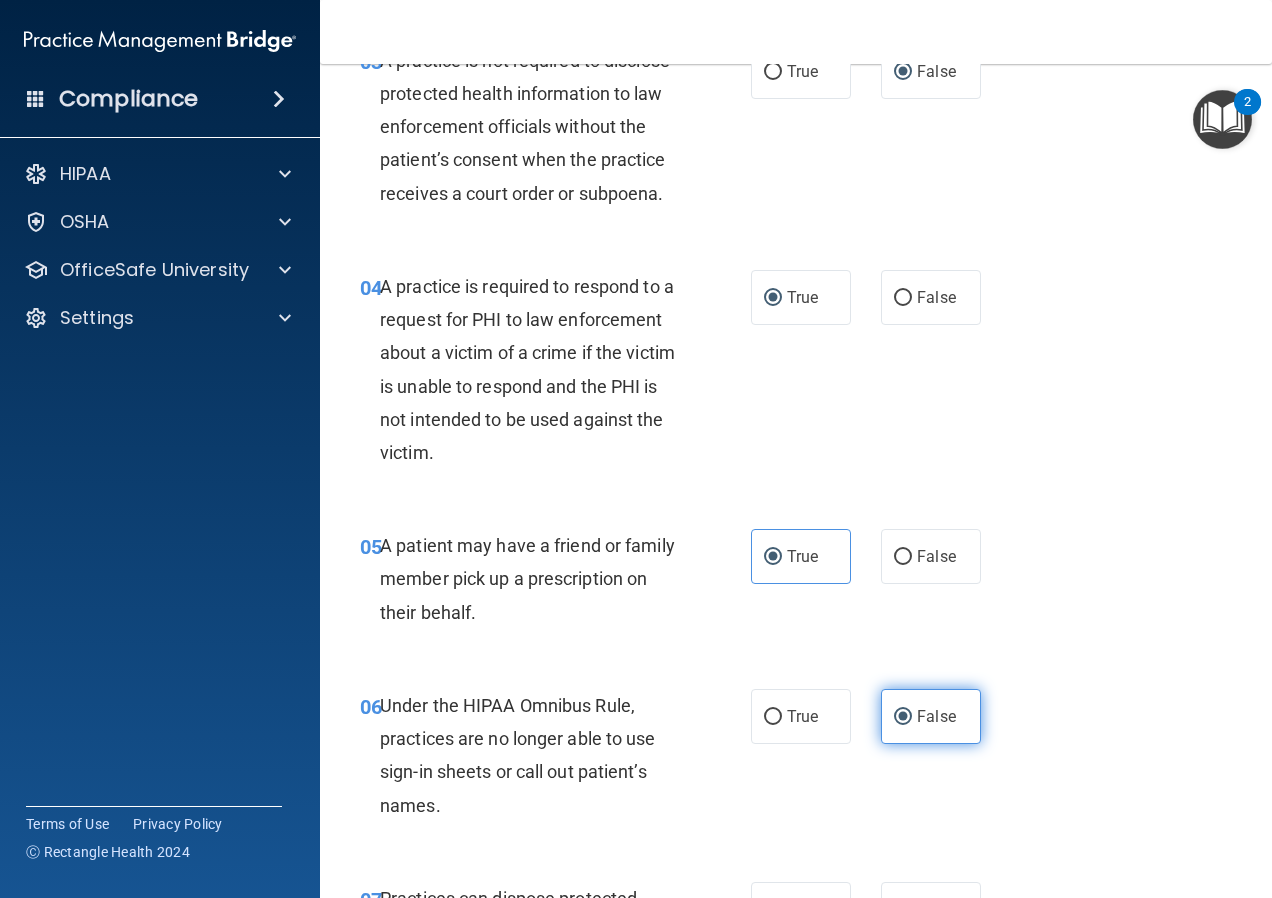 click on "False" at bounding box center (903, 717) 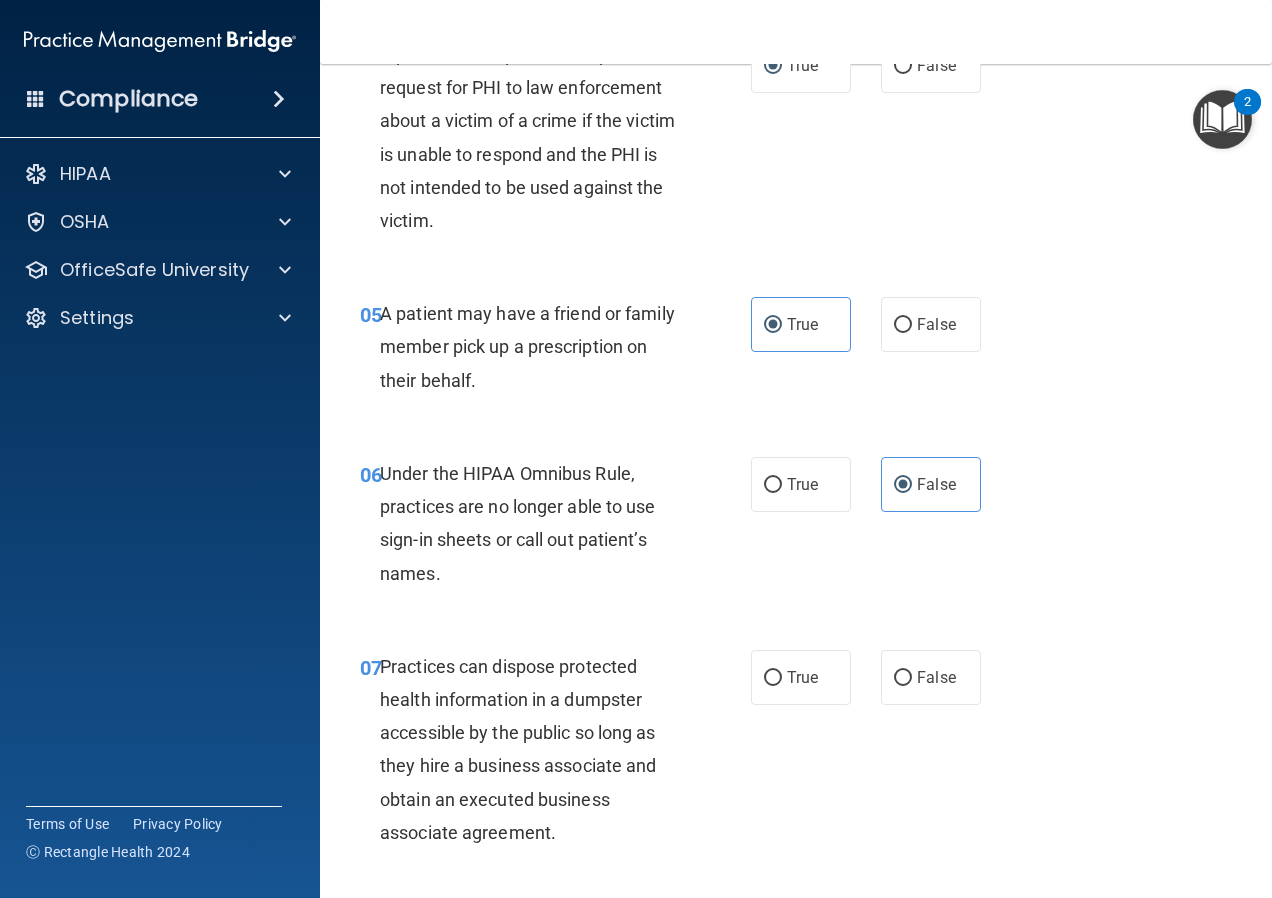 scroll, scrollTop: 900, scrollLeft: 0, axis: vertical 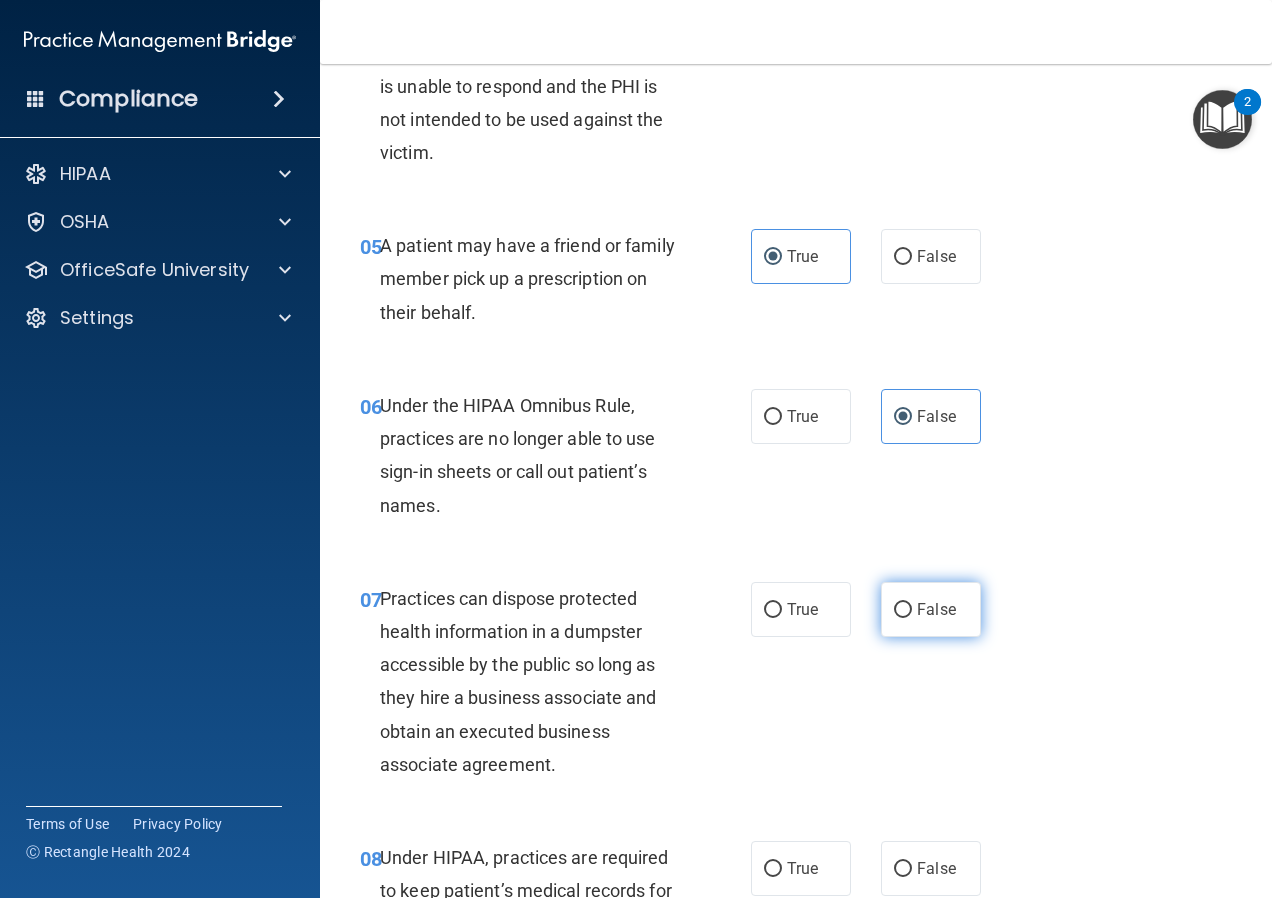 click on "False" at bounding box center [931, 609] 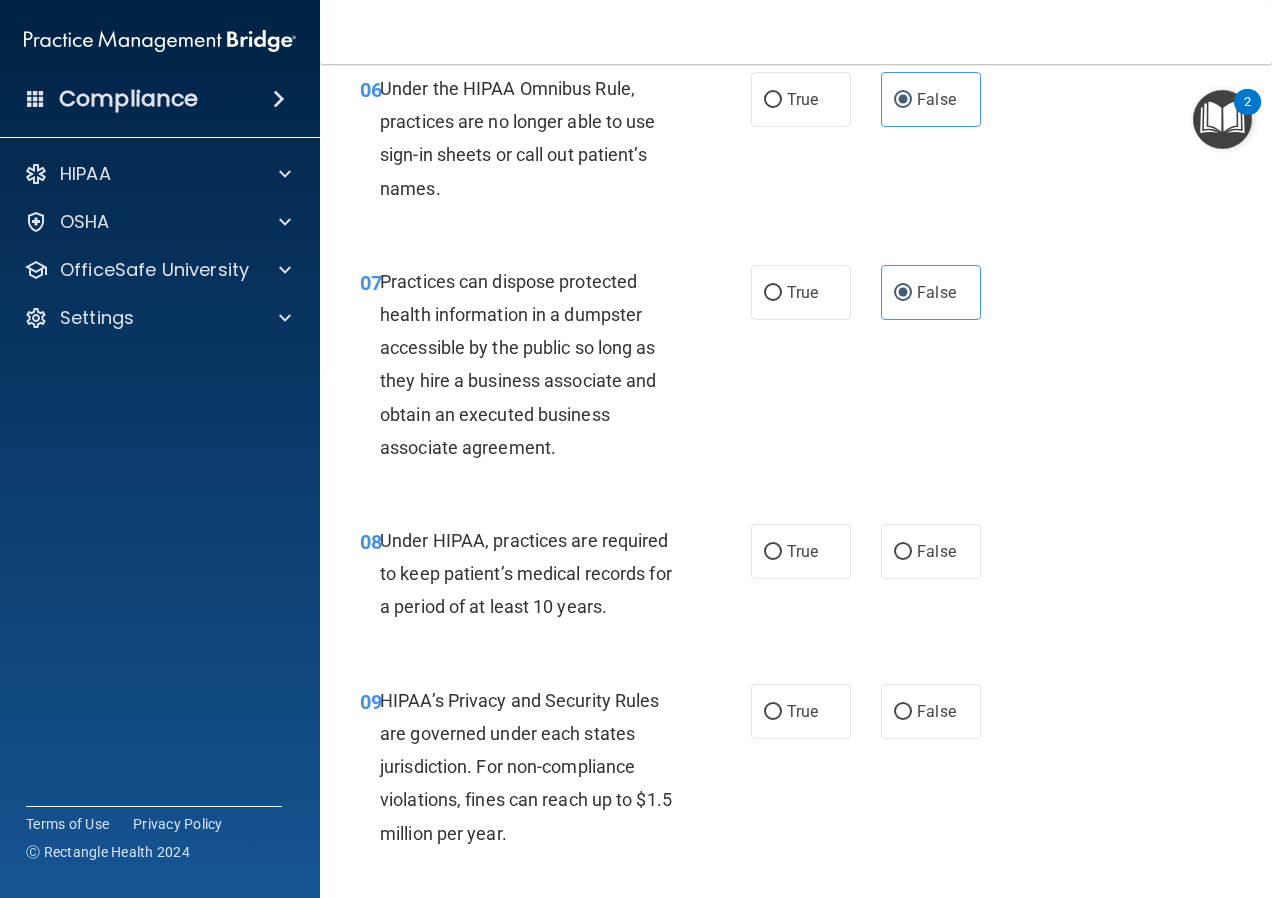 scroll, scrollTop: 1300, scrollLeft: 0, axis: vertical 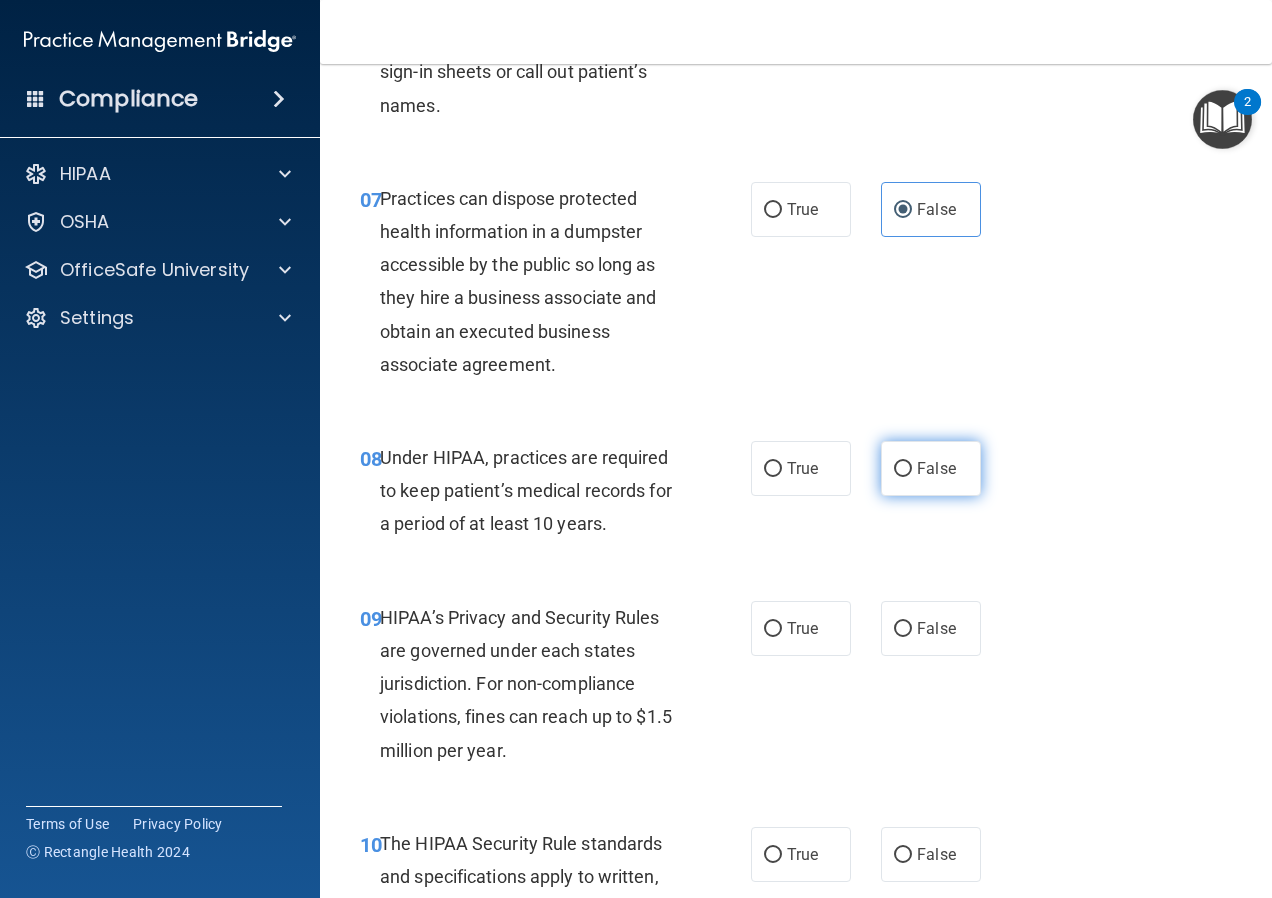 click on "False" at bounding box center (903, 469) 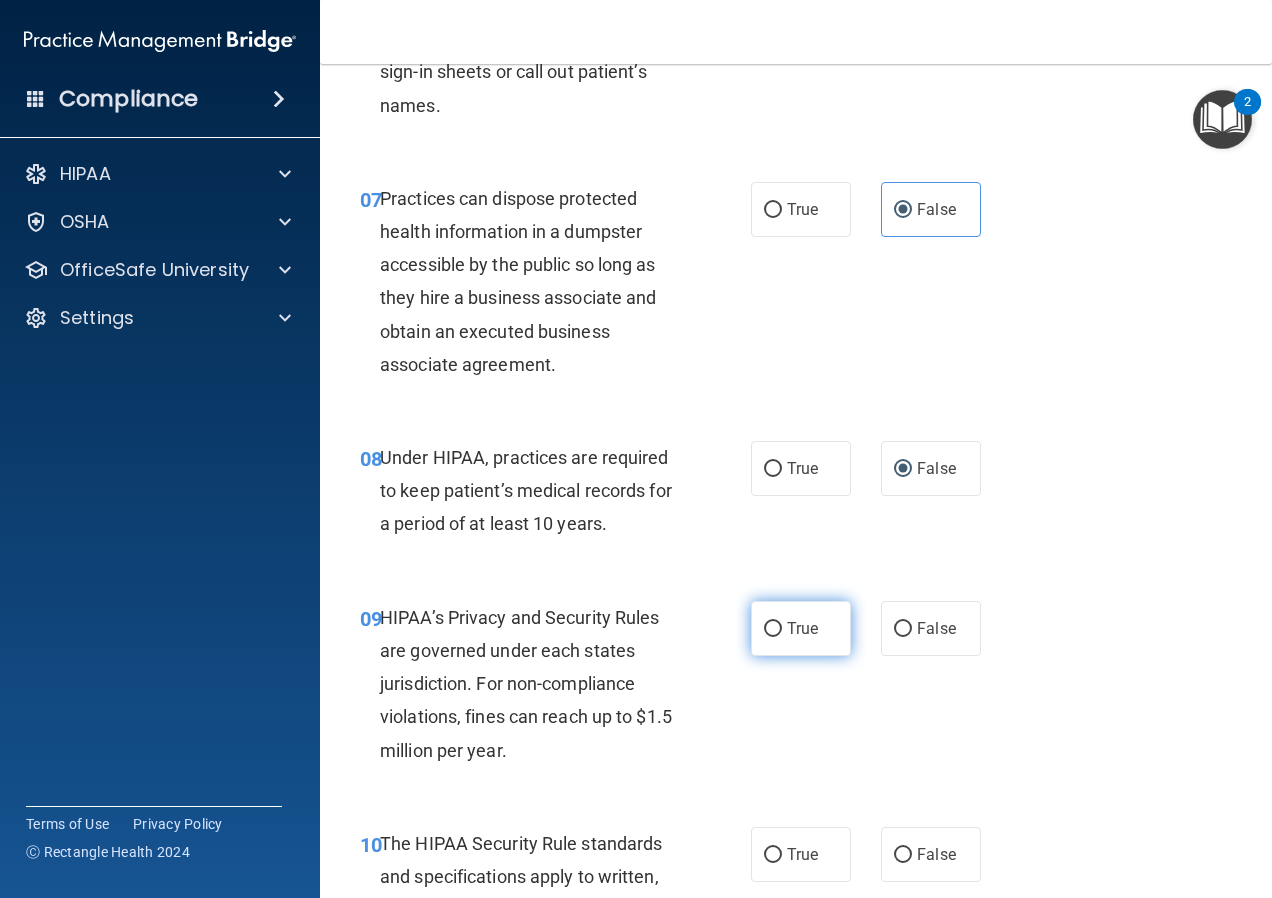 click on "True" at bounding box center (773, 629) 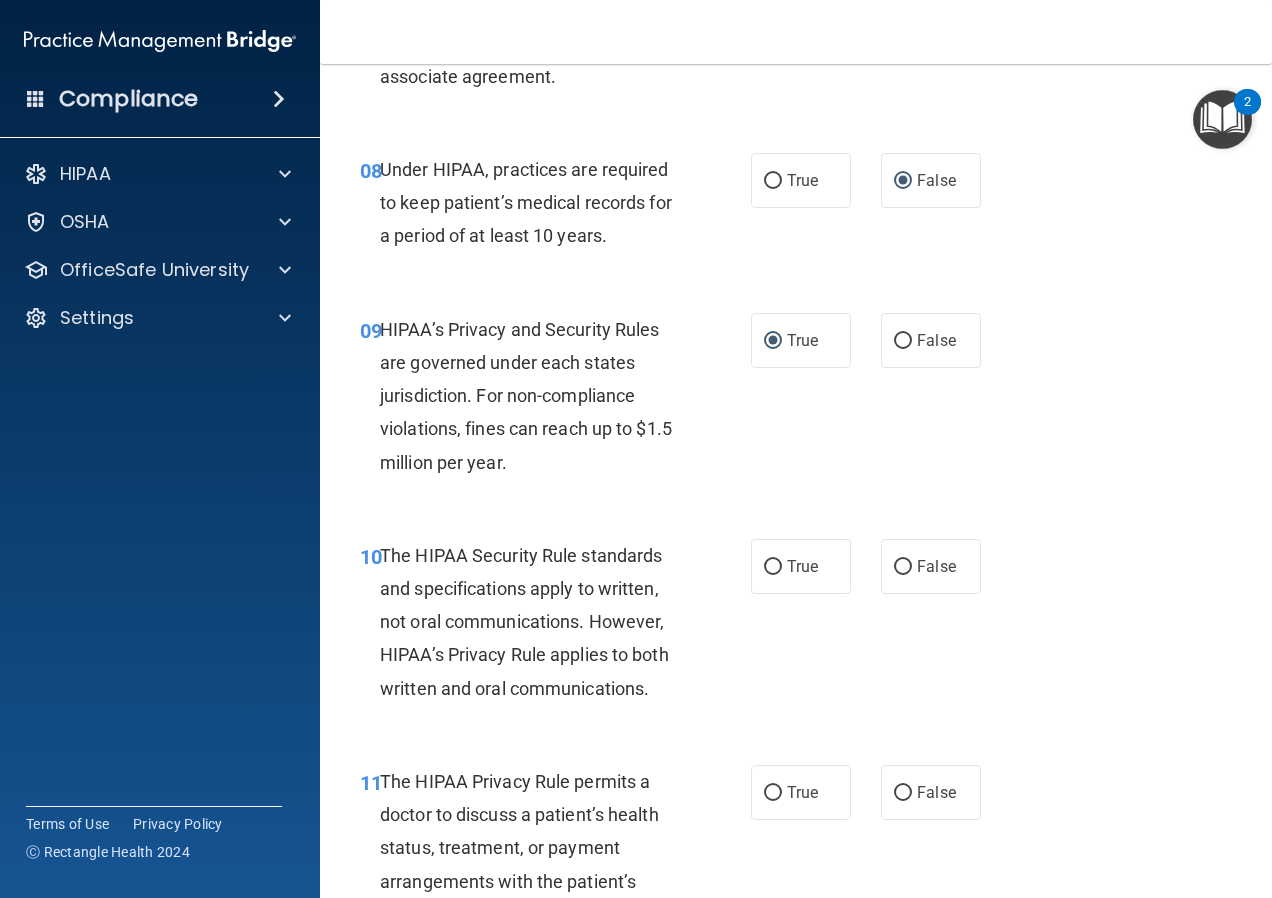 scroll, scrollTop: 1600, scrollLeft: 0, axis: vertical 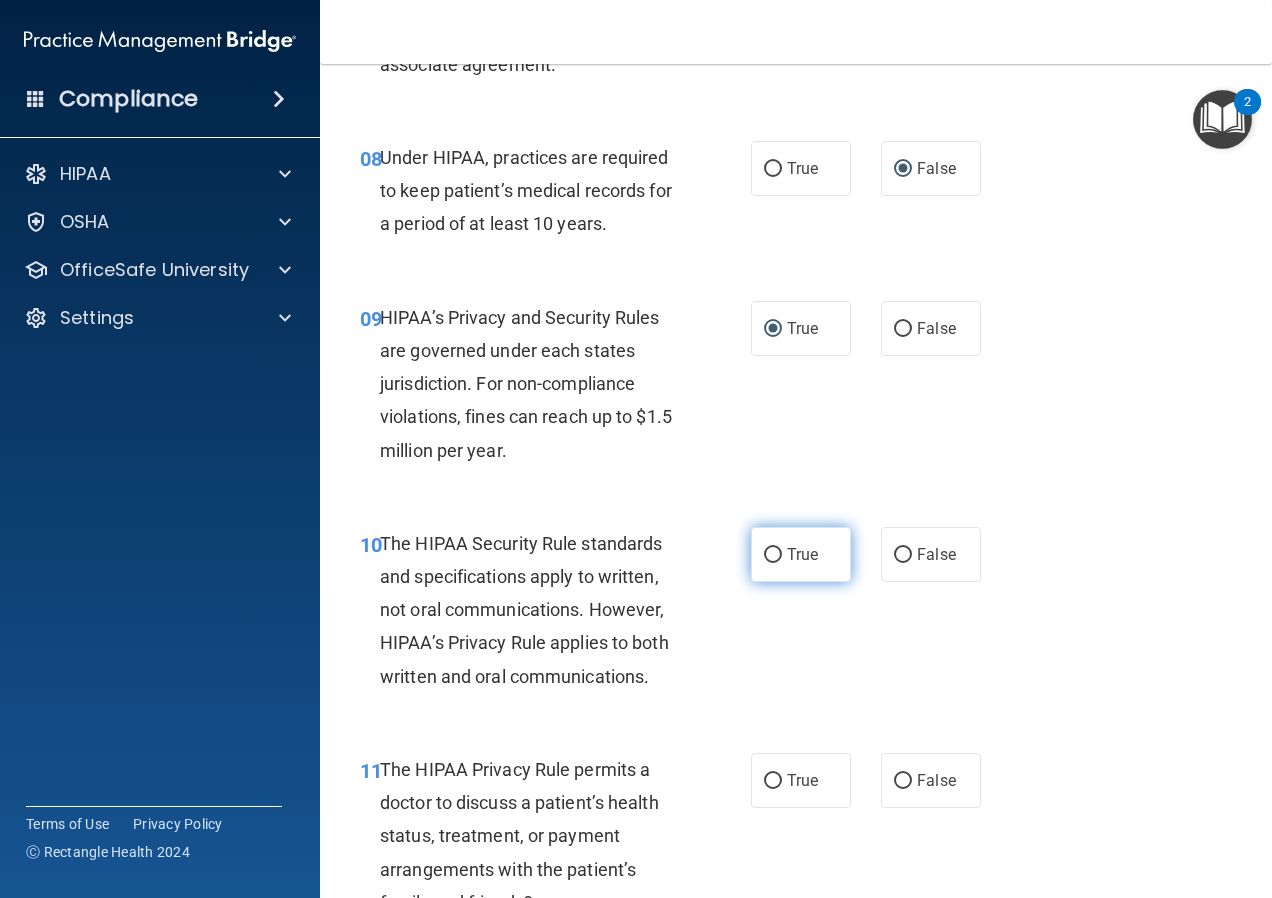 click on "True" at bounding box center (773, 555) 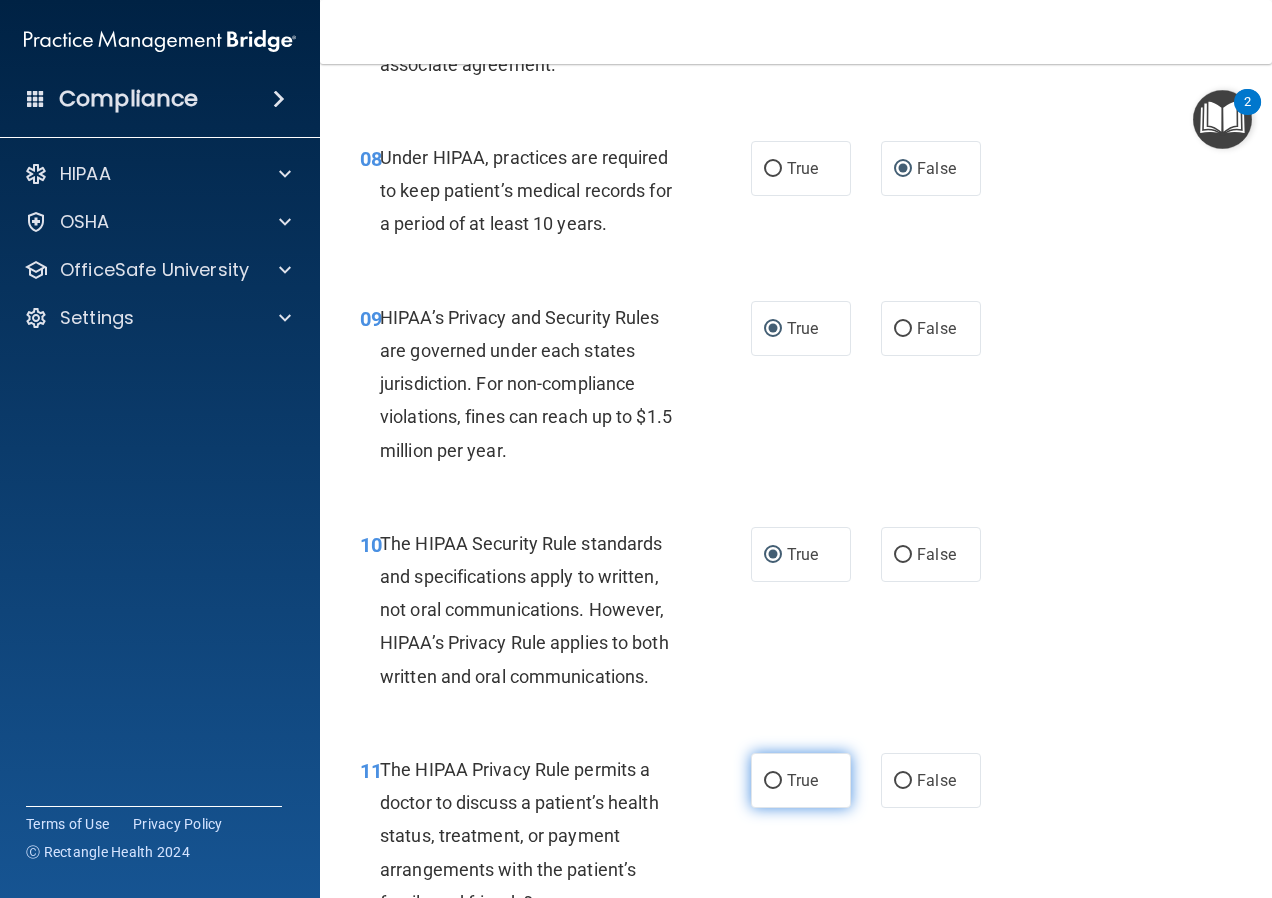 click on "True" at bounding box center (773, 781) 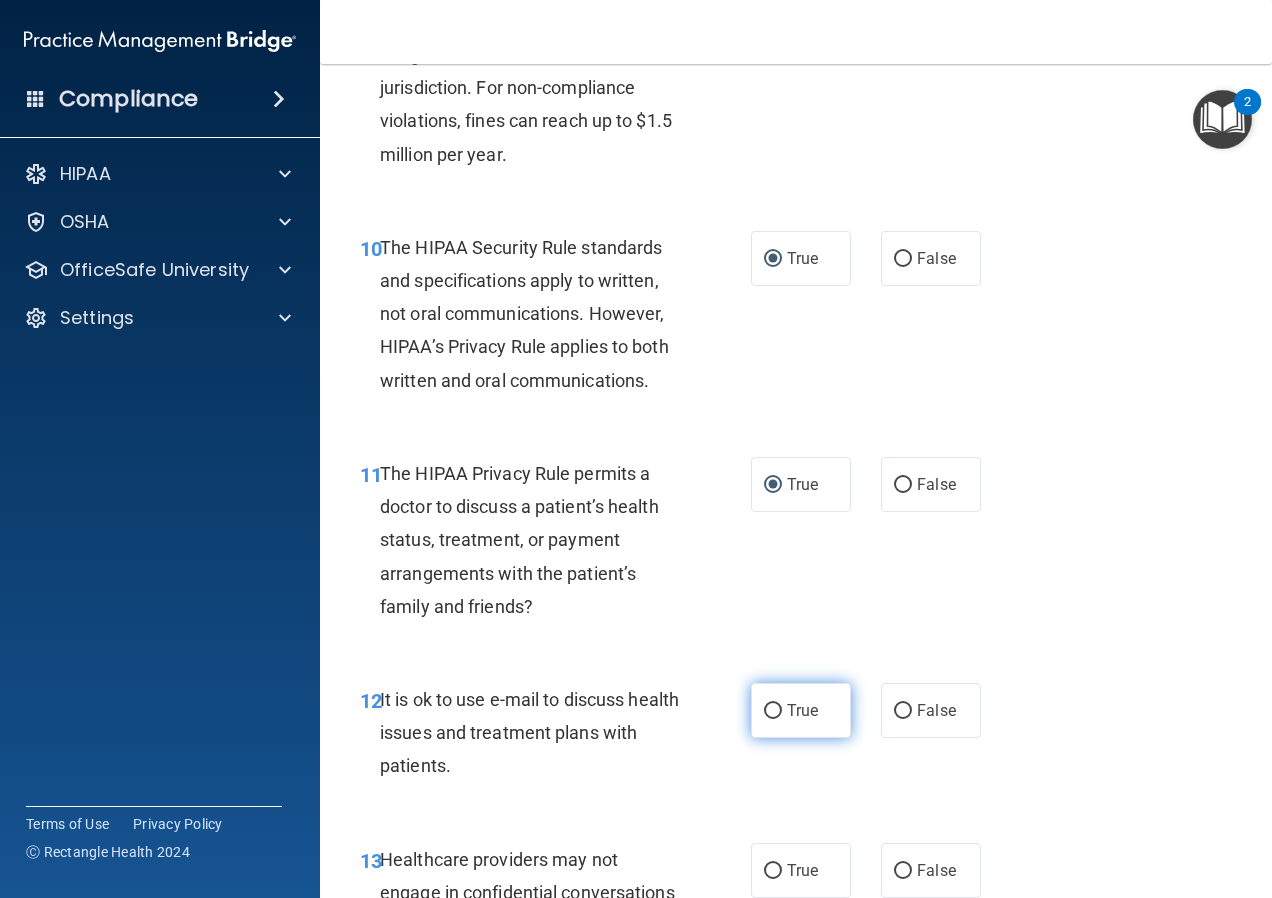 scroll, scrollTop: 1900, scrollLeft: 0, axis: vertical 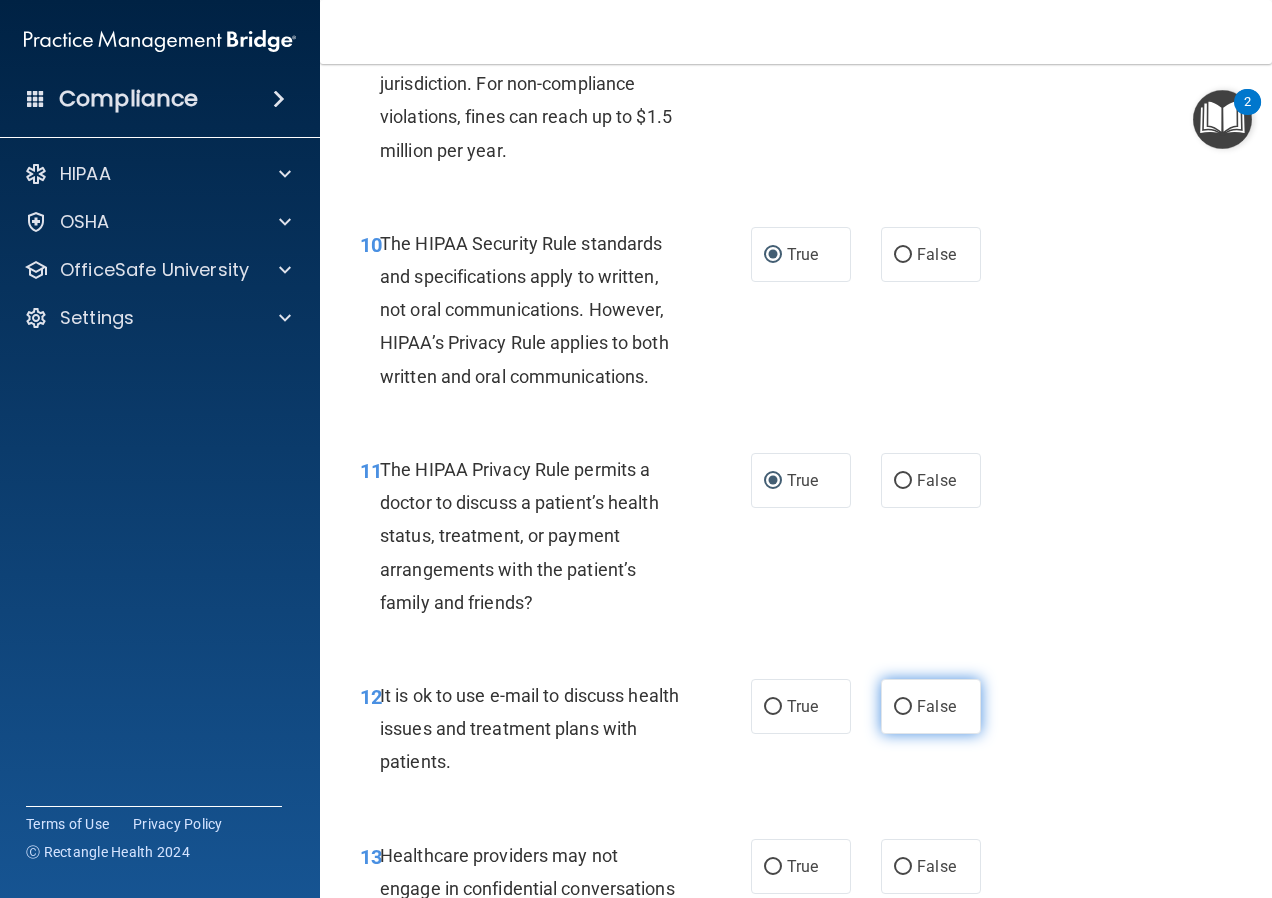 click on "False" at bounding box center [903, 707] 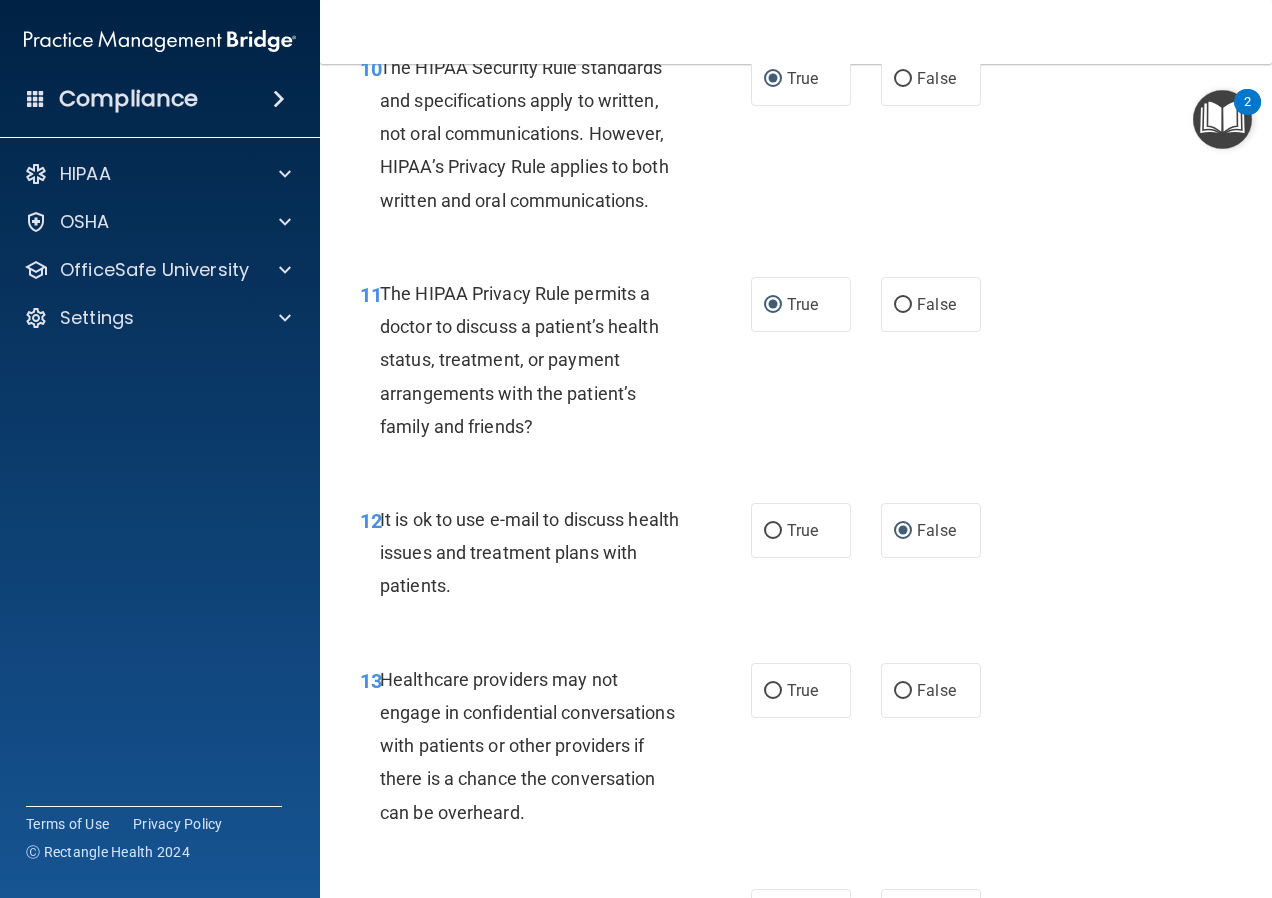 scroll, scrollTop: 2100, scrollLeft: 0, axis: vertical 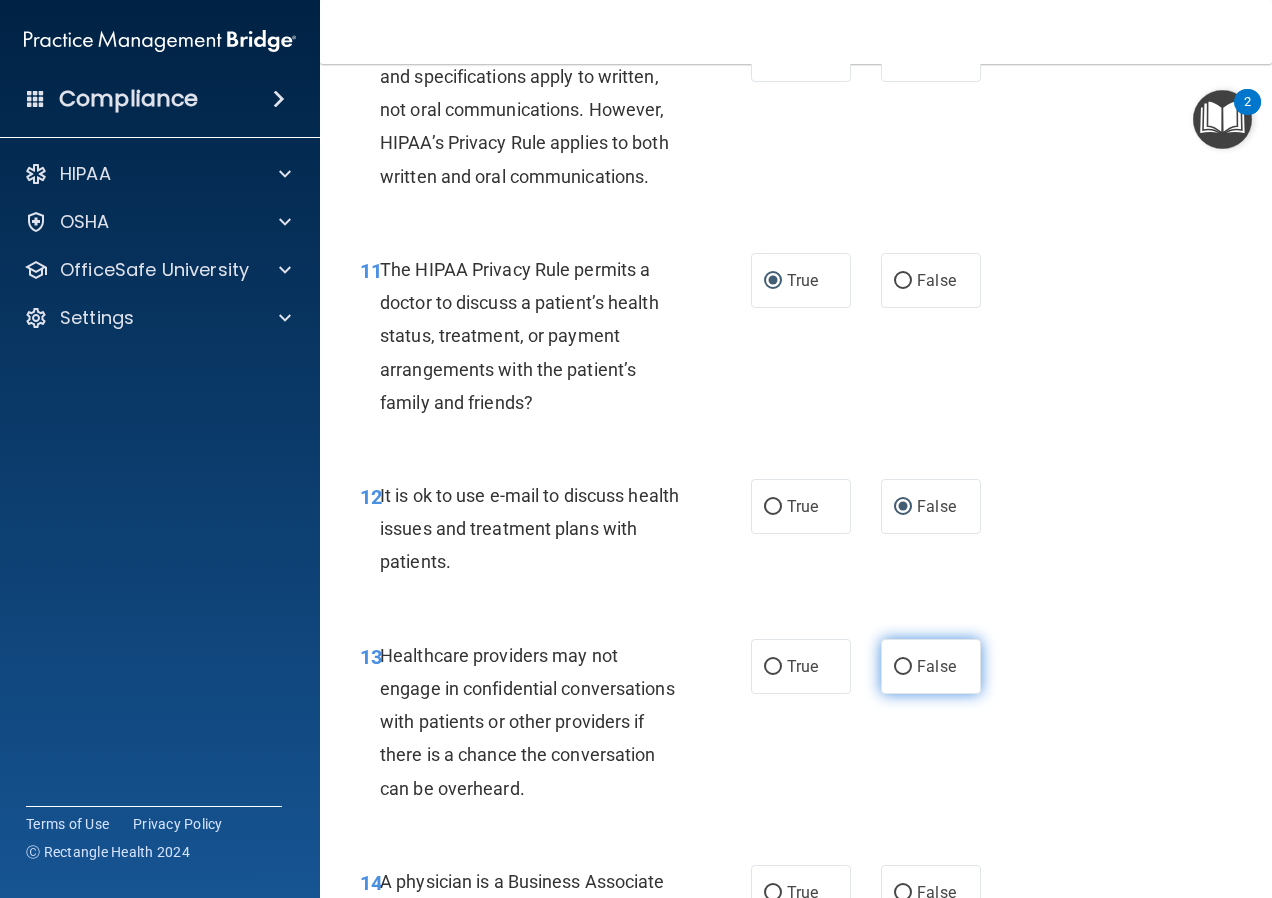 click on "False" at bounding box center [903, 667] 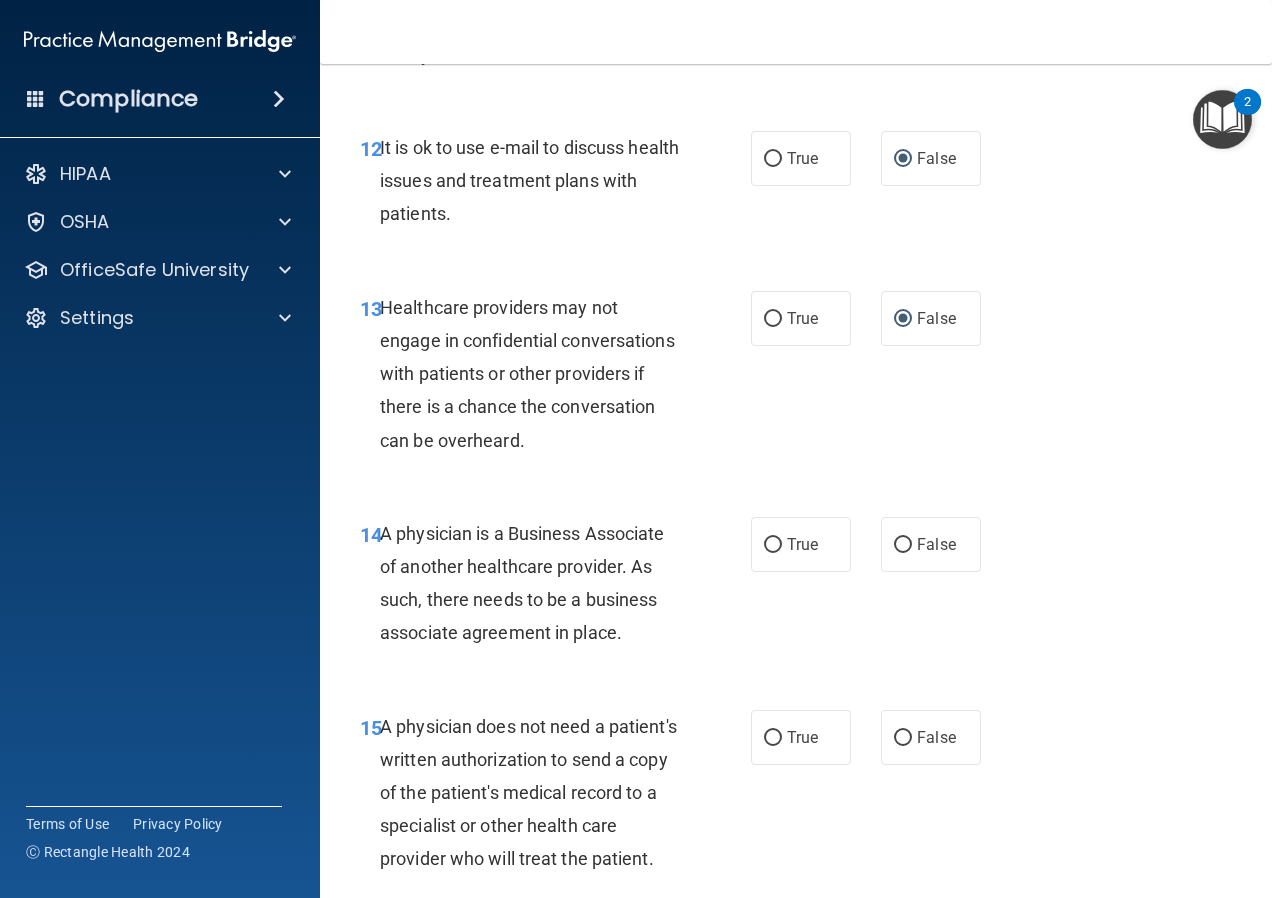 scroll, scrollTop: 2500, scrollLeft: 0, axis: vertical 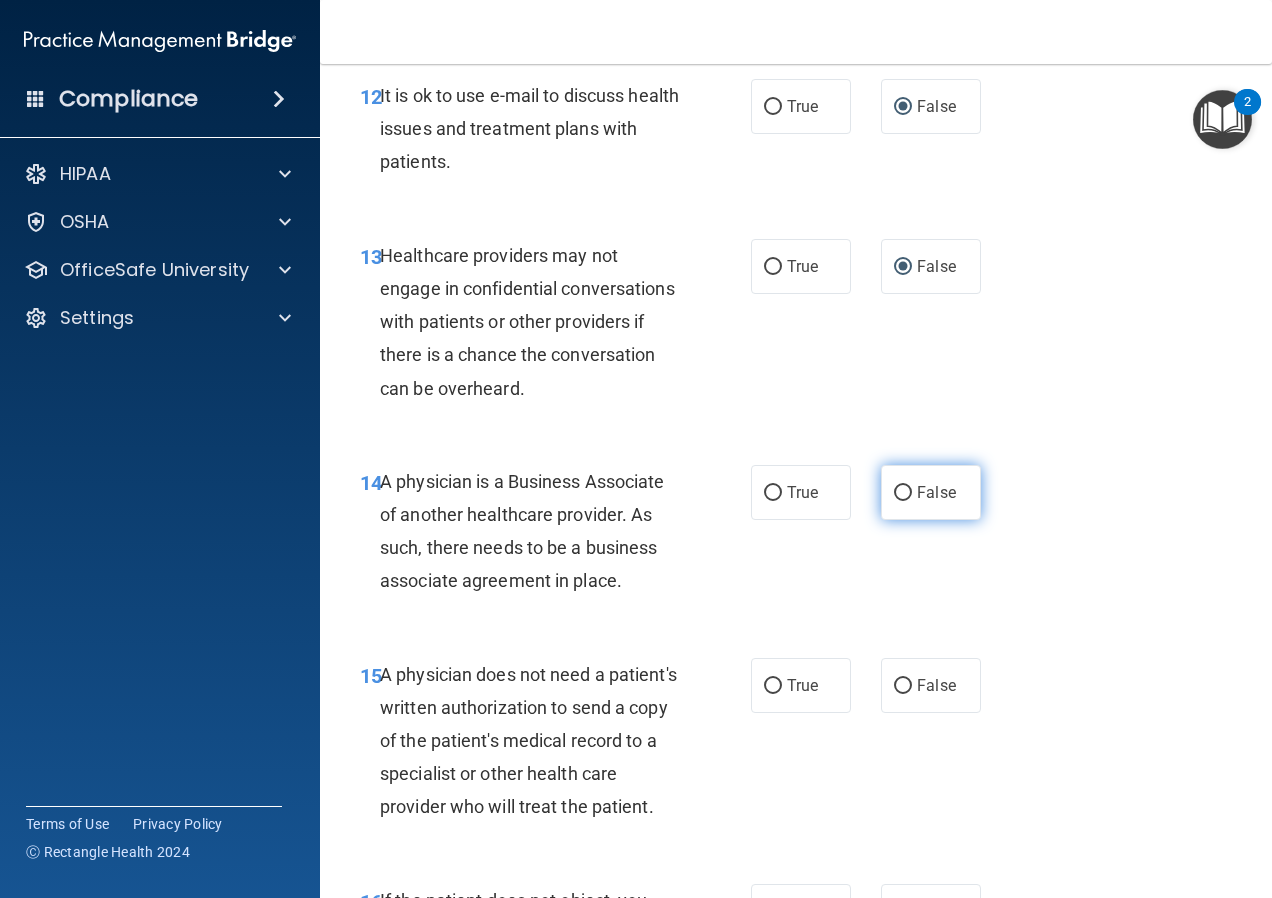 click on "False" at bounding box center [903, 493] 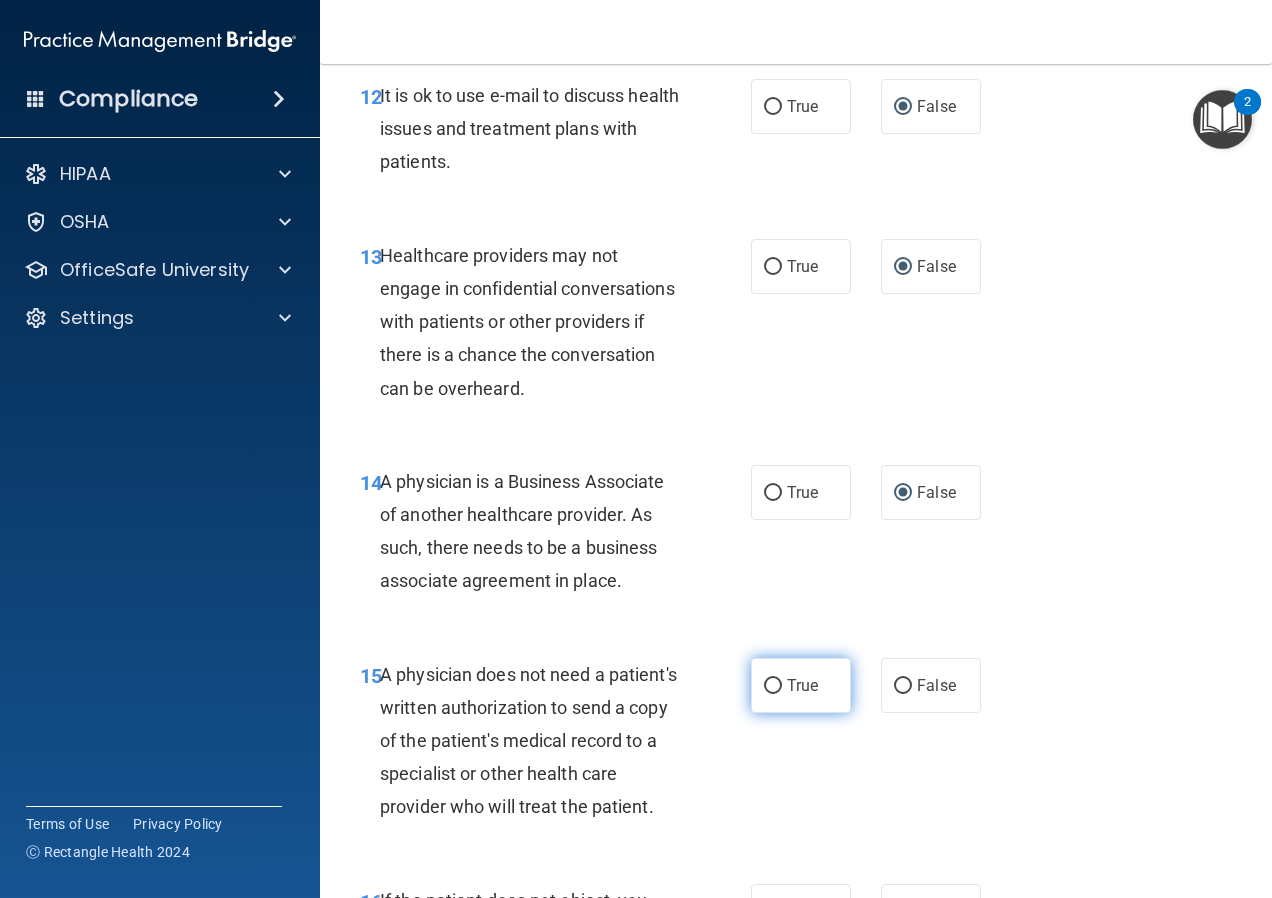 click on "True" at bounding box center [801, 685] 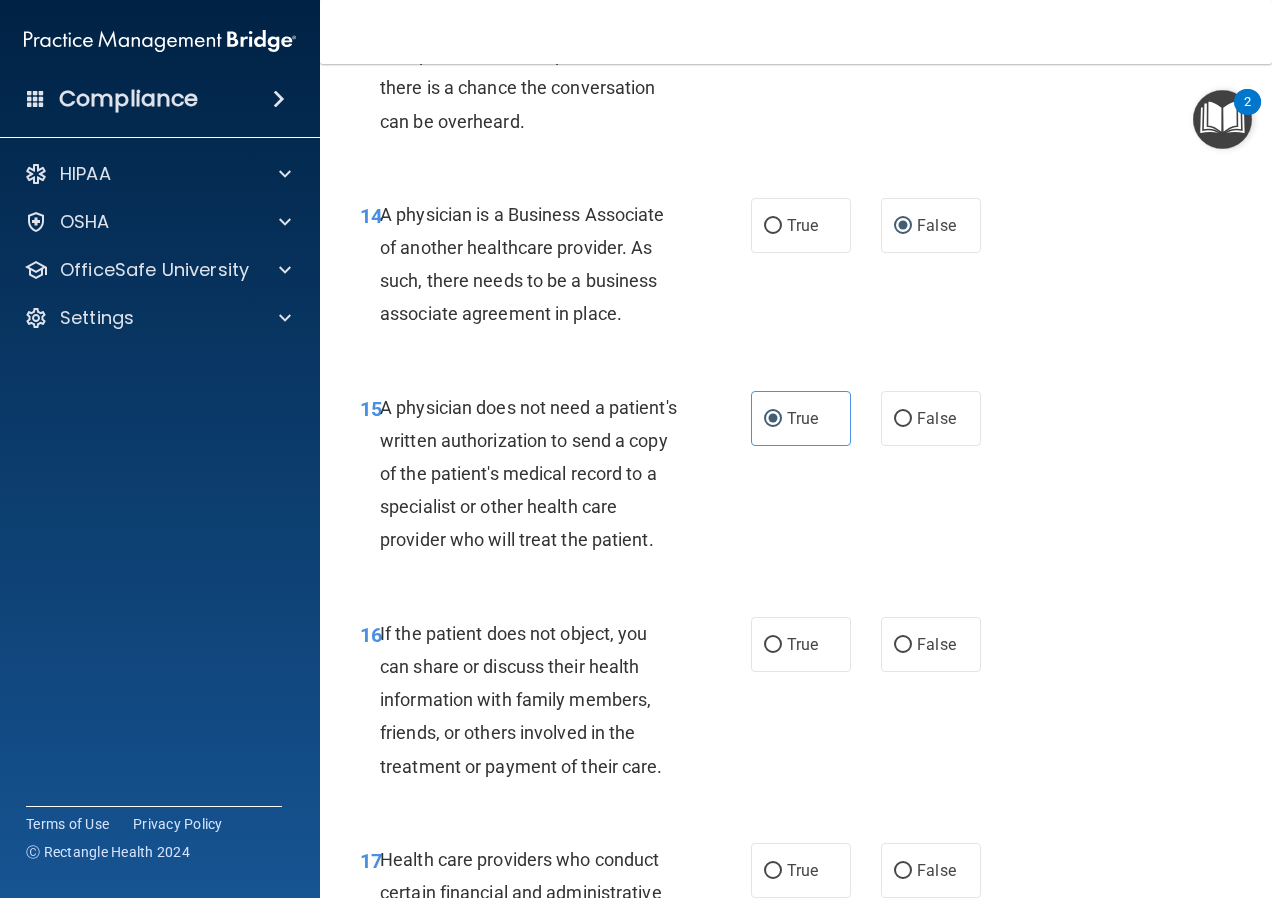 scroll, scrollTop: 2900, scrollLeft: 0, axis: vertical 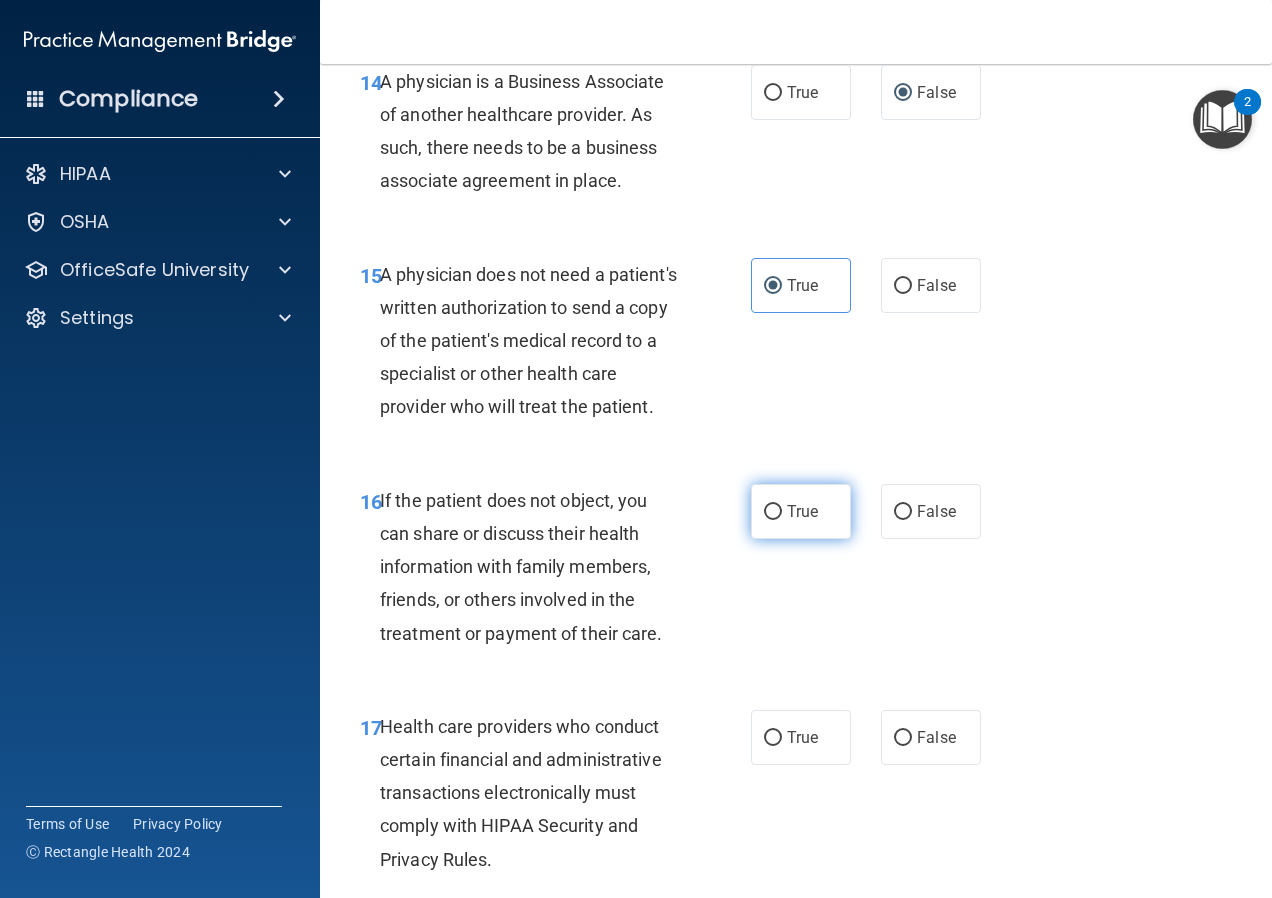 click on "True" at bounding box center (802, 511) 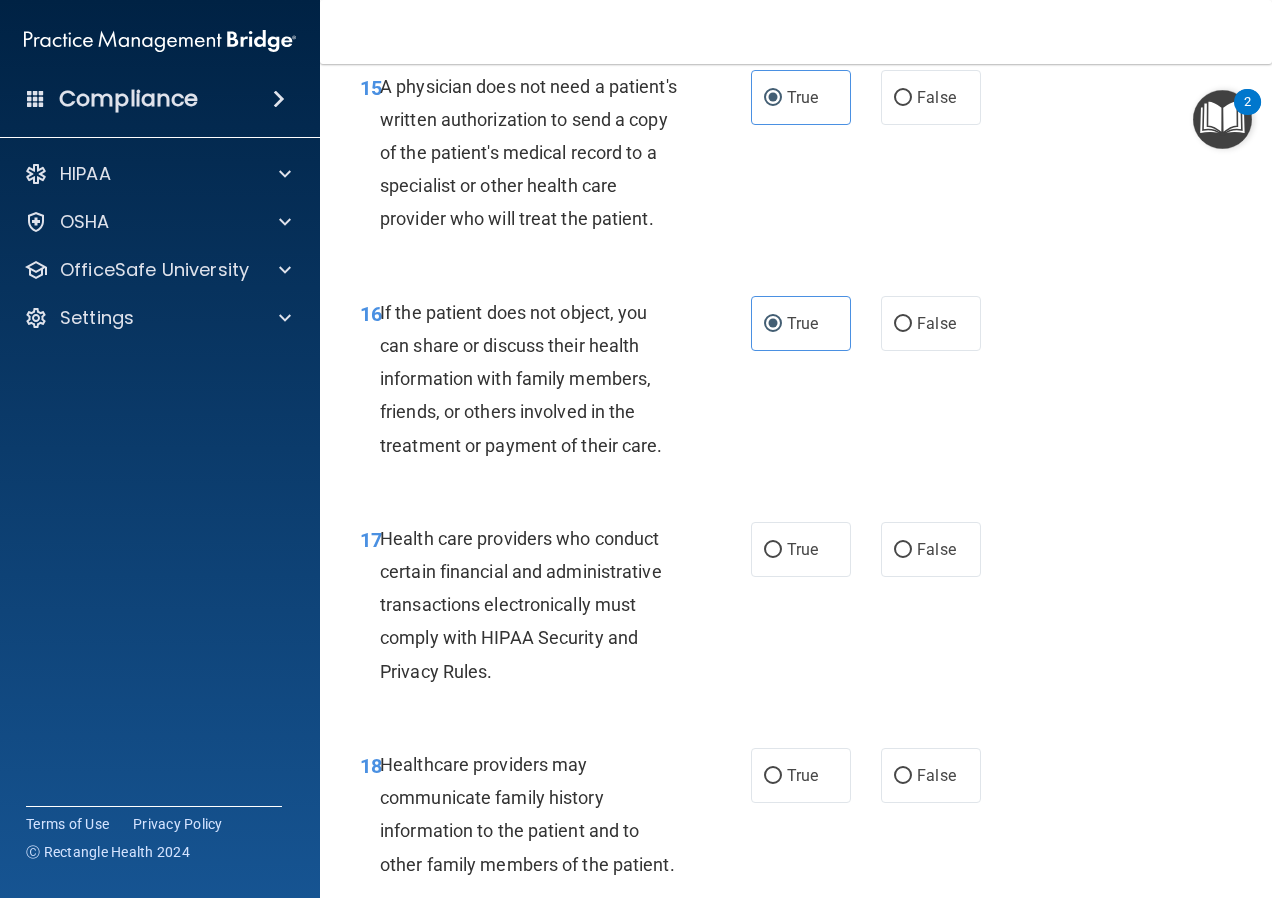 scroll, scrollTop: 3100, scrollLeft: 0, axis: vertical 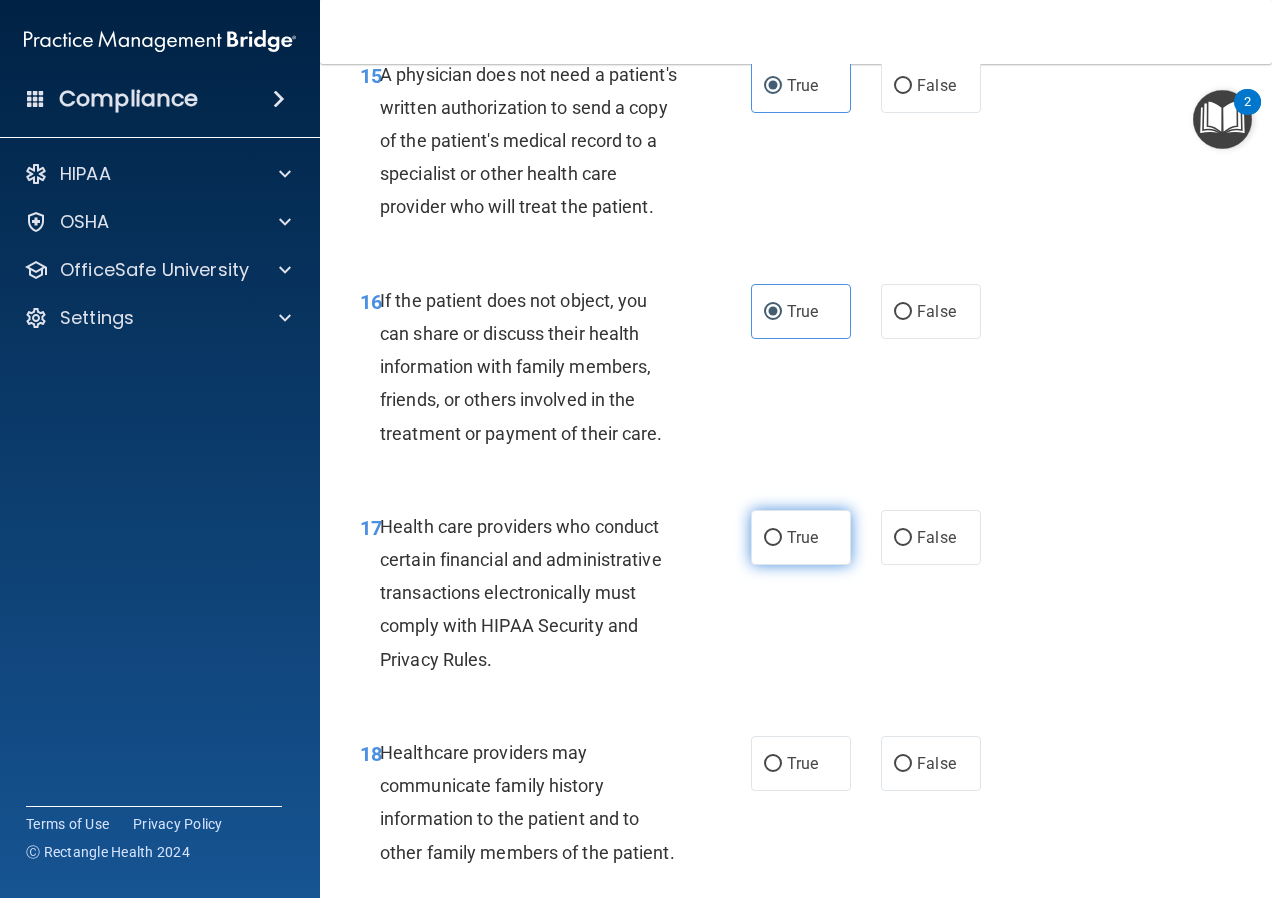 click on "True" at bounding box center (773, 538) 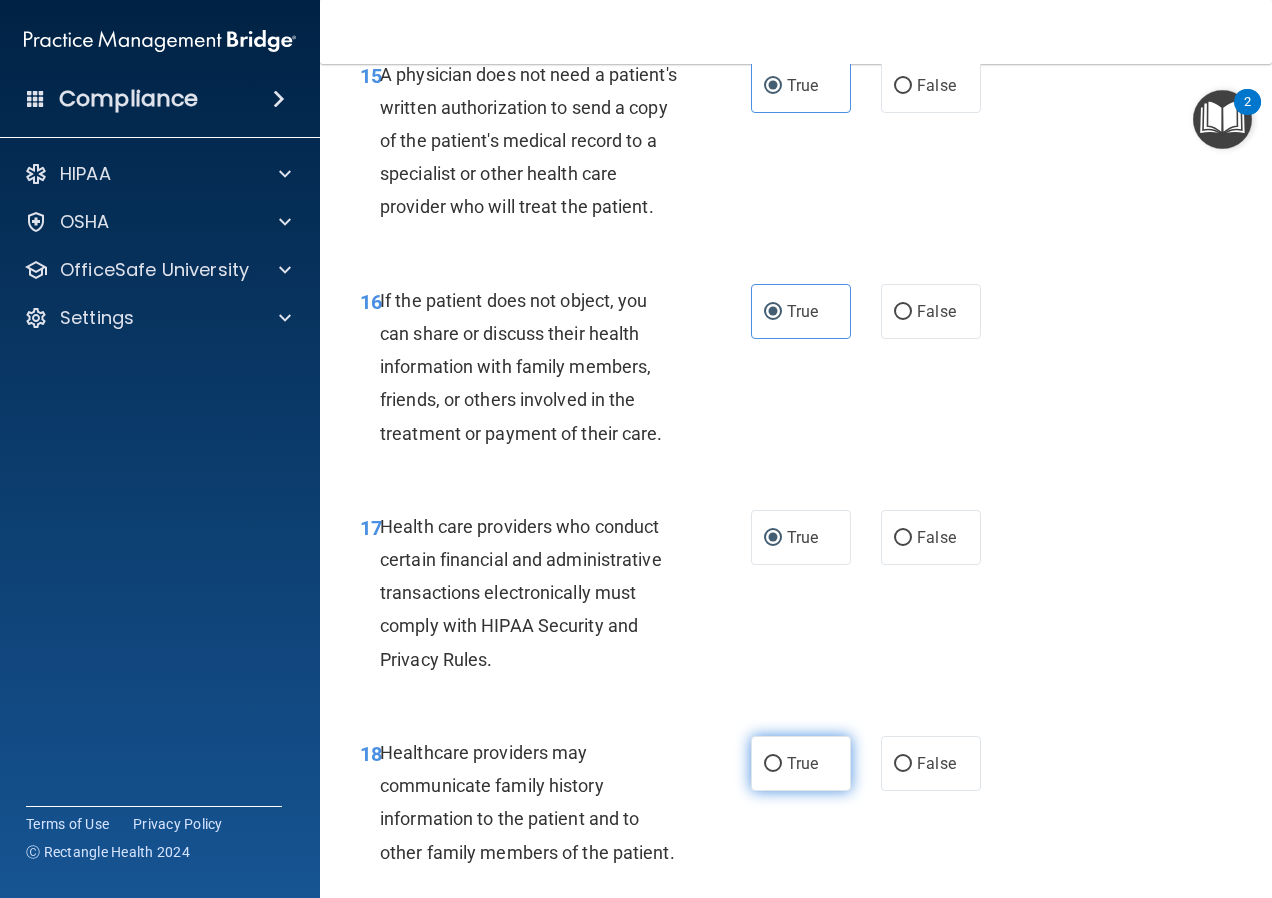 click on "True" at bounding box center [802, 763] 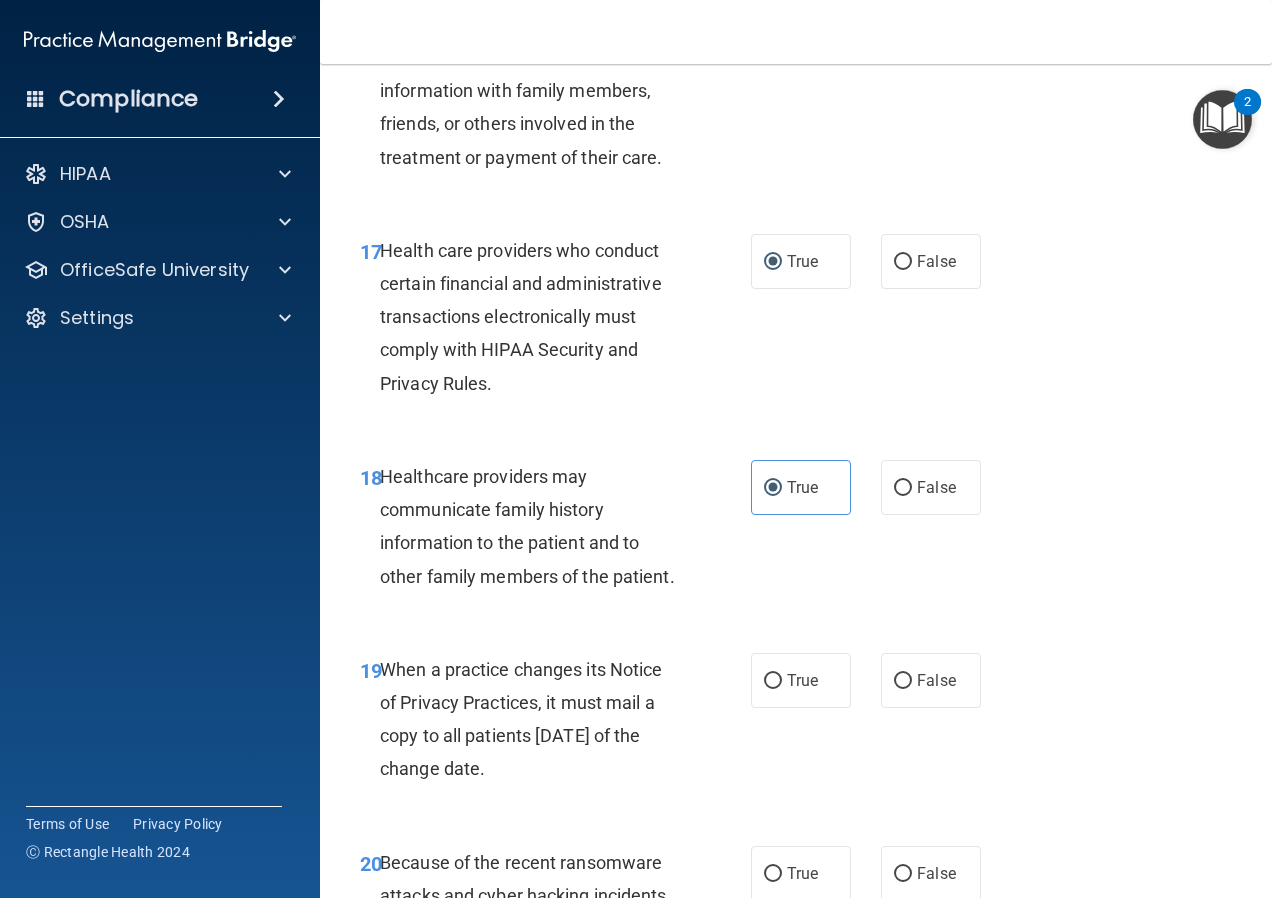 scroll, scrollTop: 3600, scrollLeft: 0, axis: vertical 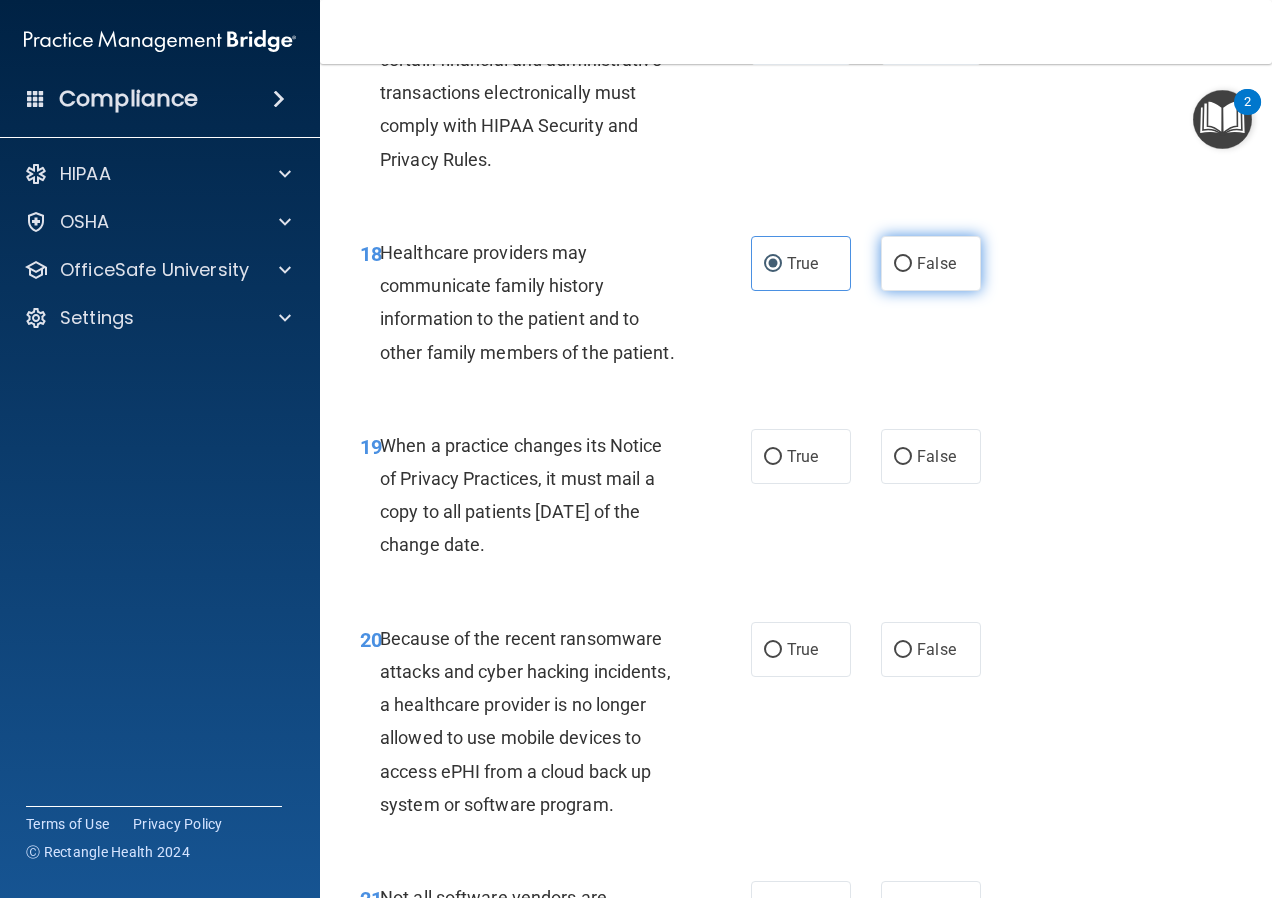 click on "False" at bounding box center (903, 264) 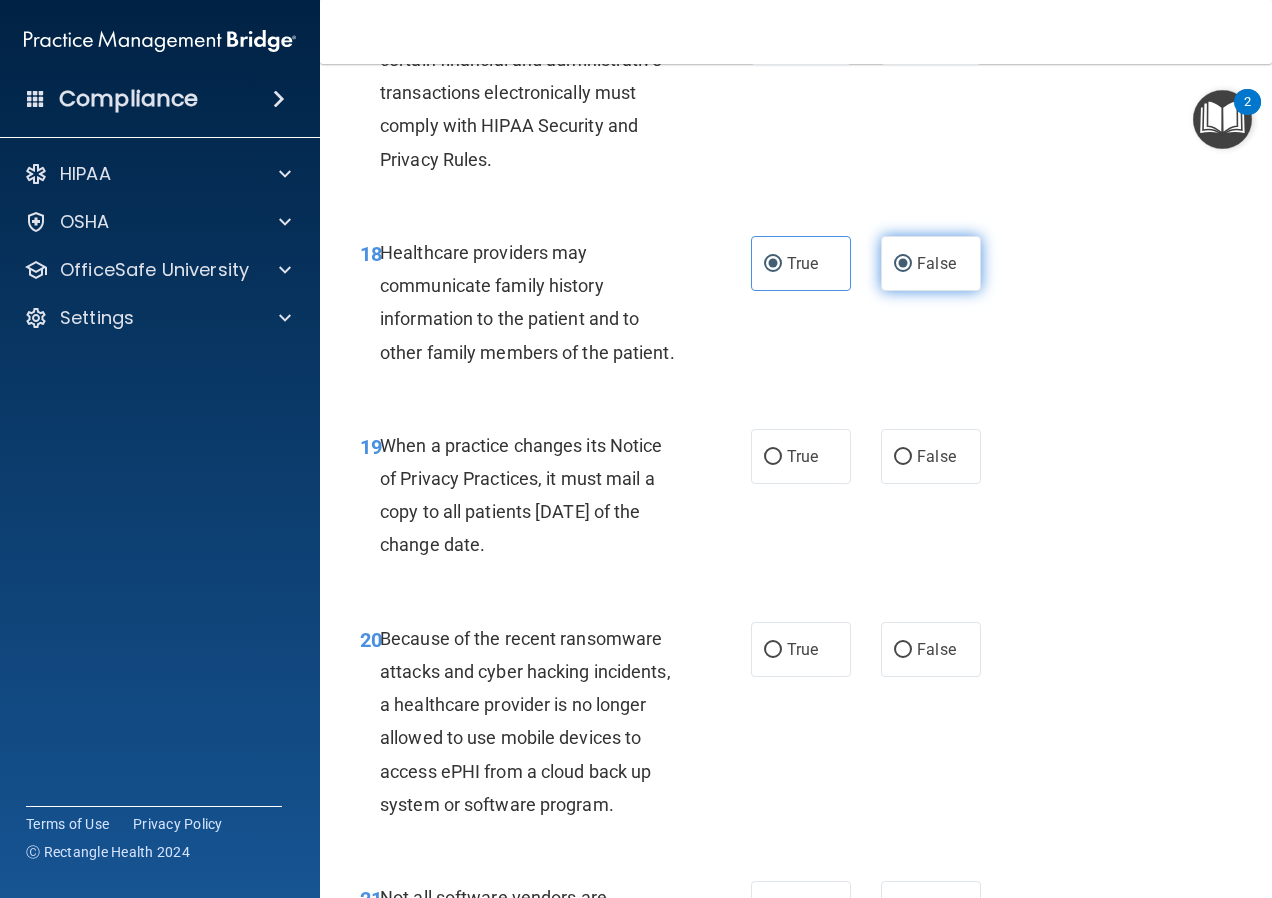 radio on "false" 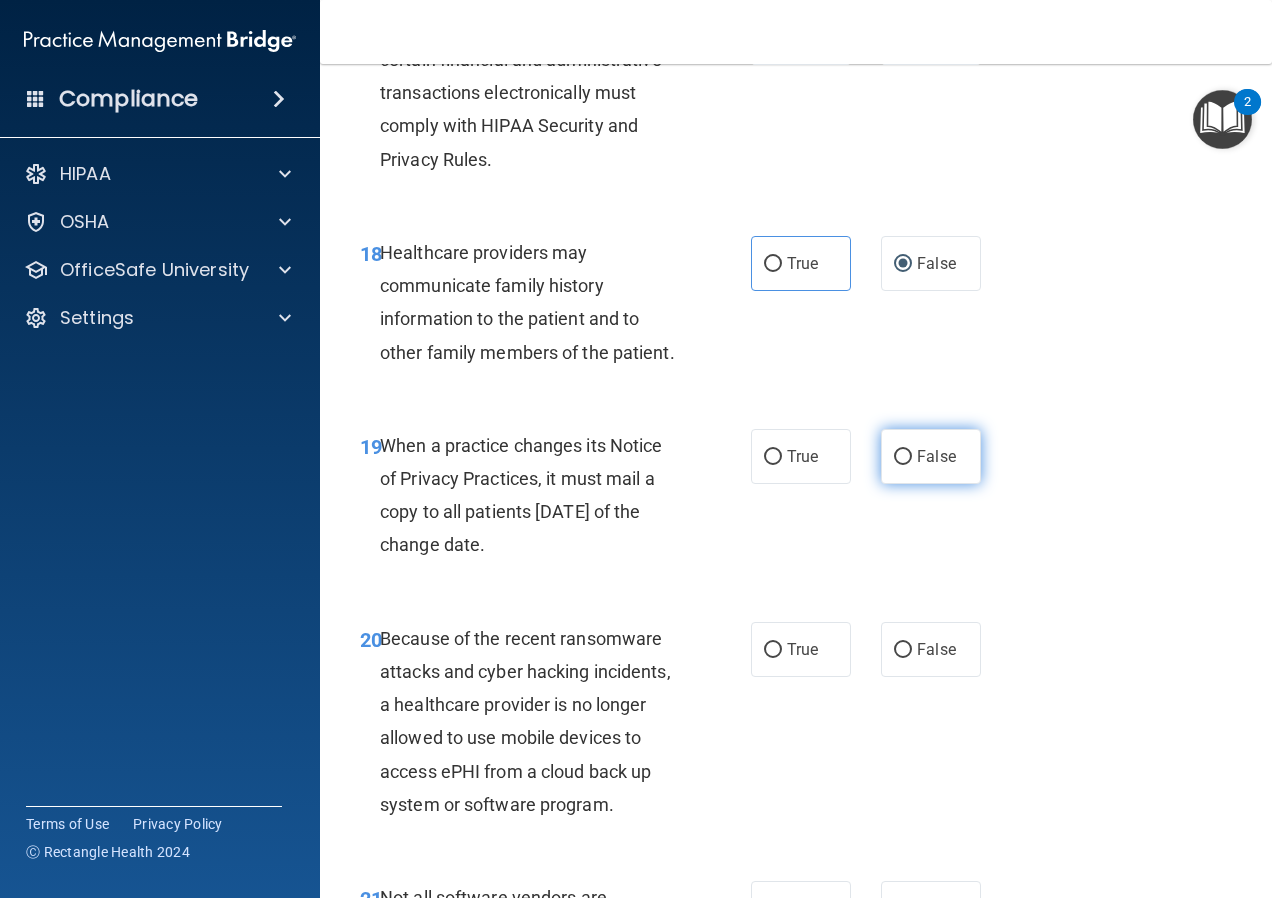 click on "False" at bounding box center (903, 457) 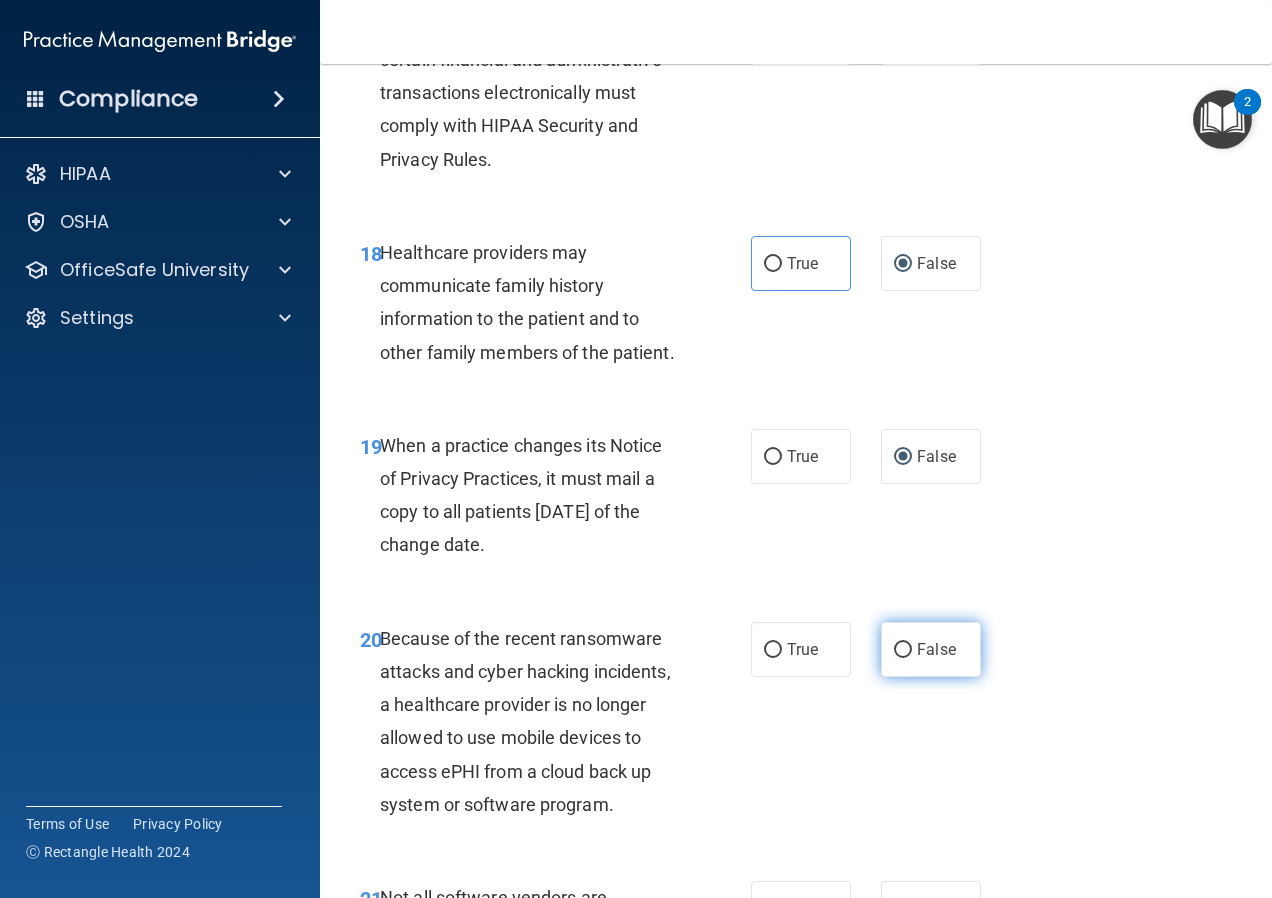 click on "False" at bounding box center (931, 649) 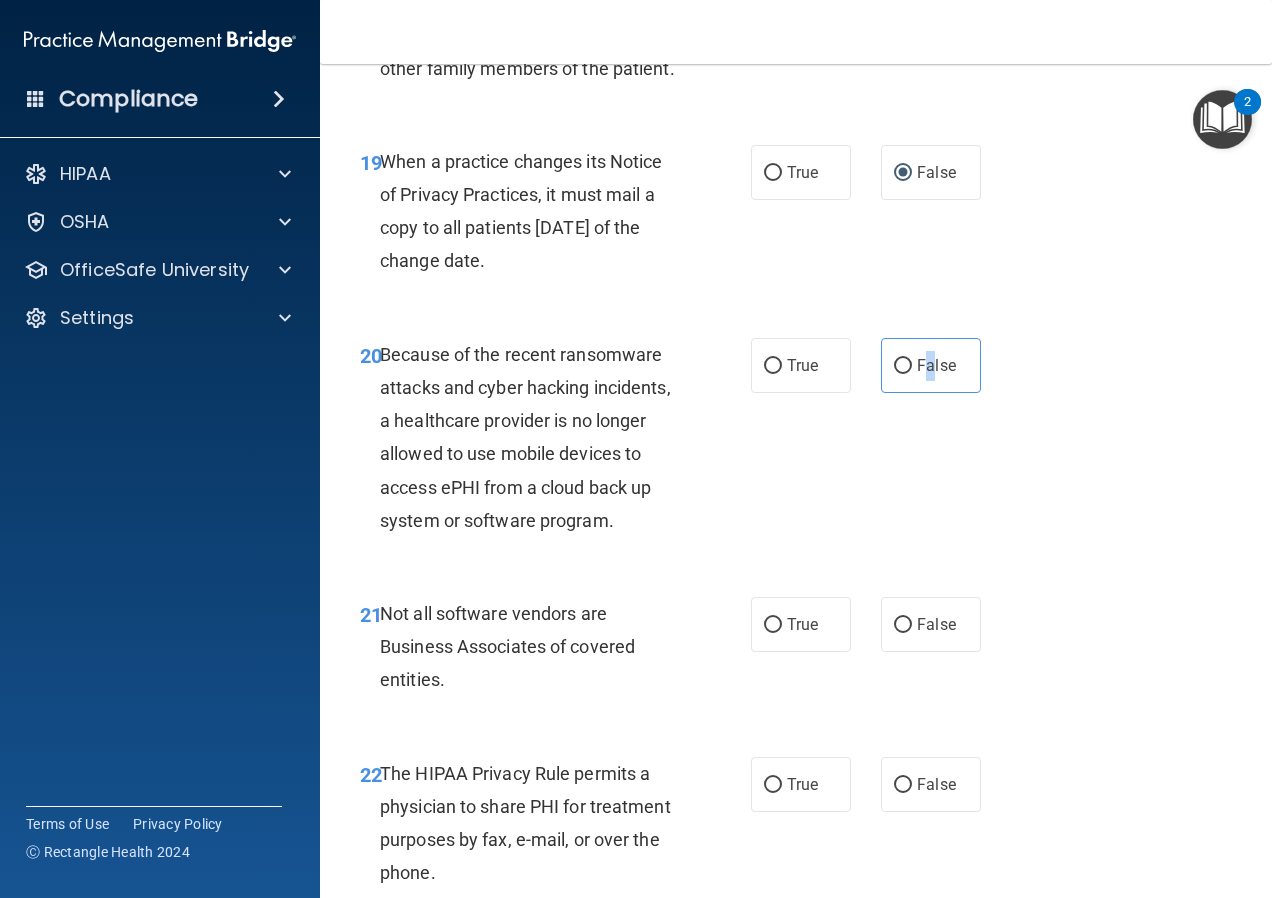 scroll, scrollTop: 4000, scrollLeft: 0, axis: vertical 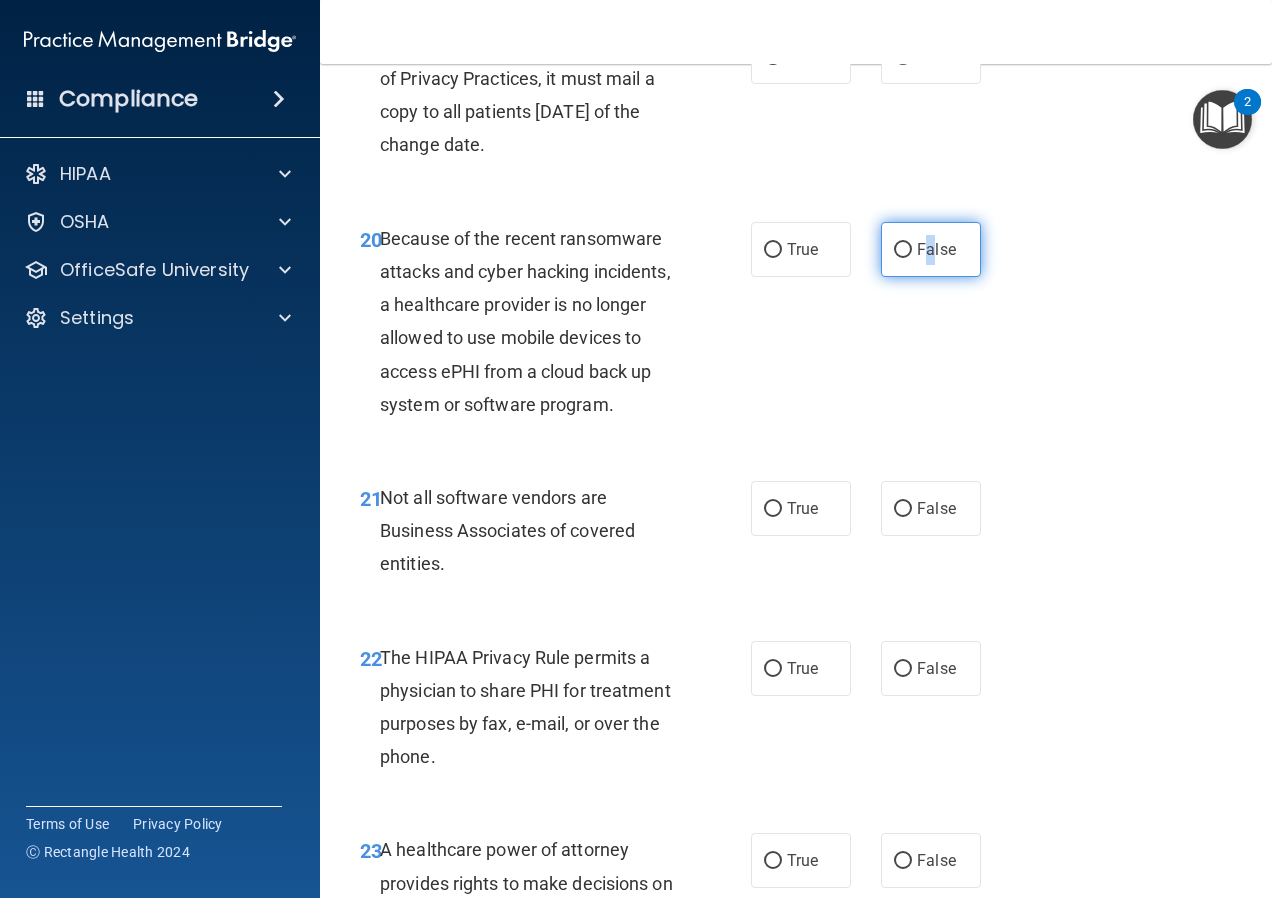click on "False" at bounding box center (903, 250) 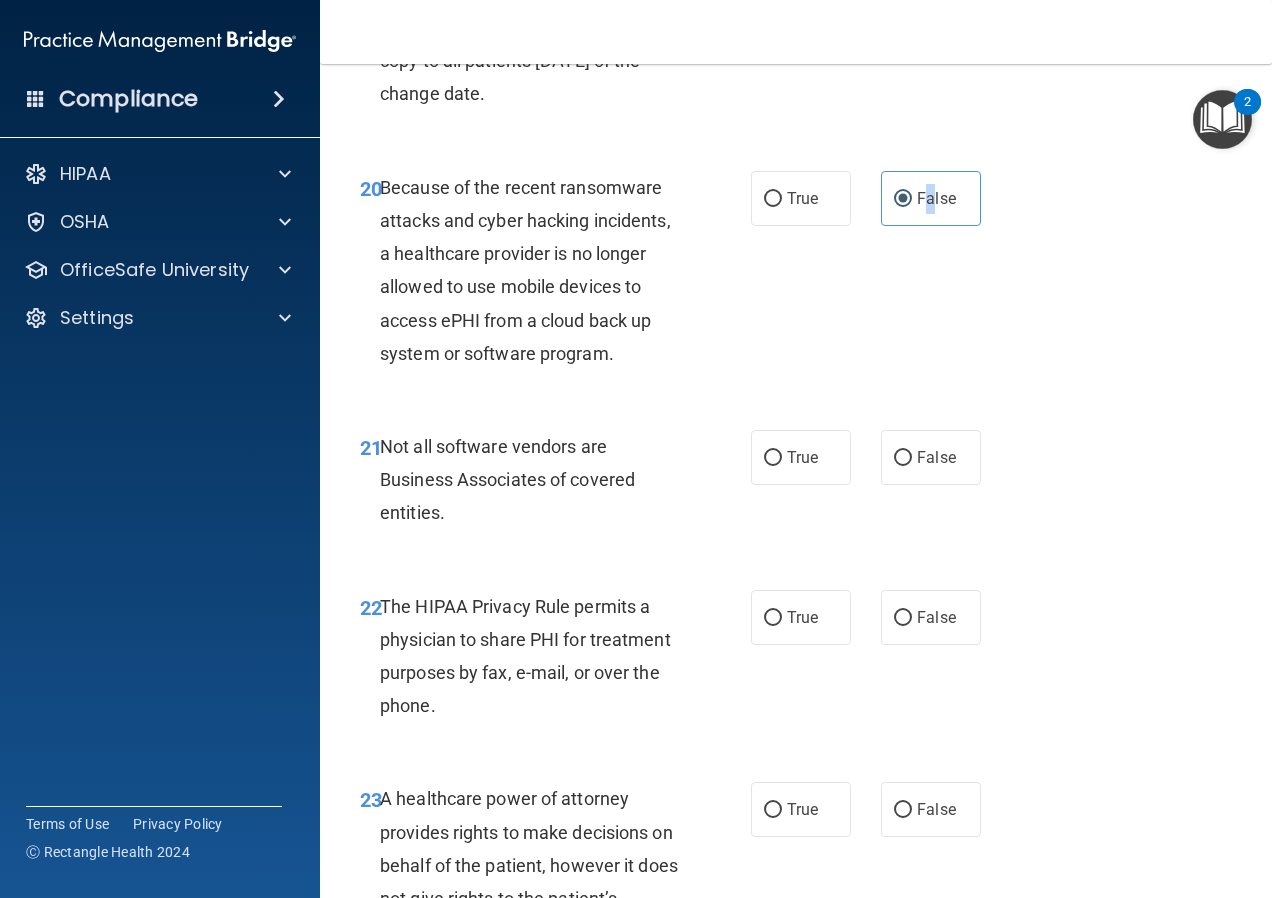 scroll, scrollTop: 4100, scrollLeft: 0, axis: vertical 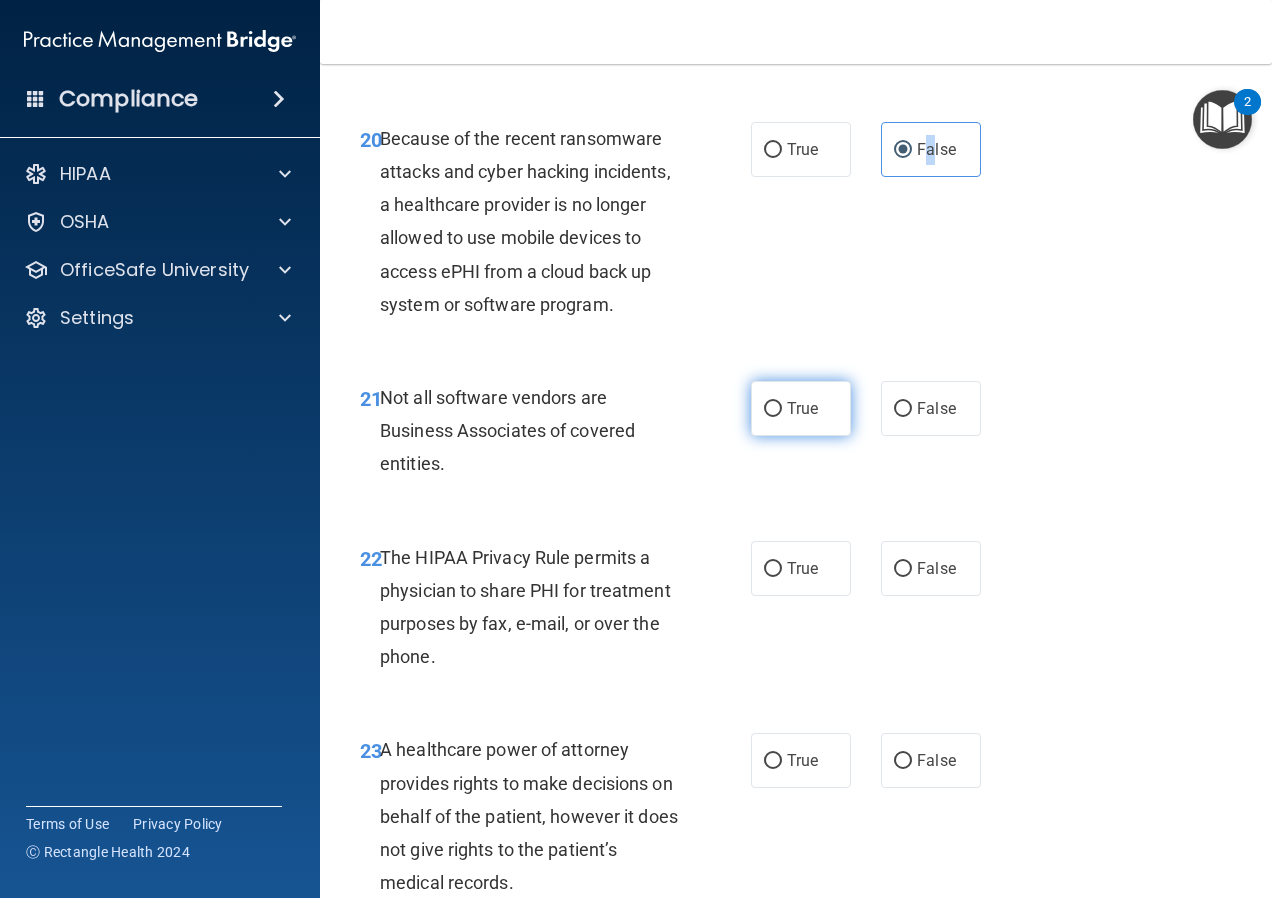 click on "True" at bounding box center [773, 409] 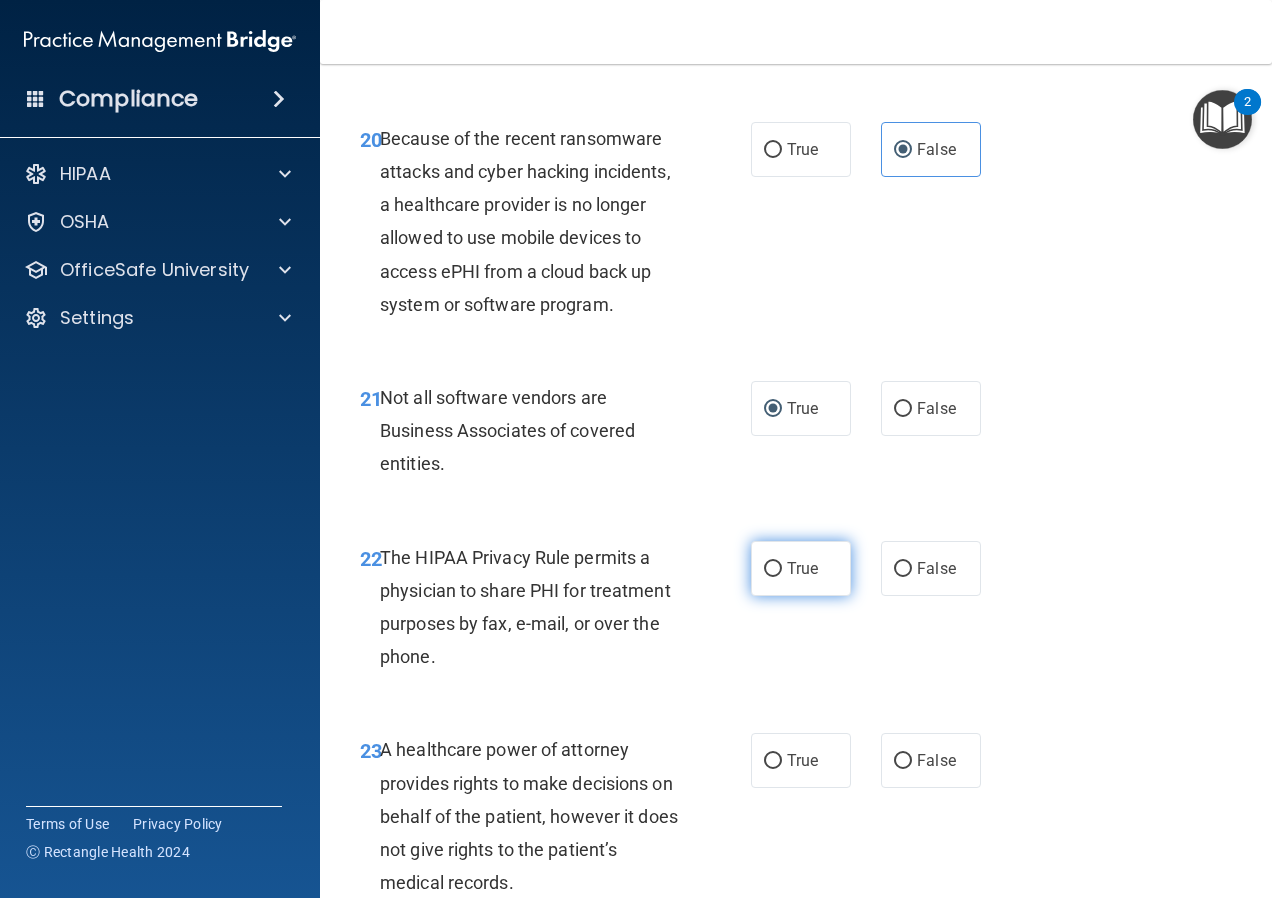 click on "True" at bounding box center [801, 568] 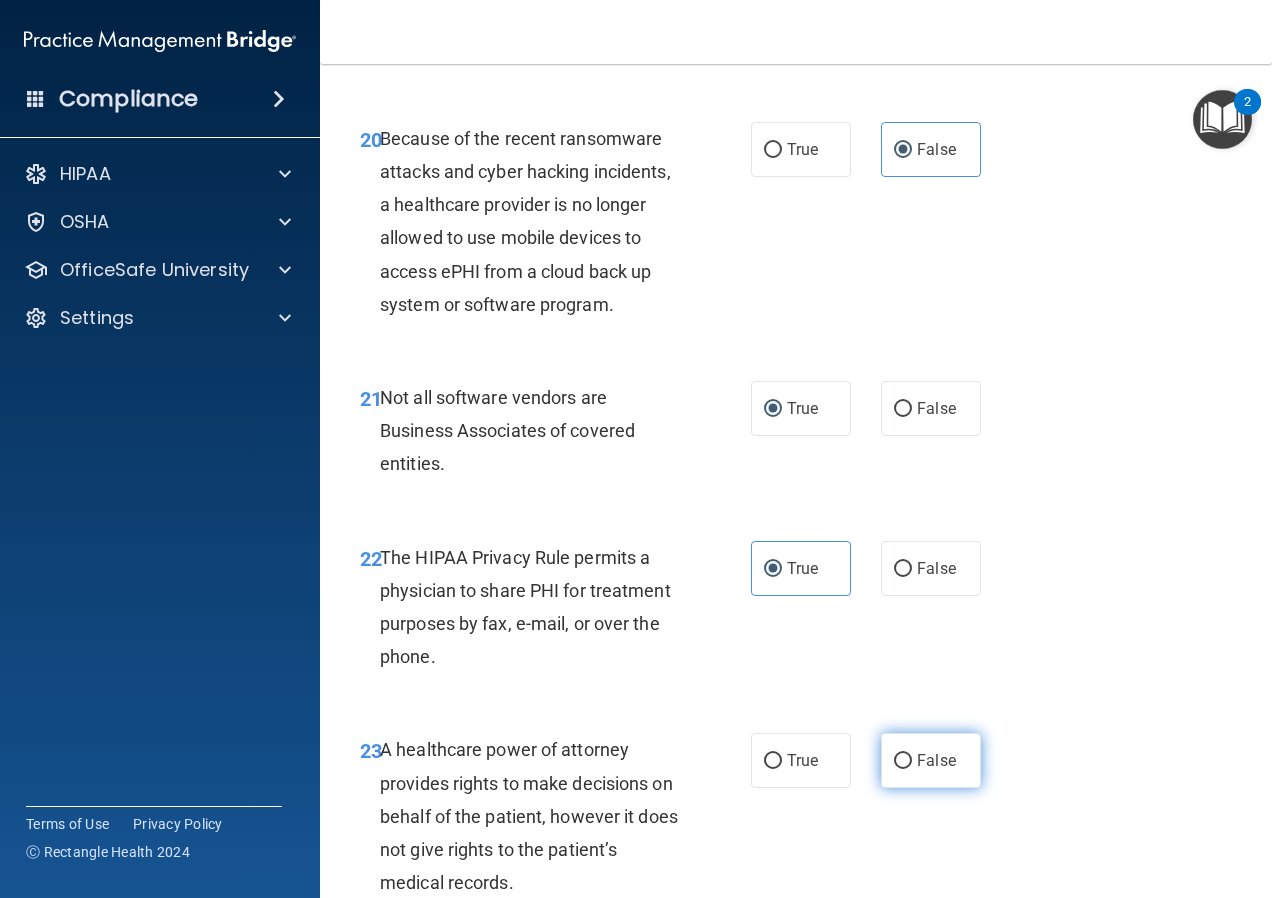 click on "False" at bounding box center (903, 761) 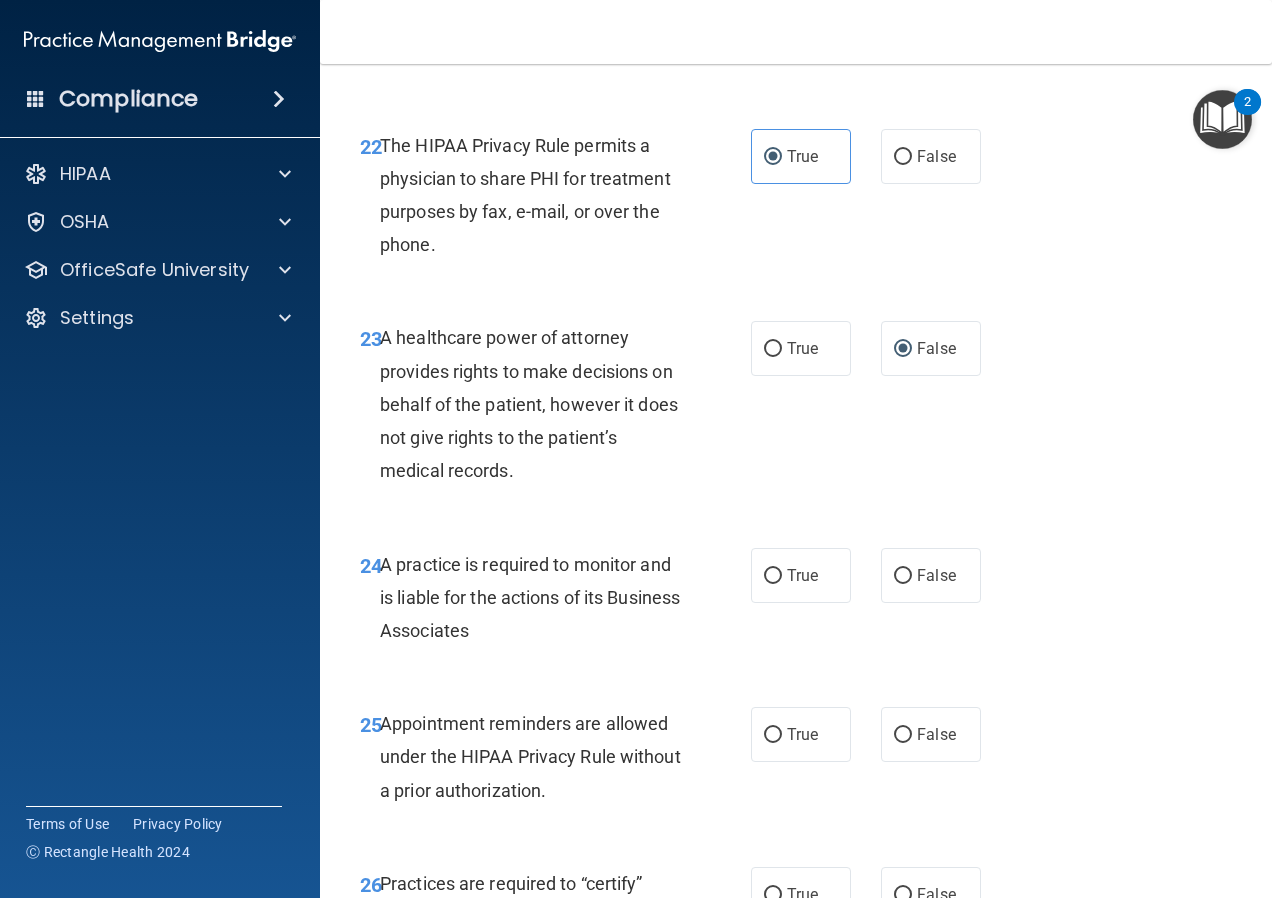 scroll, scrollTop: 4600, scrollLeft: 0, axis: vertical 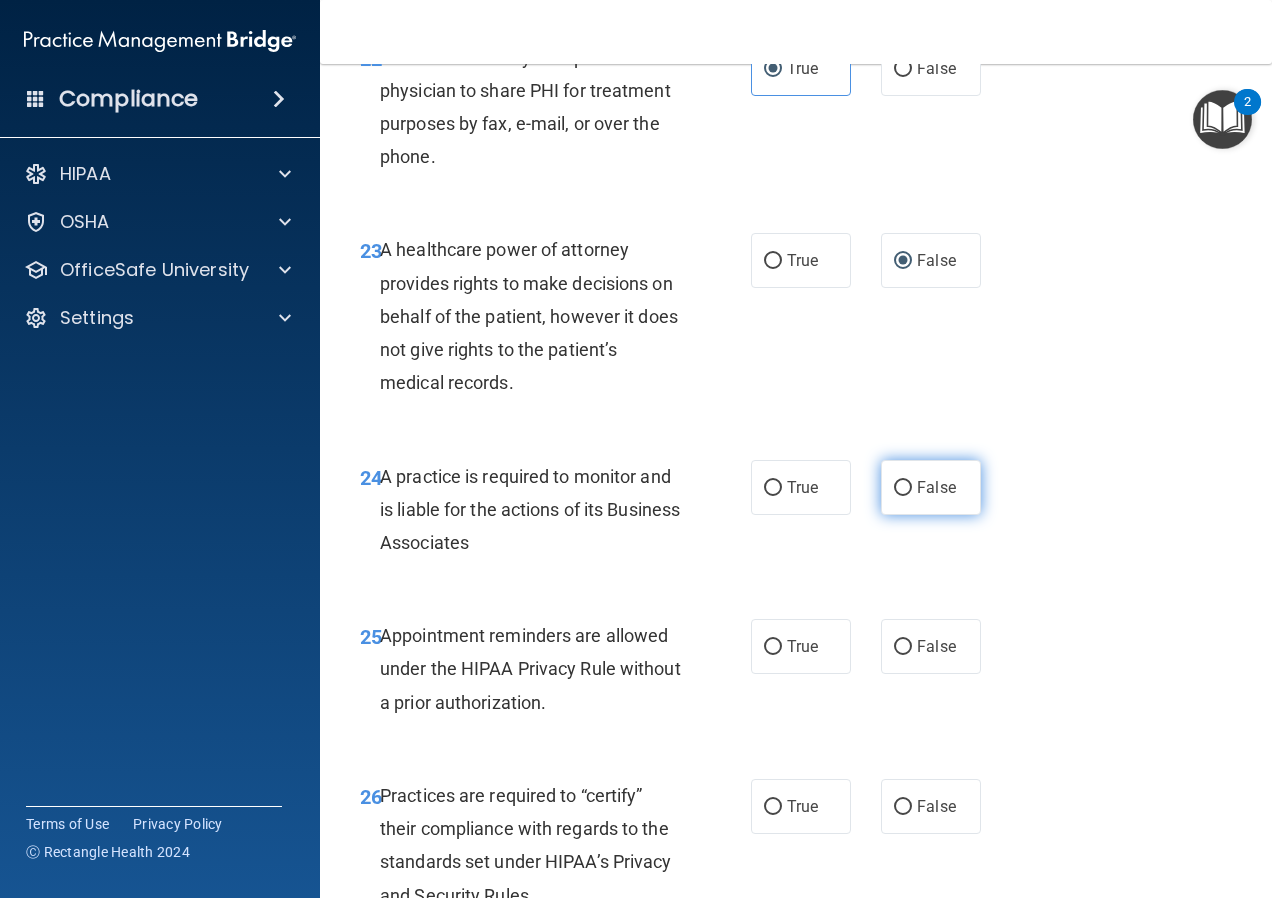 click on "False" at bounding box center [903, 488] 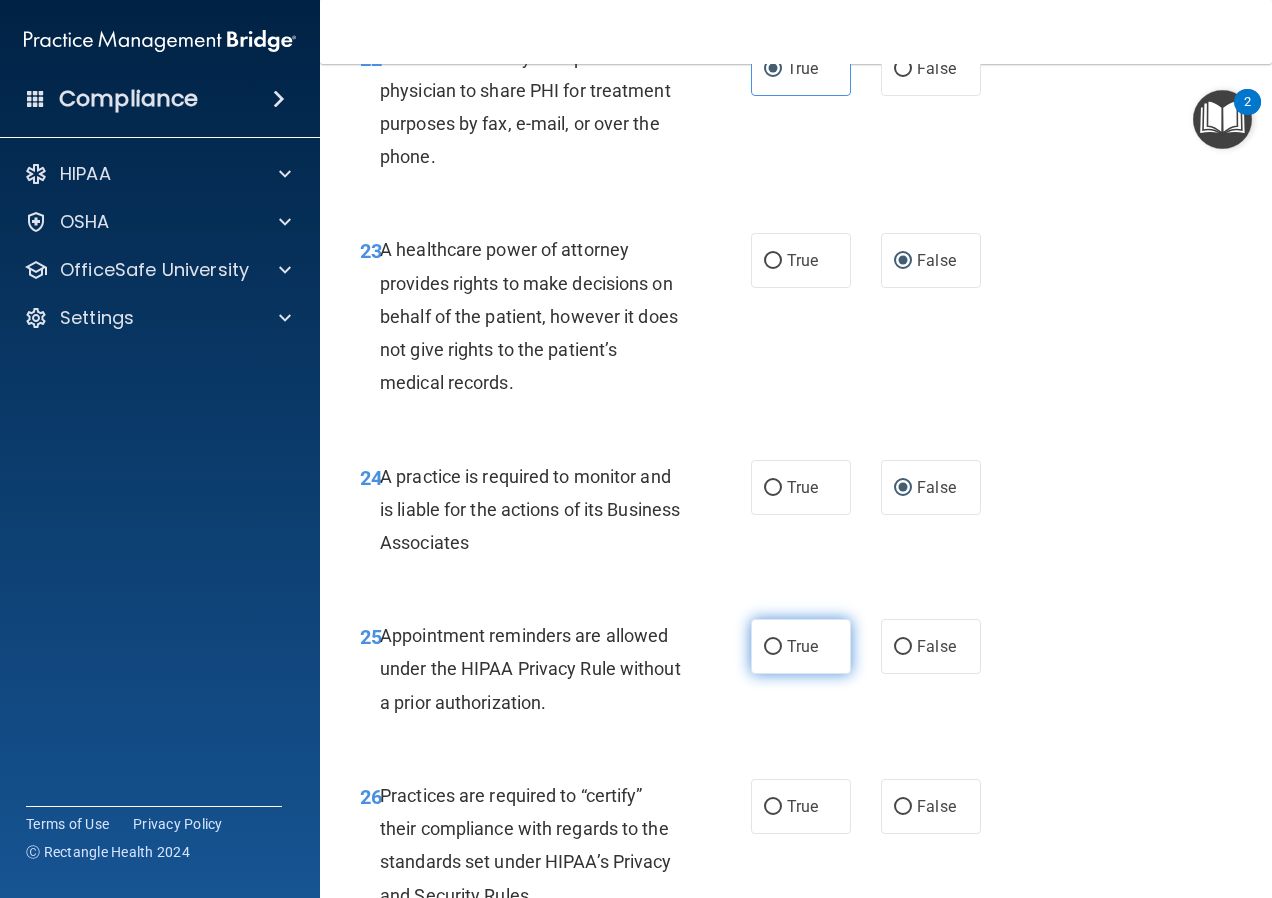 click on "True" at bounding box center (802, 646) 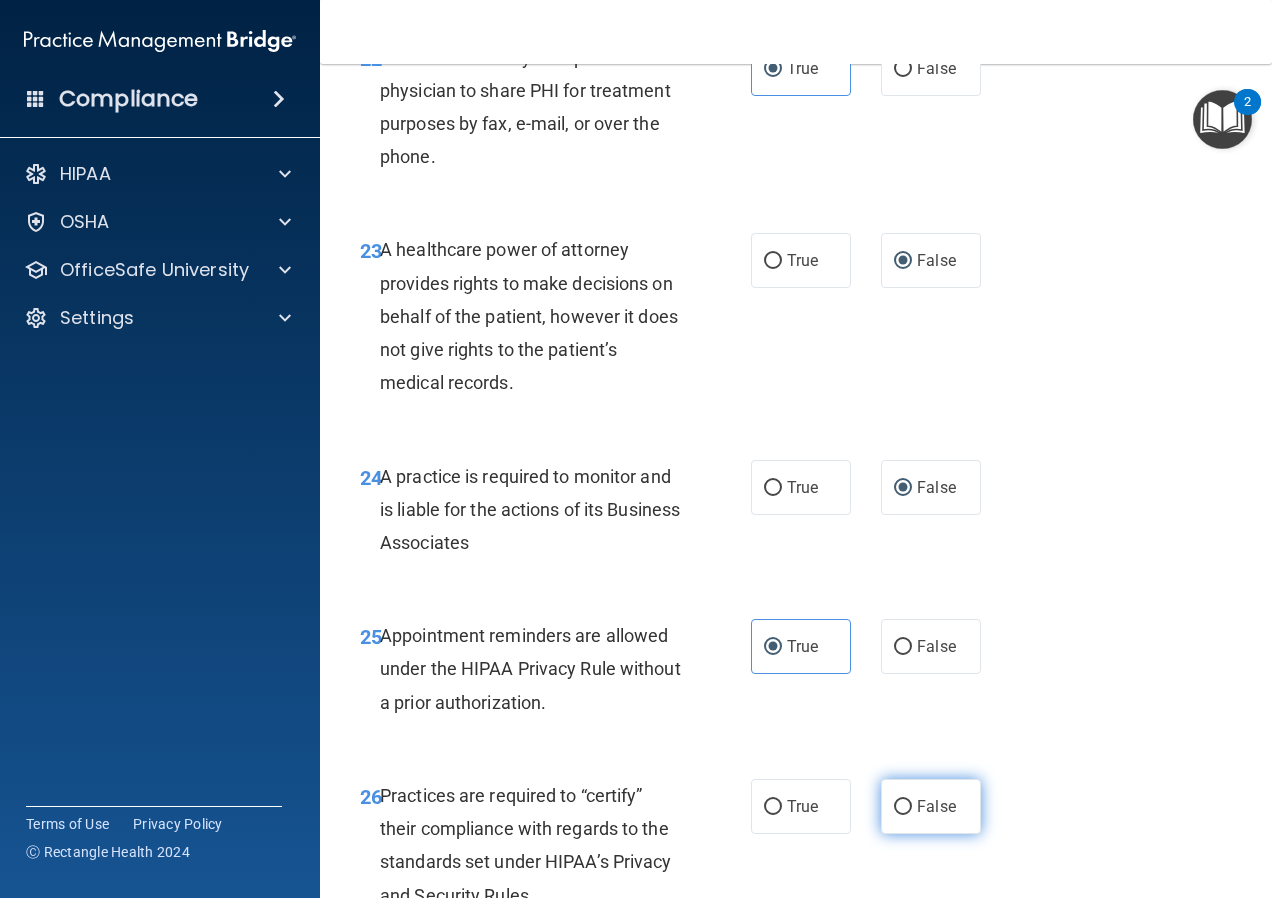 click on "False" at bounding box center [936, 806] 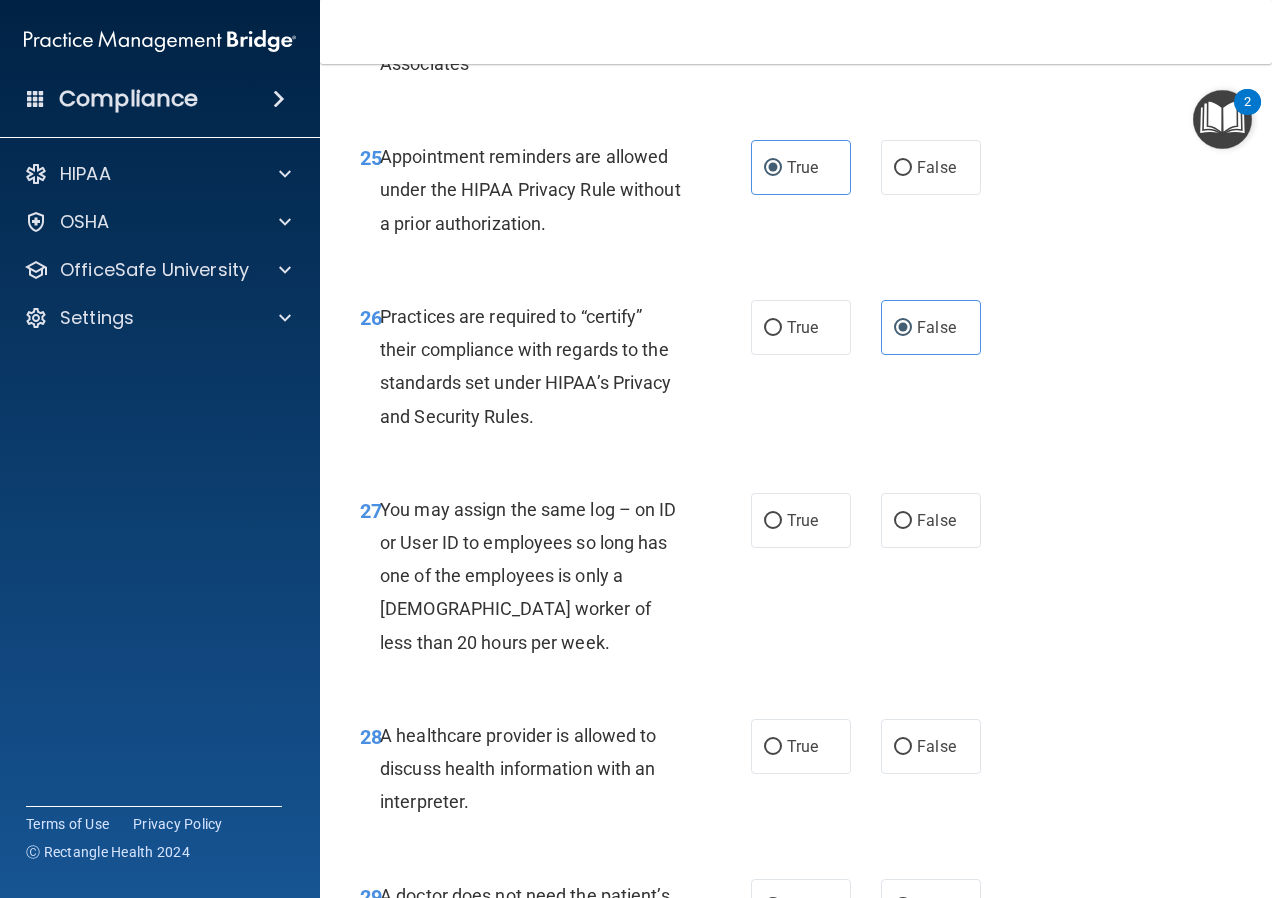 scroll, scrollTop: 5100, scrollLeft: 0, axis: vertical 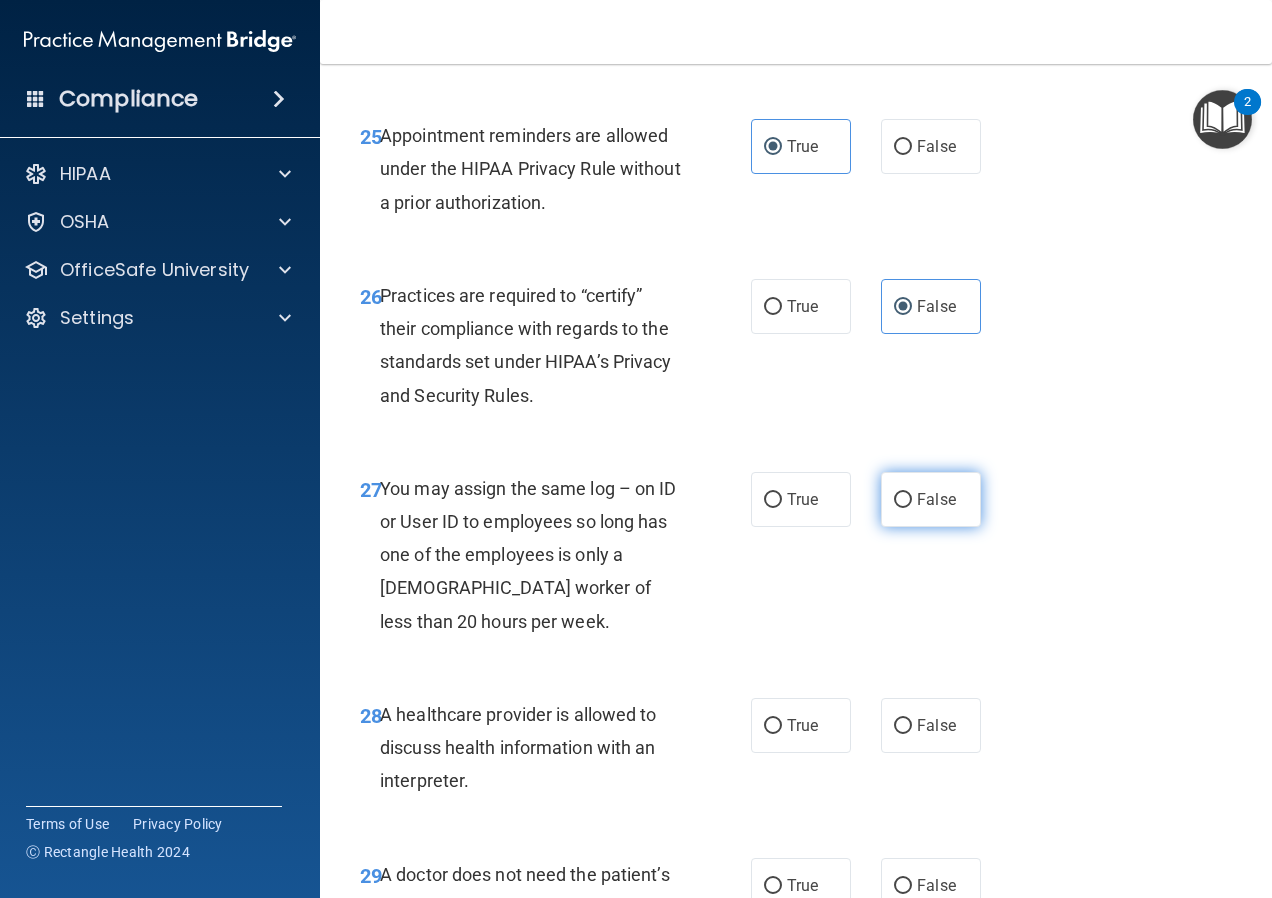 click on "False" at bounding box center (936, 499) 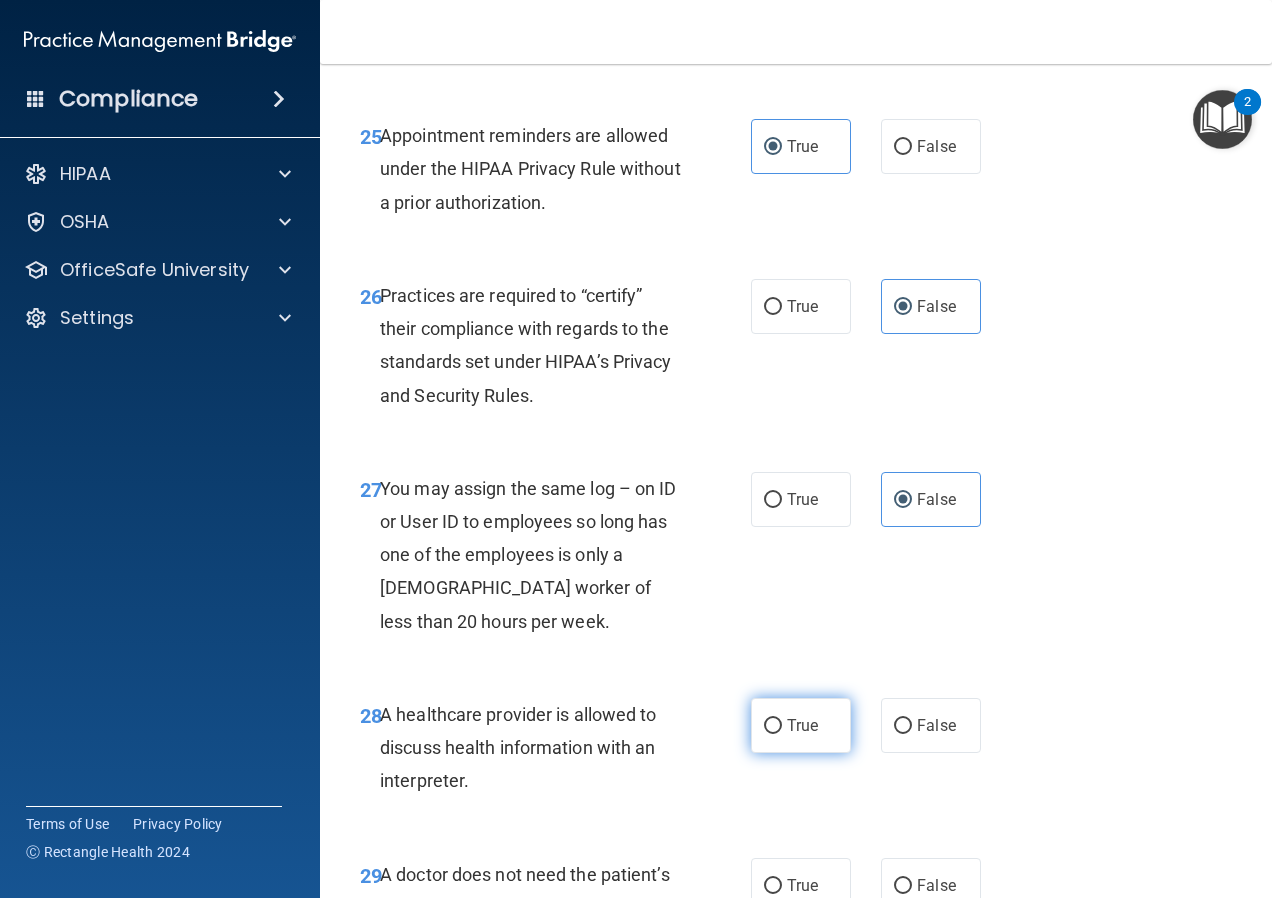 click on "True" at bounding box center [773, 726] 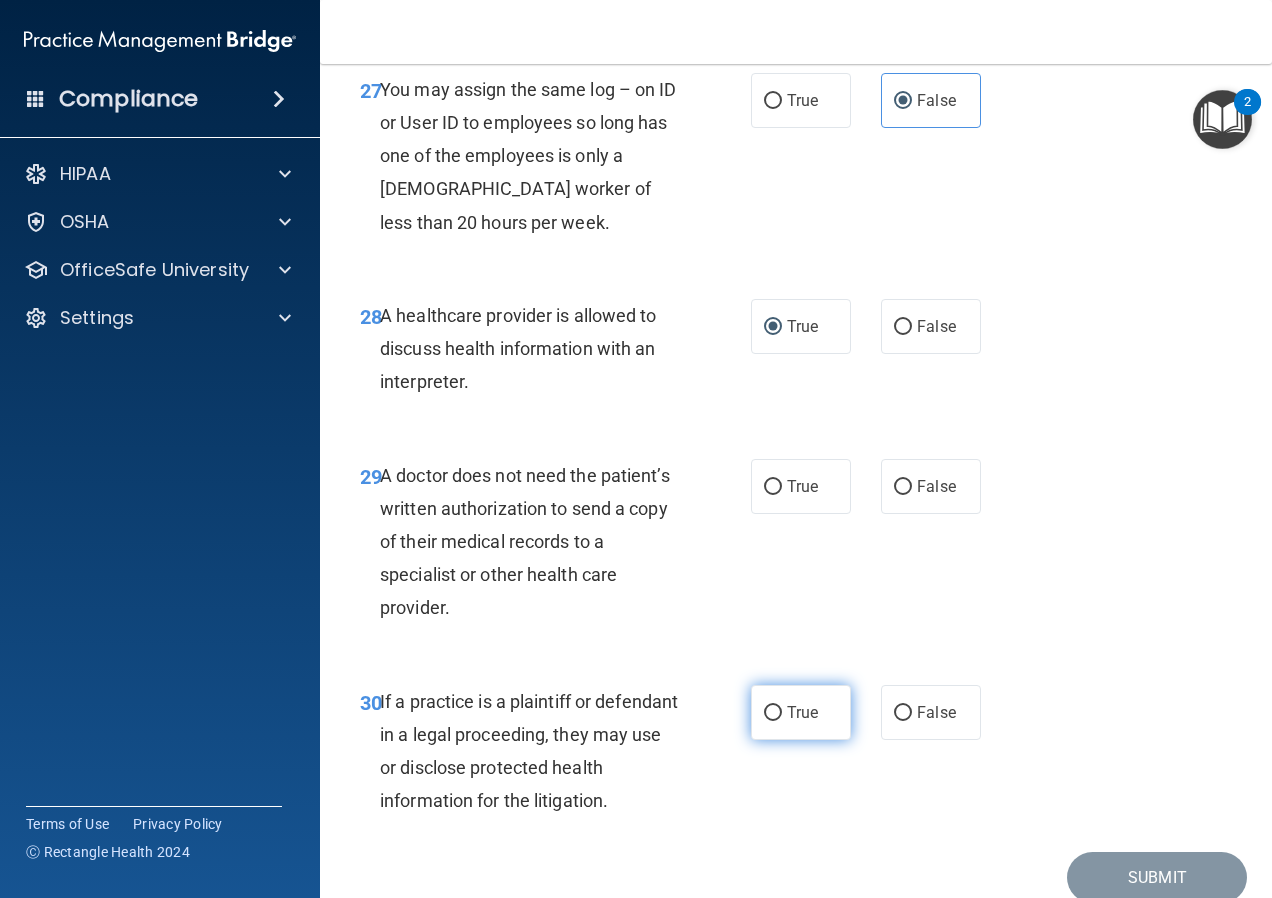 scroll, scrollTop: 5500, scrollLeft: 0, axis: vertical 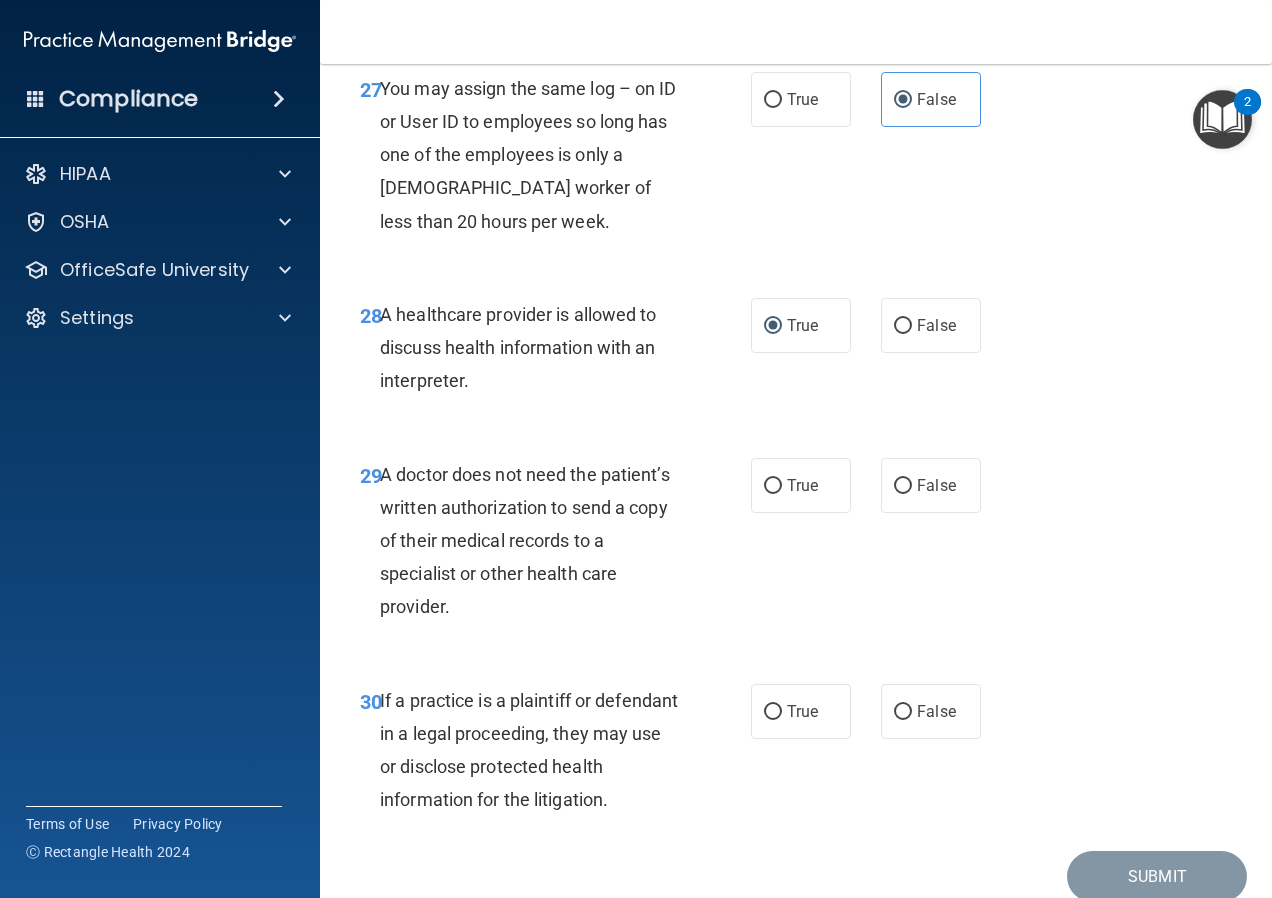 drag, startPoint x: 794, startPoint y: 557, endPoint x: 788, endPoint y: 690, distance: 133.13527 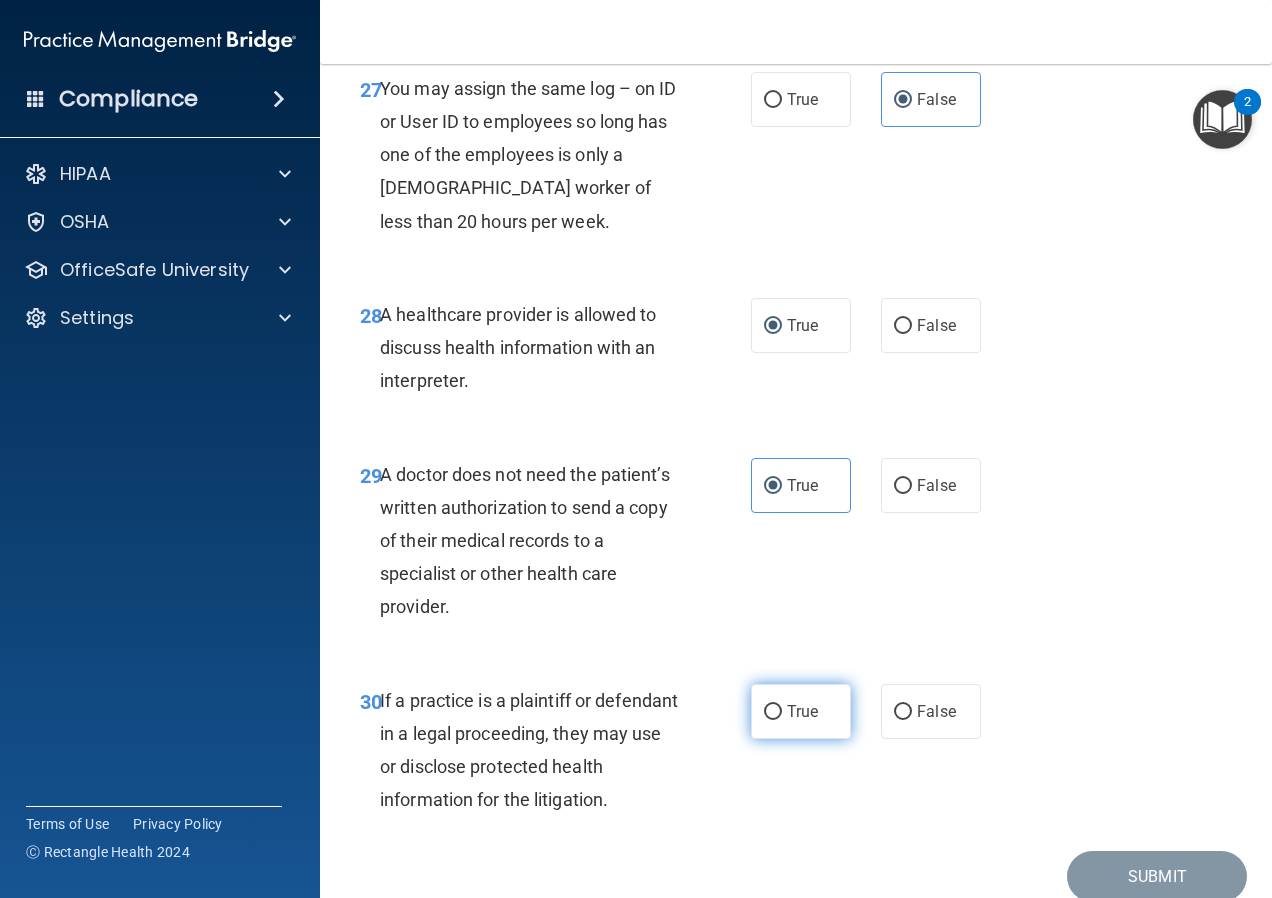 click on "True" at bounding box center (773, 712) 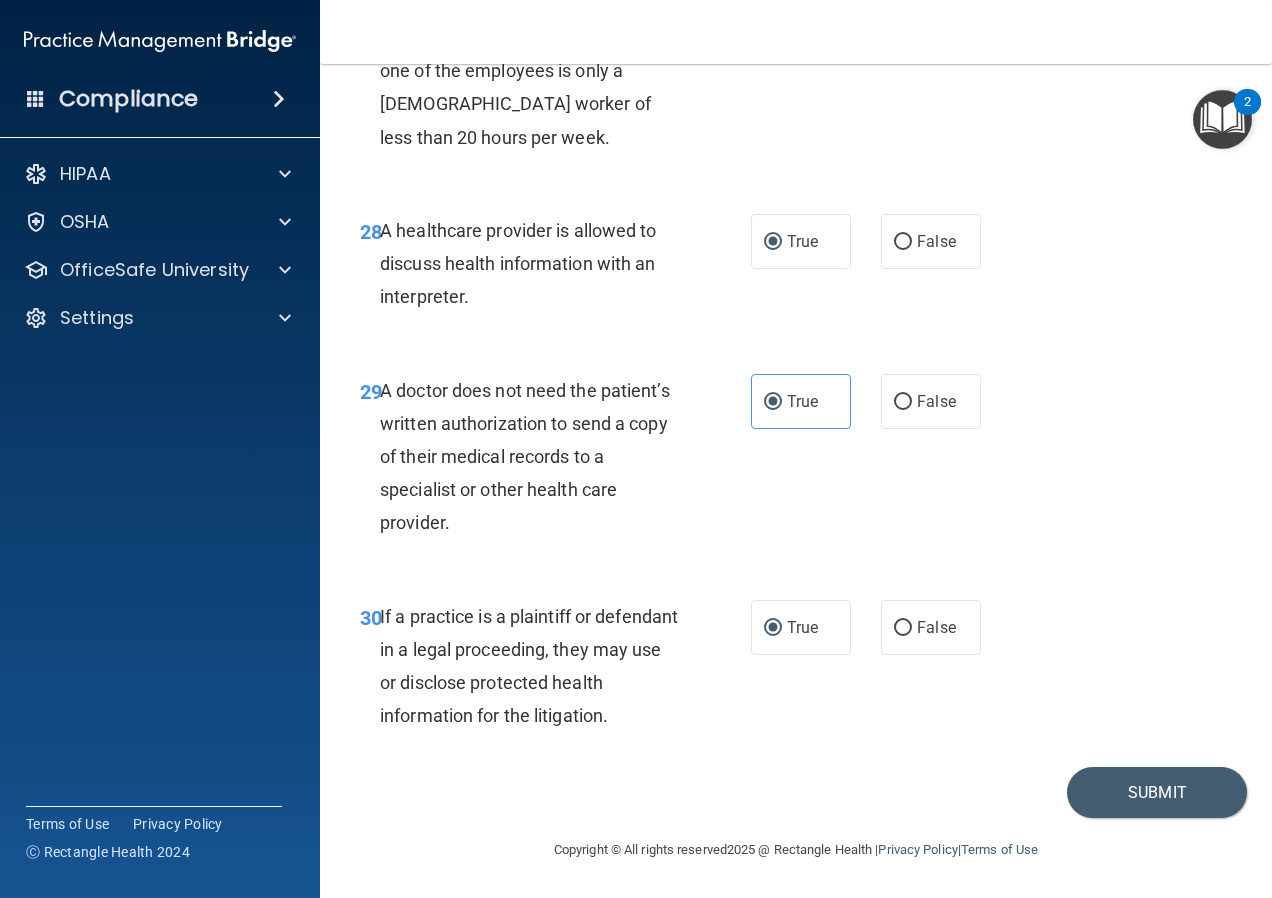 scroll, scrollTop: 5550, scrollLeft: 0, axis: vertical 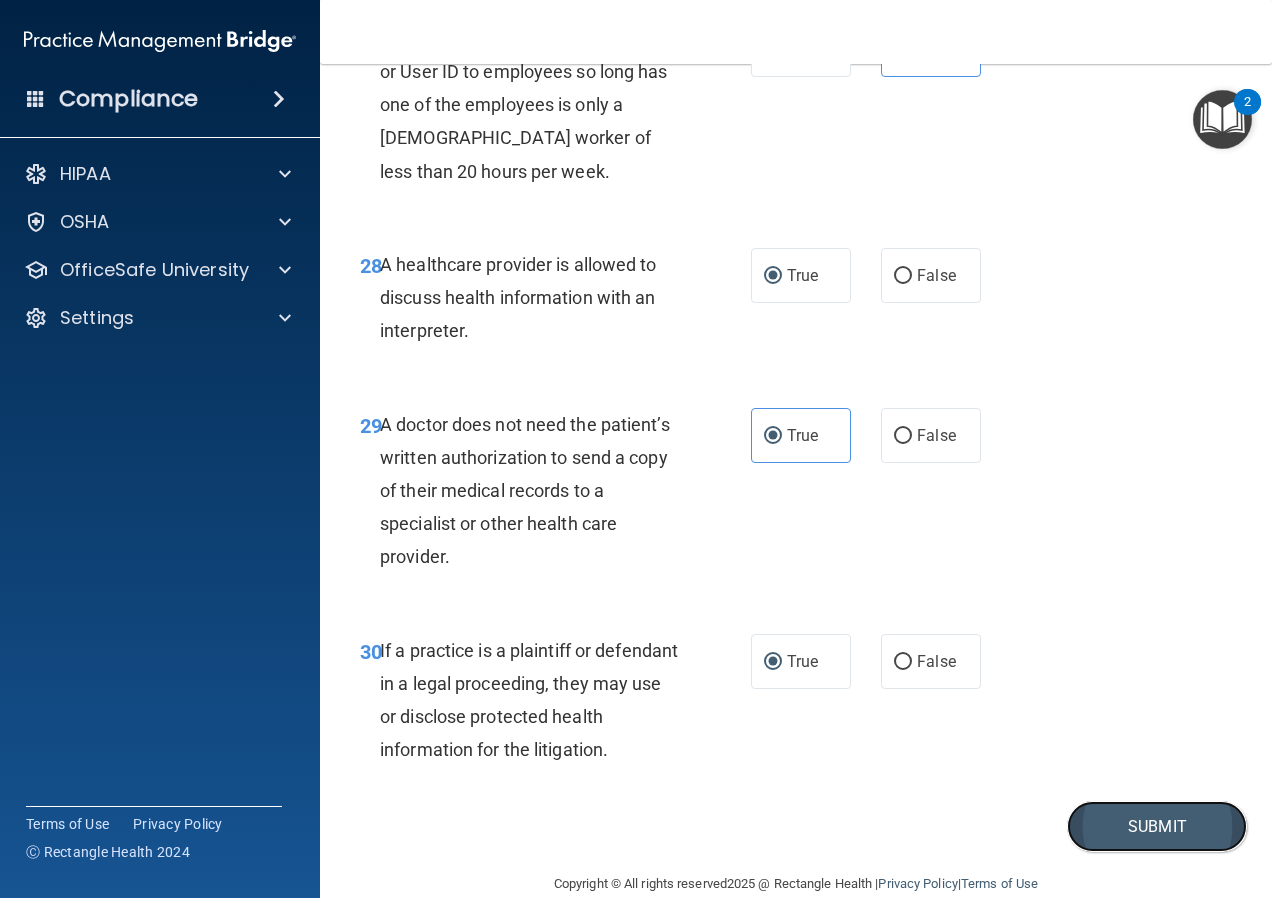 click on "Submit" at bounding box center (1157, 826) 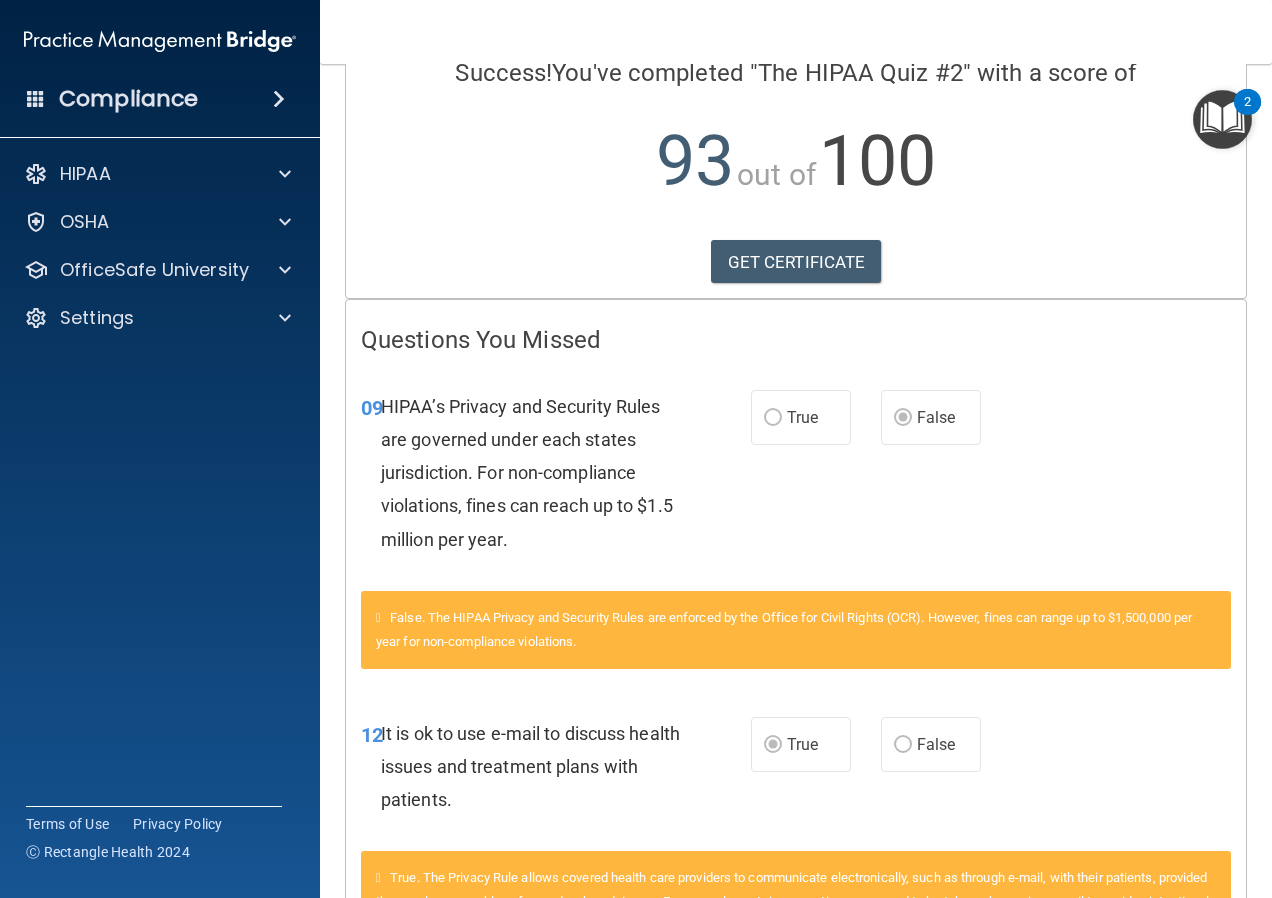 scroll, scrollTop: 170, scrollLeft: 0, axis: vertical 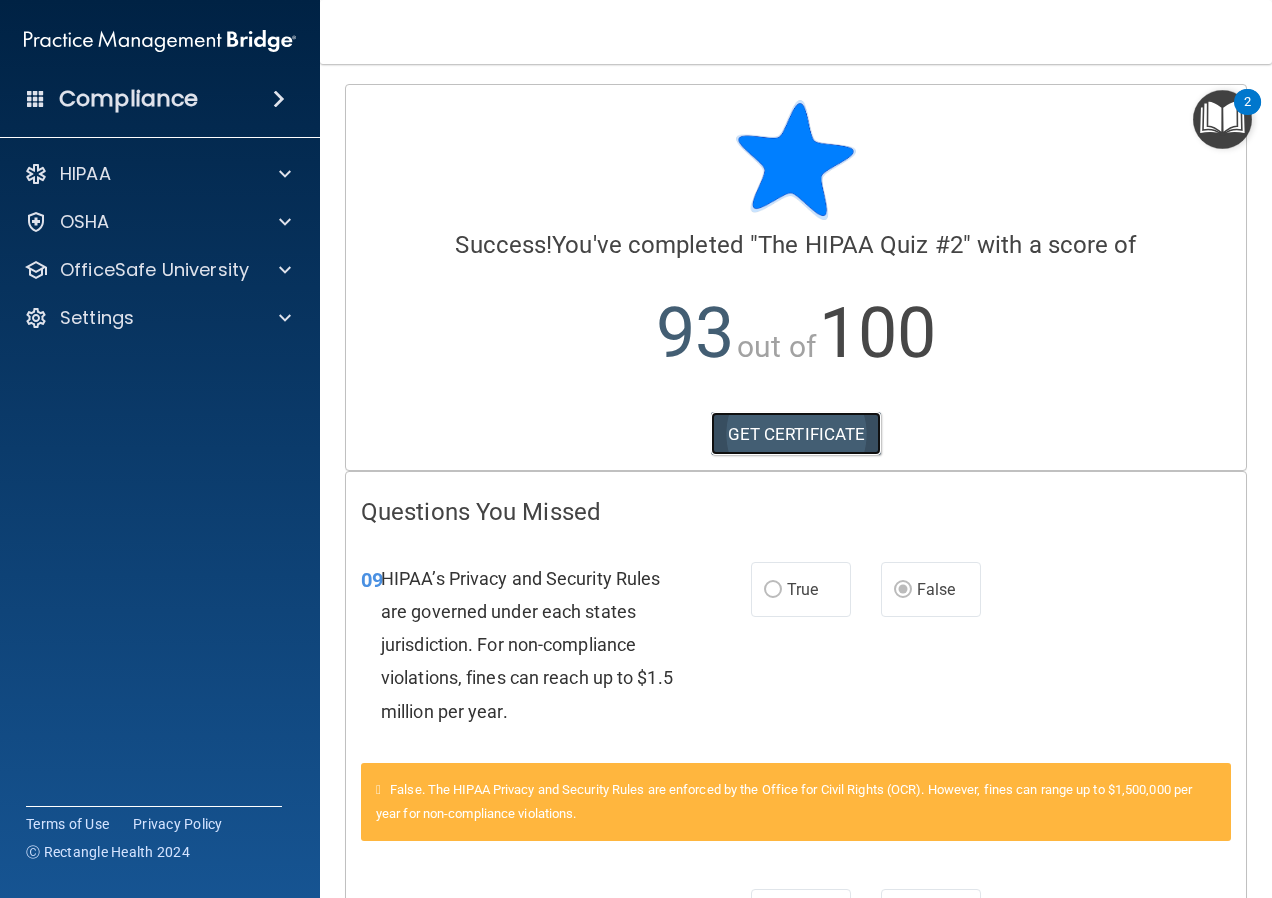 click on "GET CERTIFICATE" at bounding box center [796, 434] 